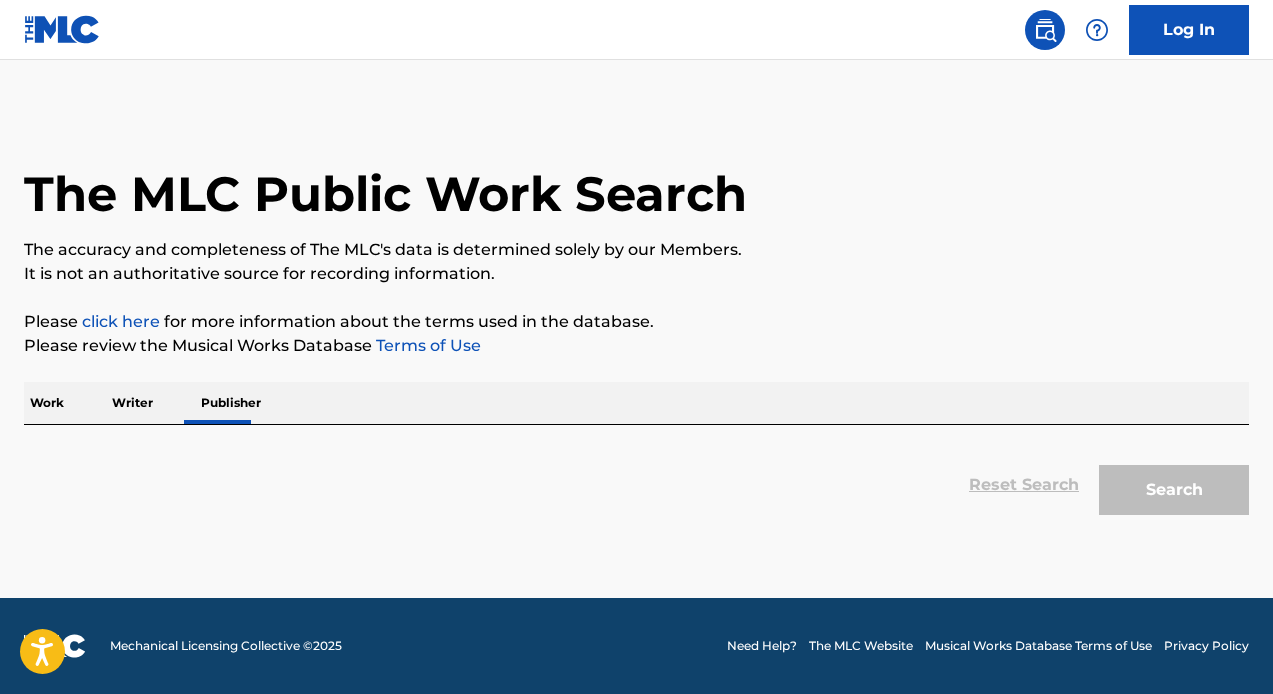 scroll, scrollTop: 0, scrollLeft: 0, axis: both 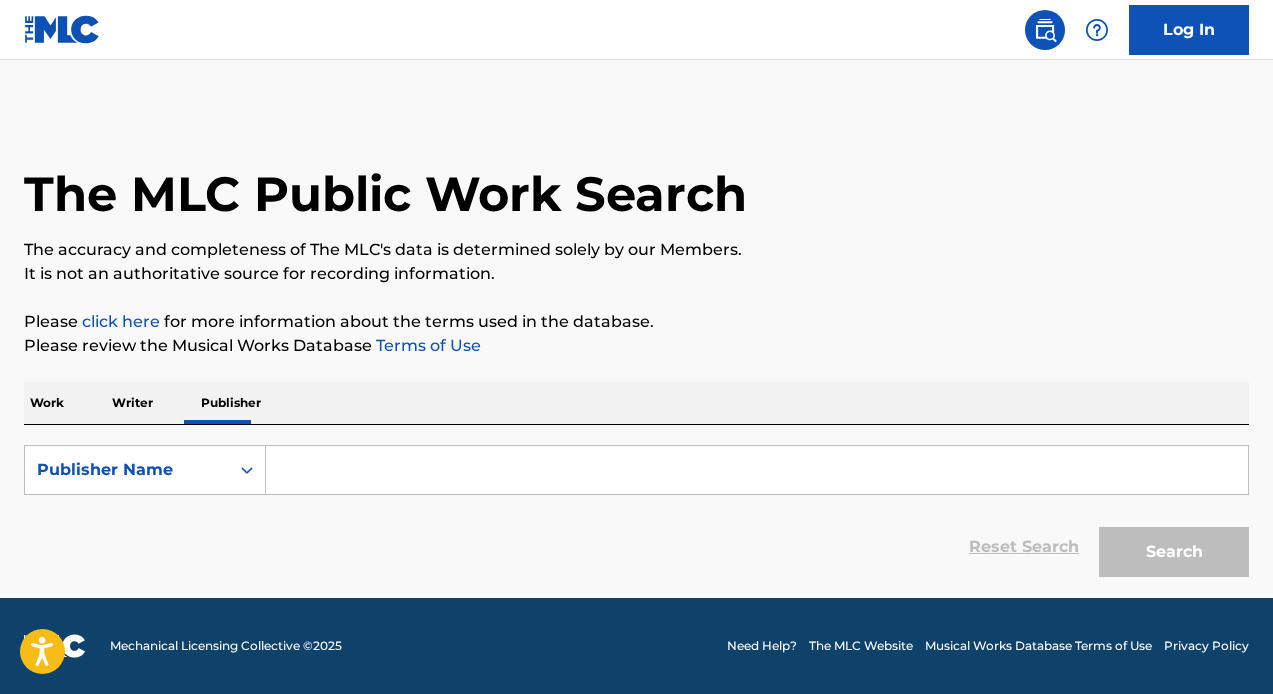 click at bounding box center [757, 470] 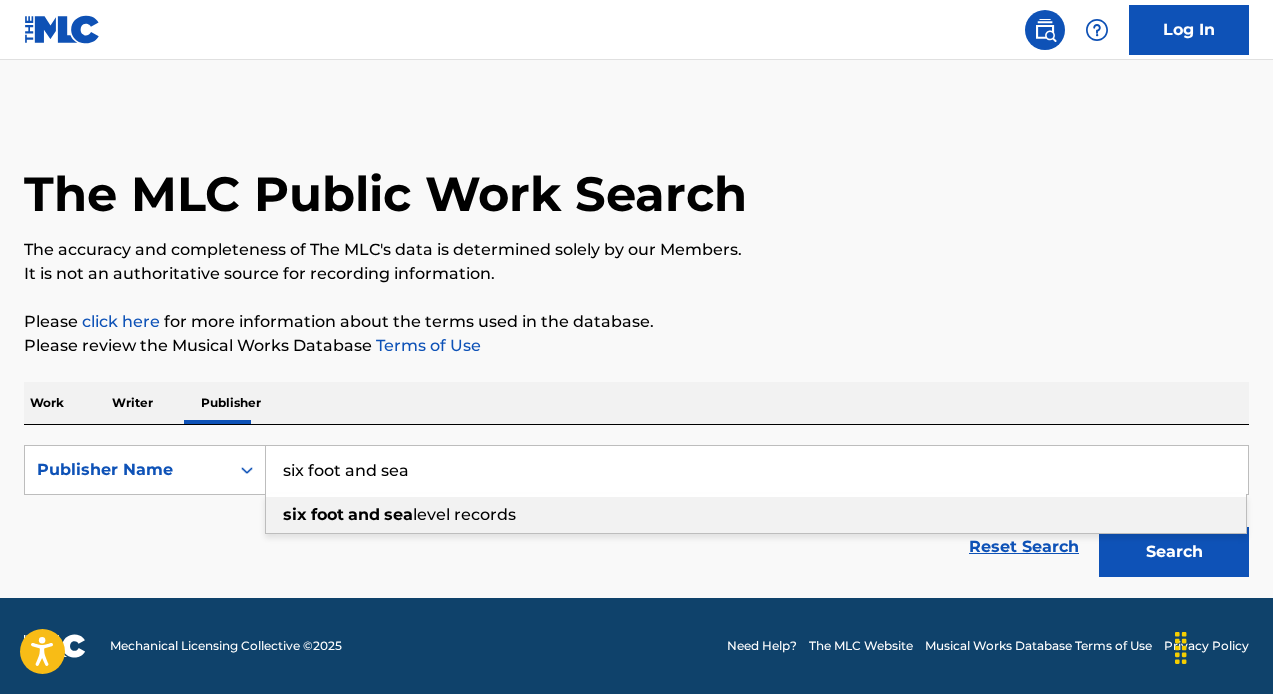 click on "foot" at bounding box center (327, 514) 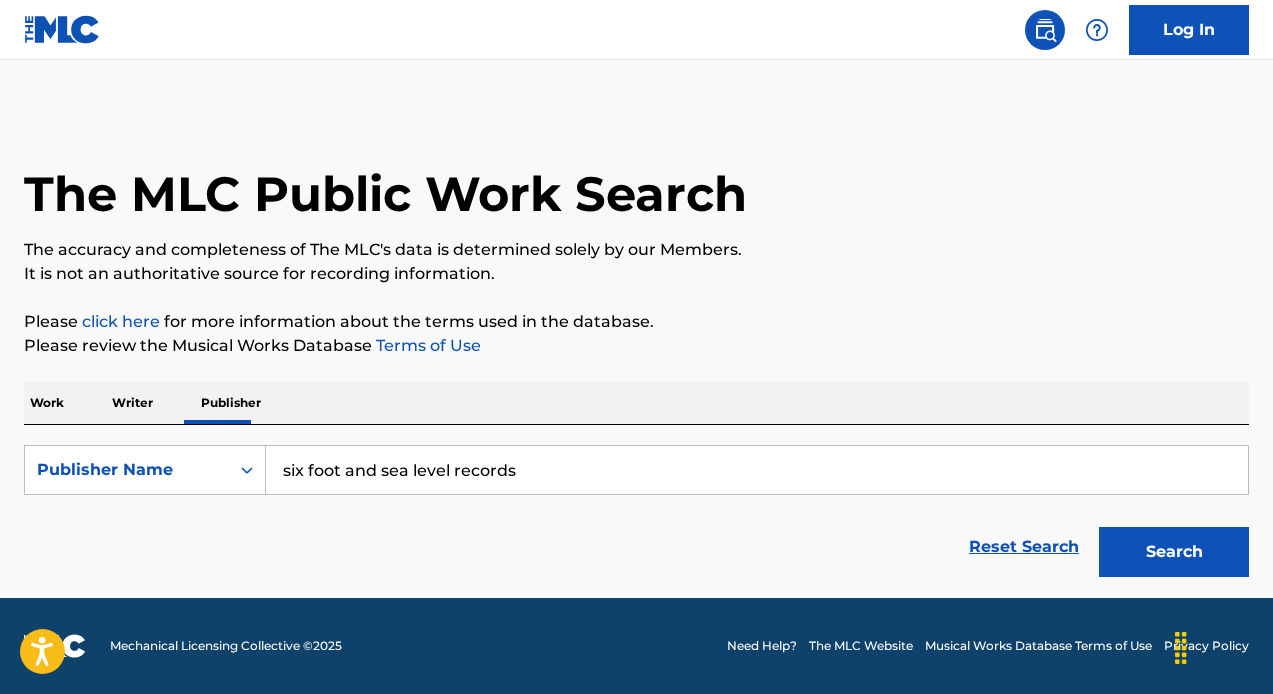click on "Search" at bounding box center [1174, 552] 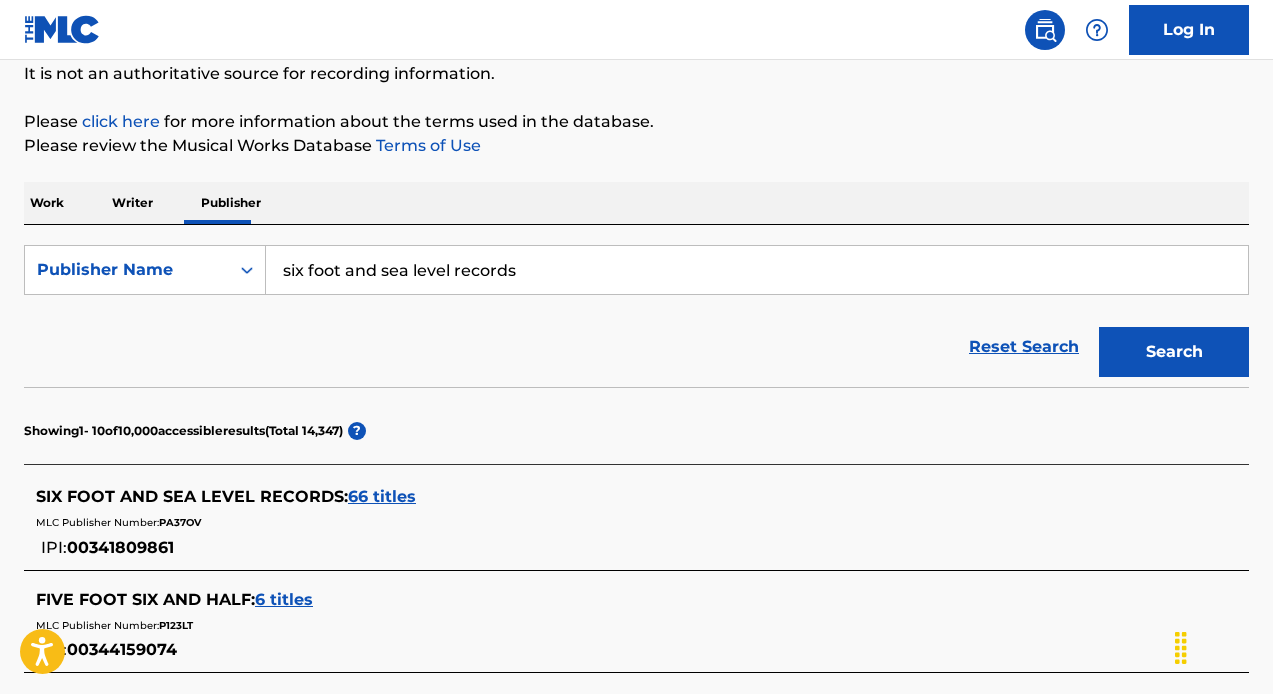 scroll, scrollTop: 0, scrollLeft: 0, axis: both 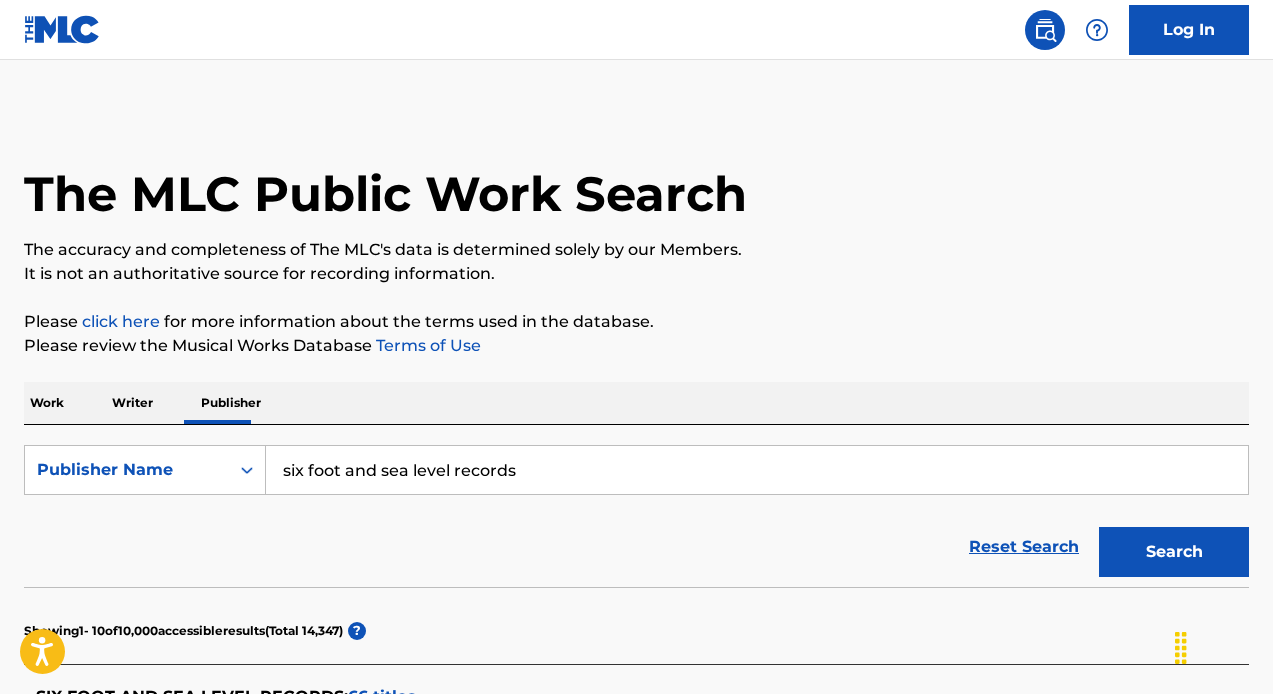 click on "Log In" at bounding box center [1189, 30] 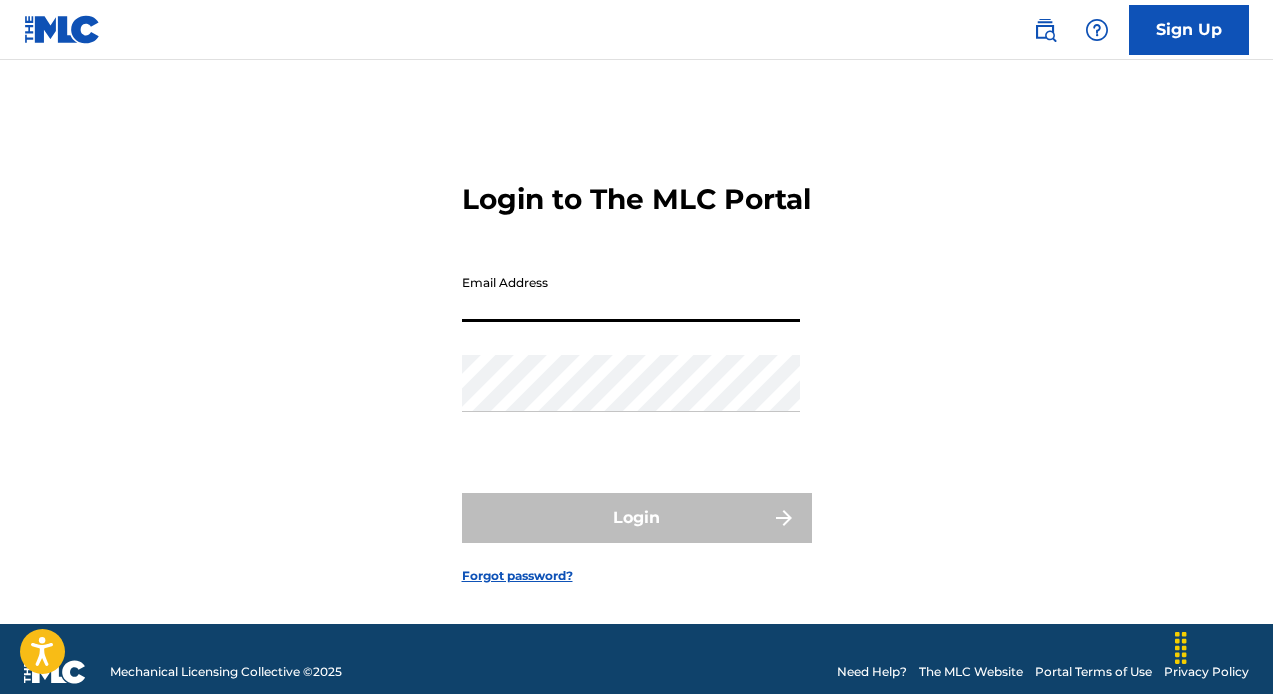 click on "Email Address" at bounding box center [631, 293] 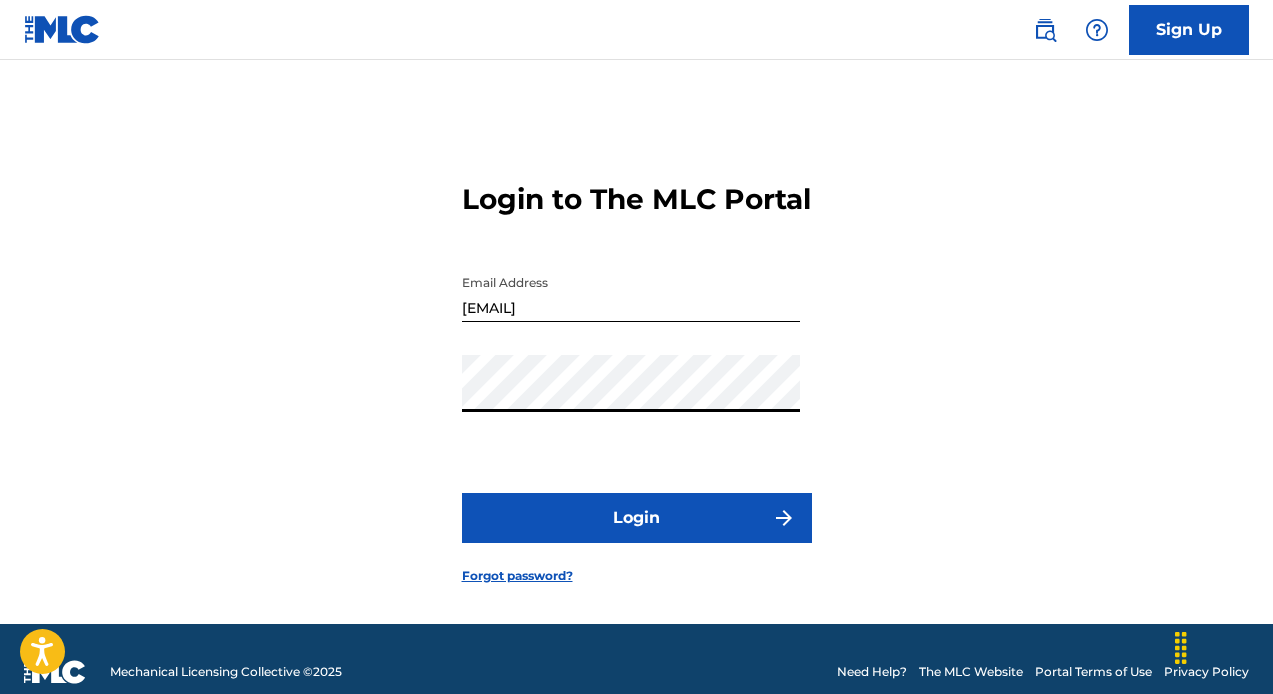 click on "Login to The MLC Portal Email Address [EMAIL] Password Login Forgot password?" at bounding box center [637, 367] 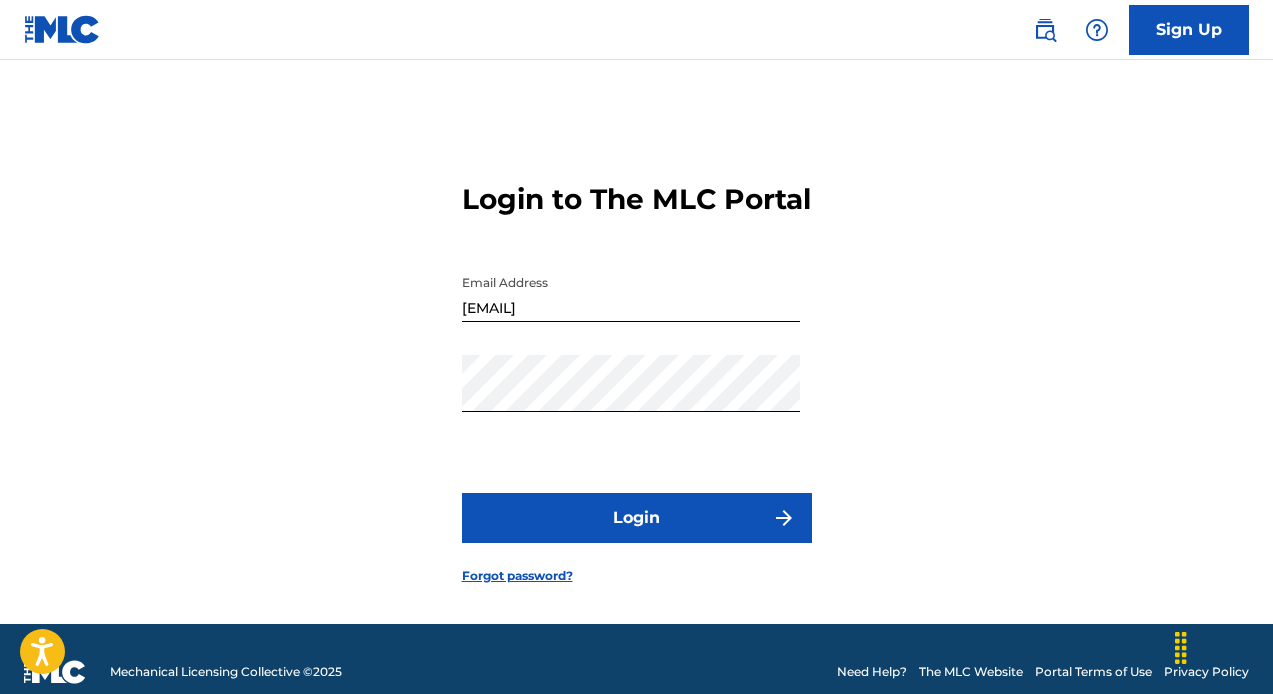 click on "Login" at bounding box center [637, 518] 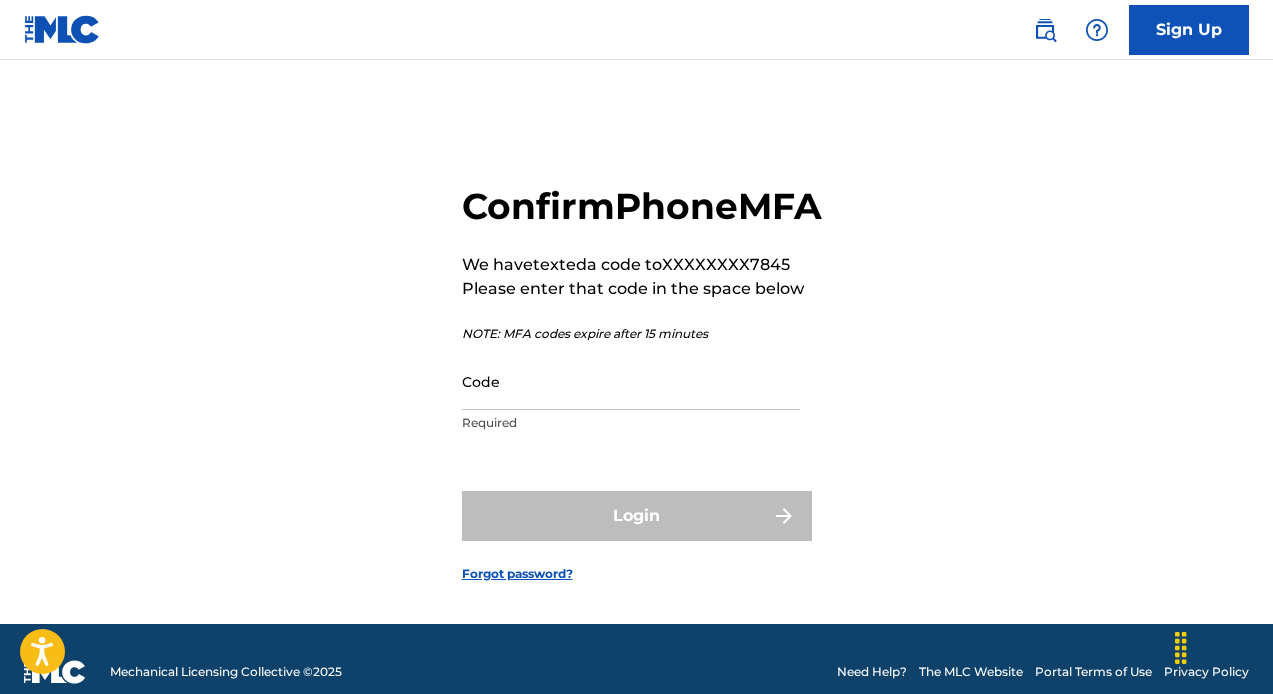 click on "Code" at bounding box center (631, 381) 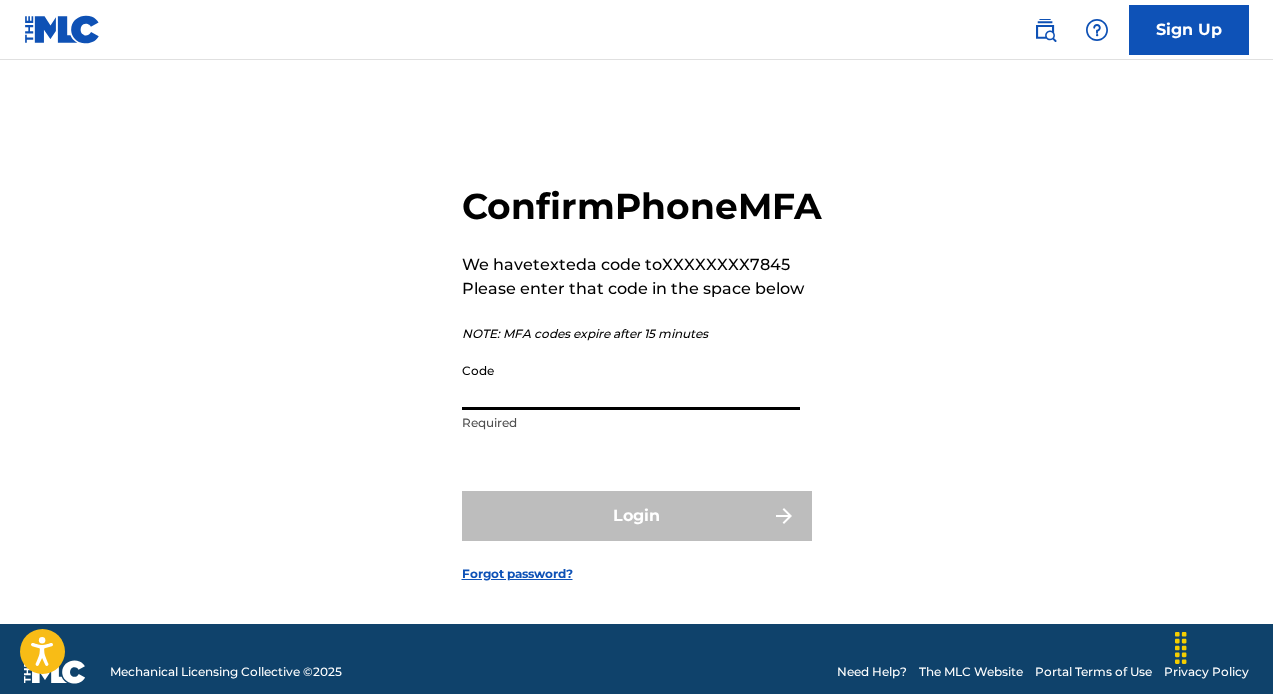 click on "Code" at bounding box center [631, 381] 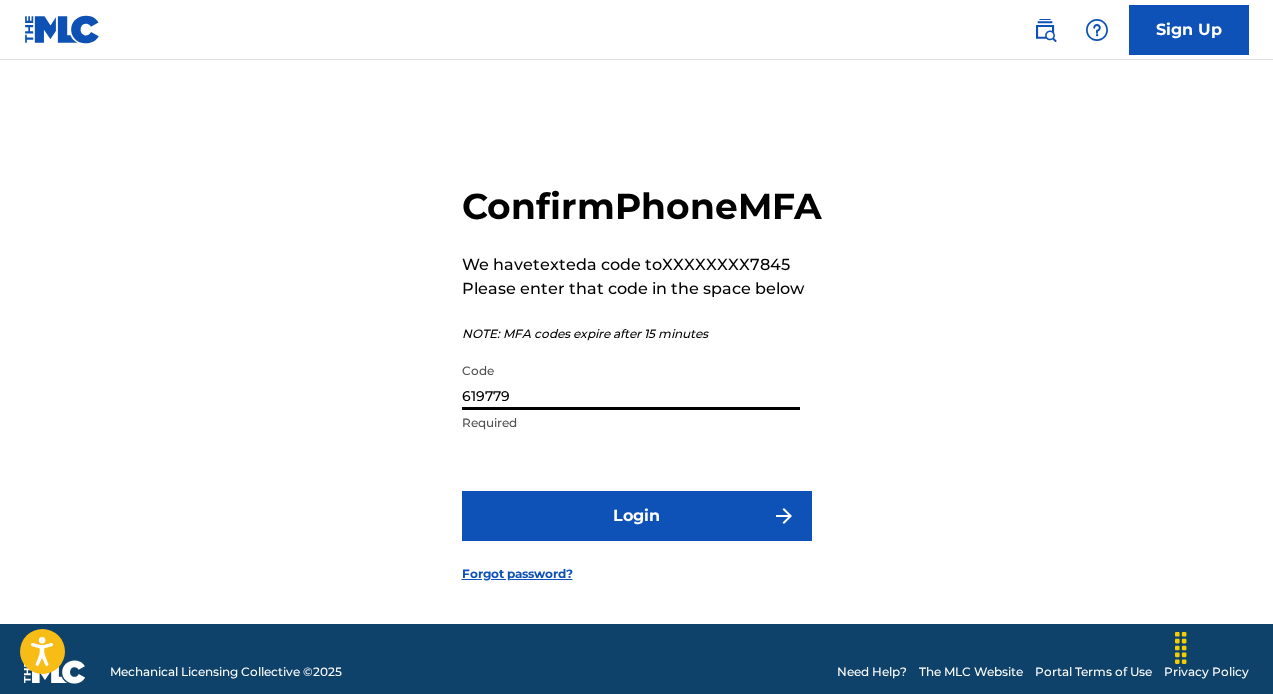 type on "619779" 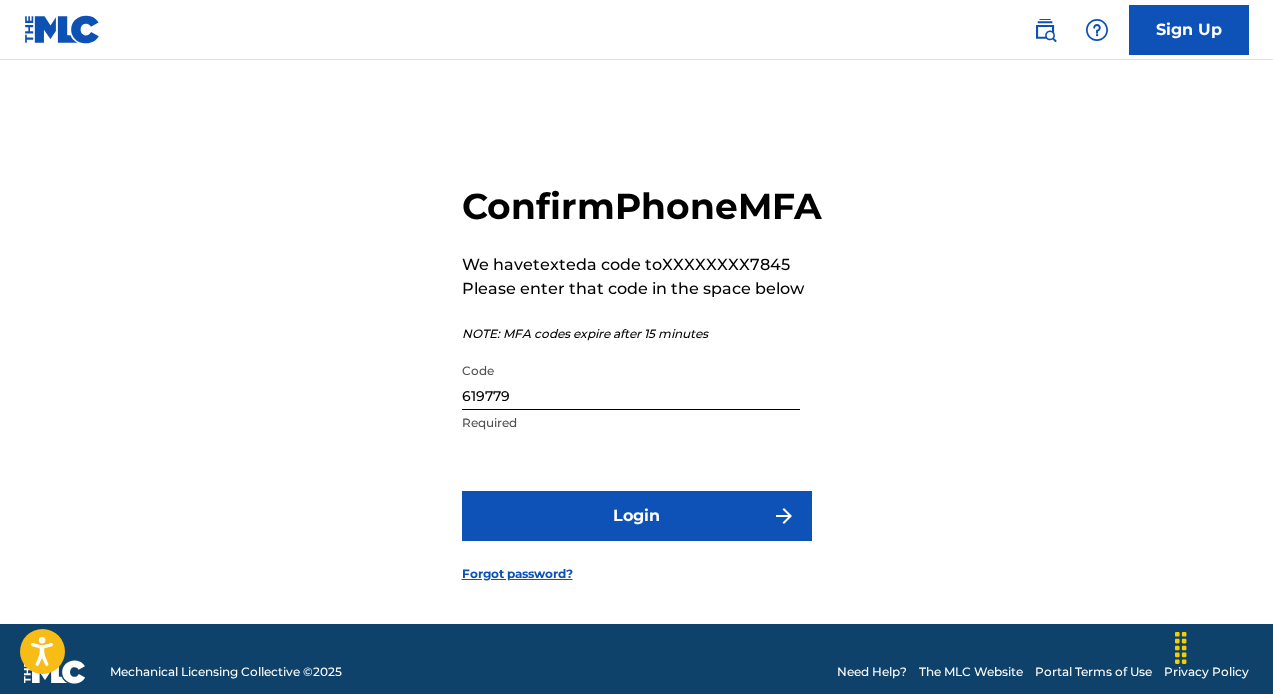 click on "Login" at bounding box center (637, 516) 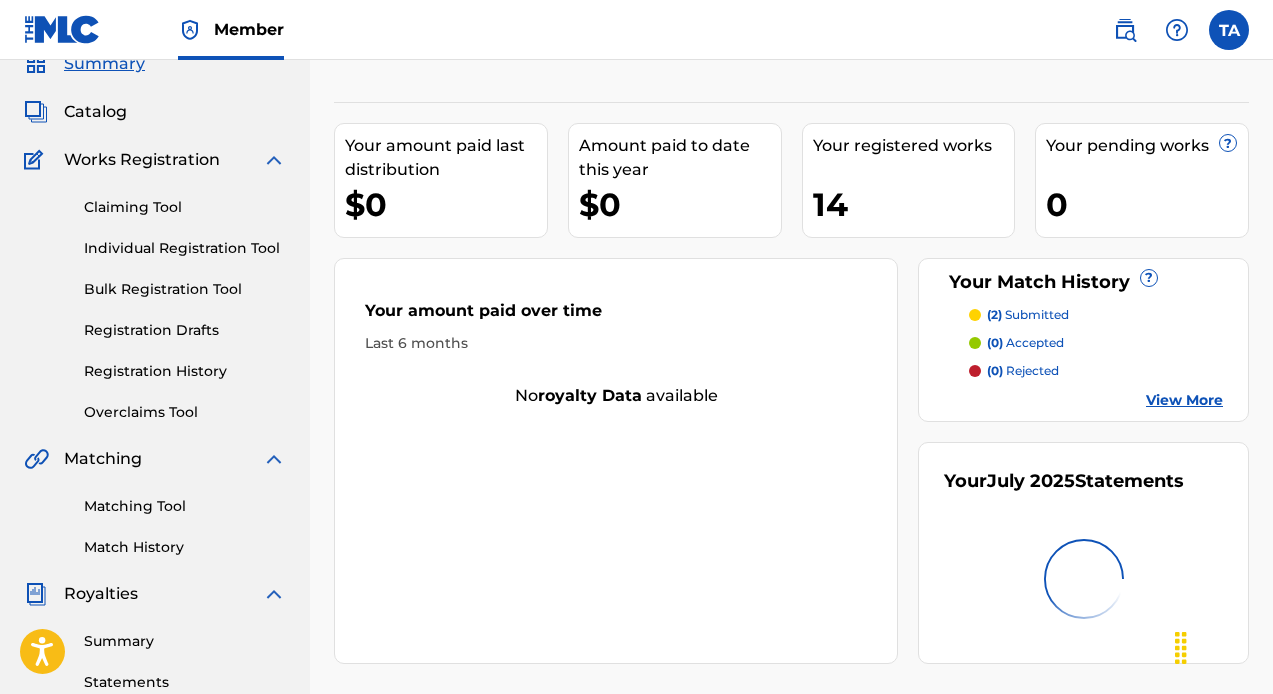 scroll, scrollTop: 105, scrollLeft: 0, axis: vertical 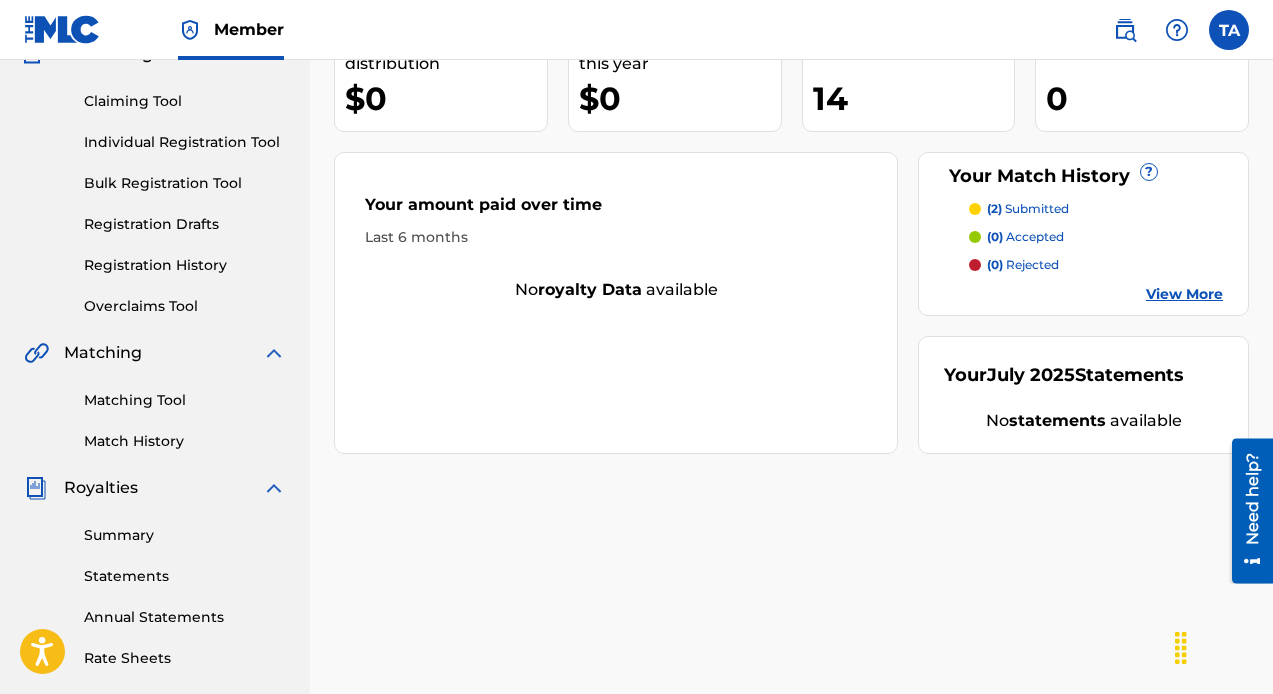 click on "View More" at bounding box center [1184, 294] 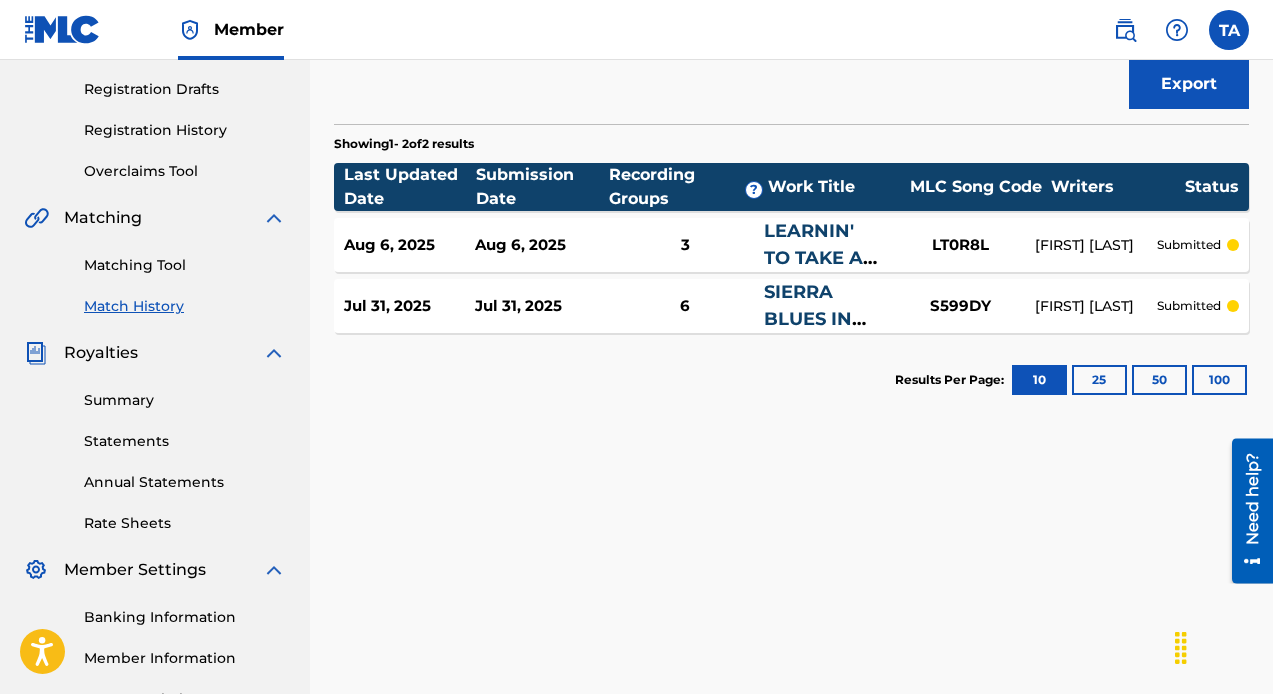scroll, scrollTop: 339, scrollLeft: 0, axis: vertical 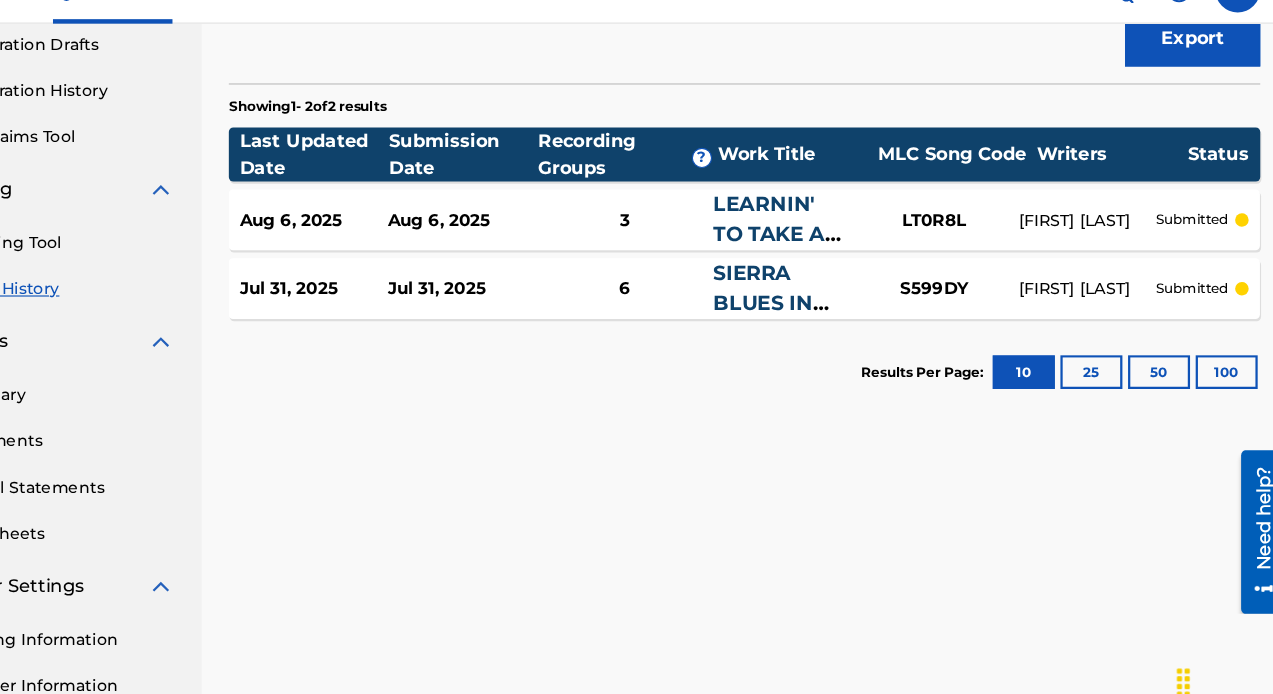 click on "SIERRA BLUES IN OPEN D" at bounding box center (808, 308) 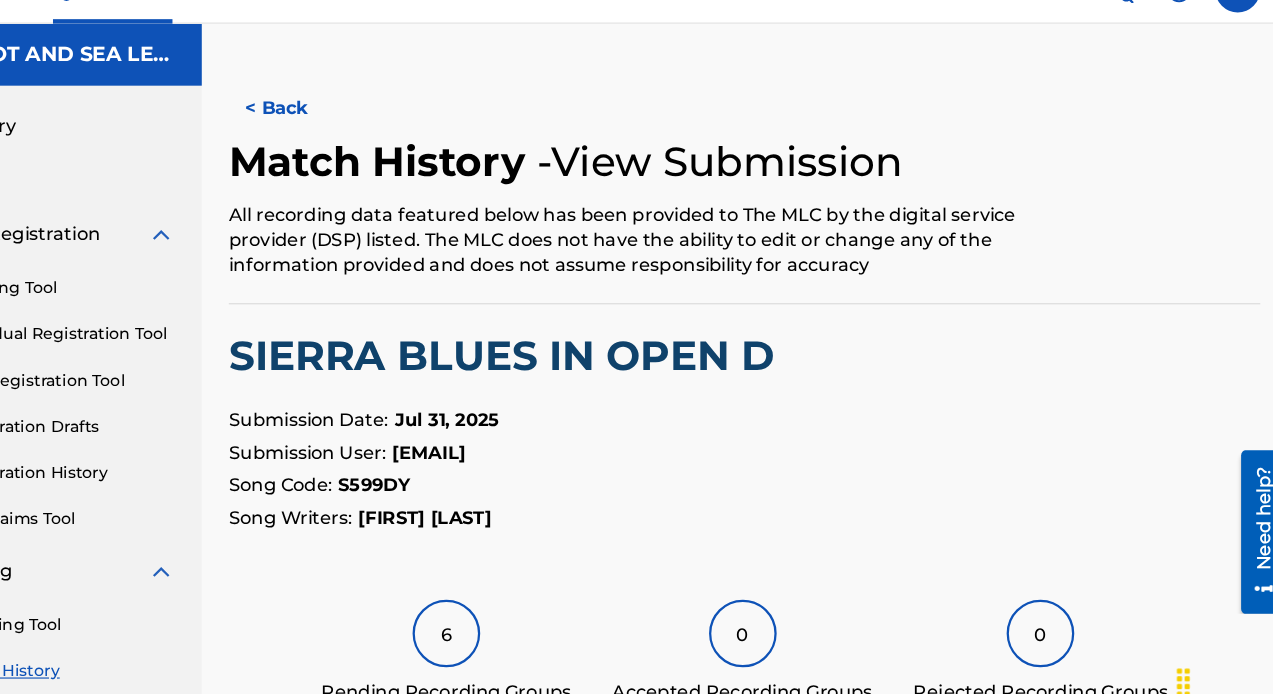 scroll, scrollTop: 72, scrollLeft: 0, axis: vertical 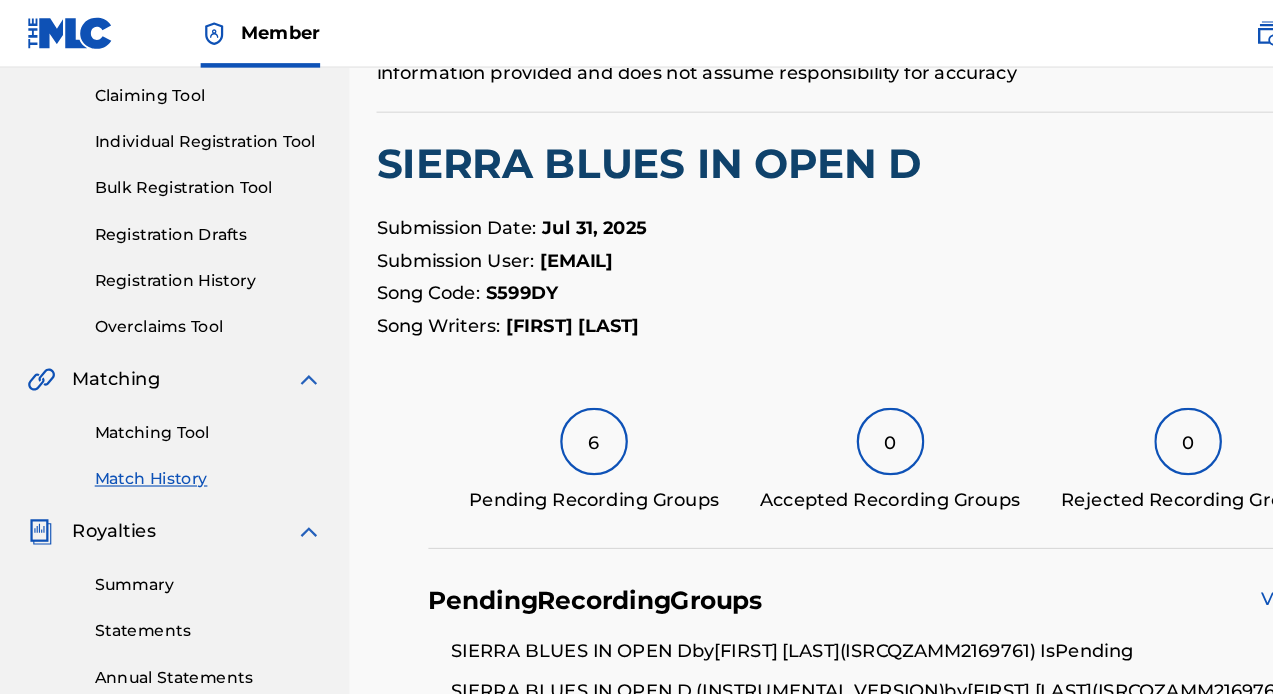 click on "Registration History" at bounding box center [185, 249] 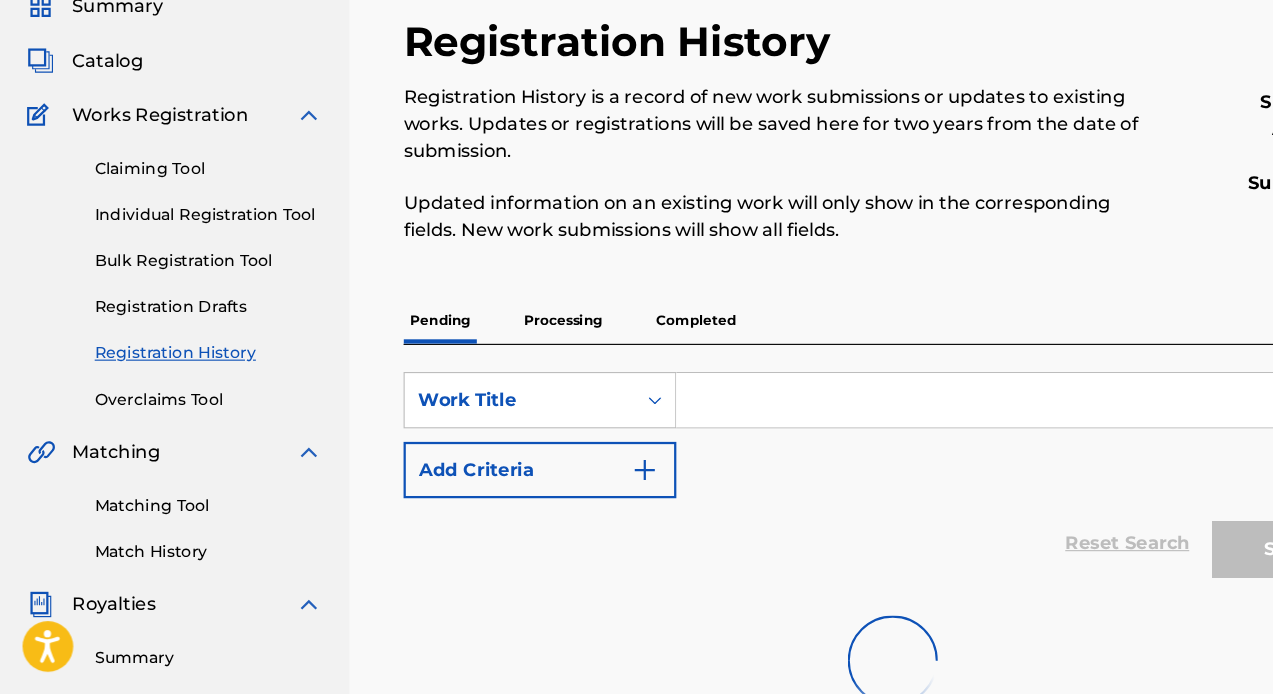 scroll, scrollTop: 78, scrollLeft: 0, axis: vertical 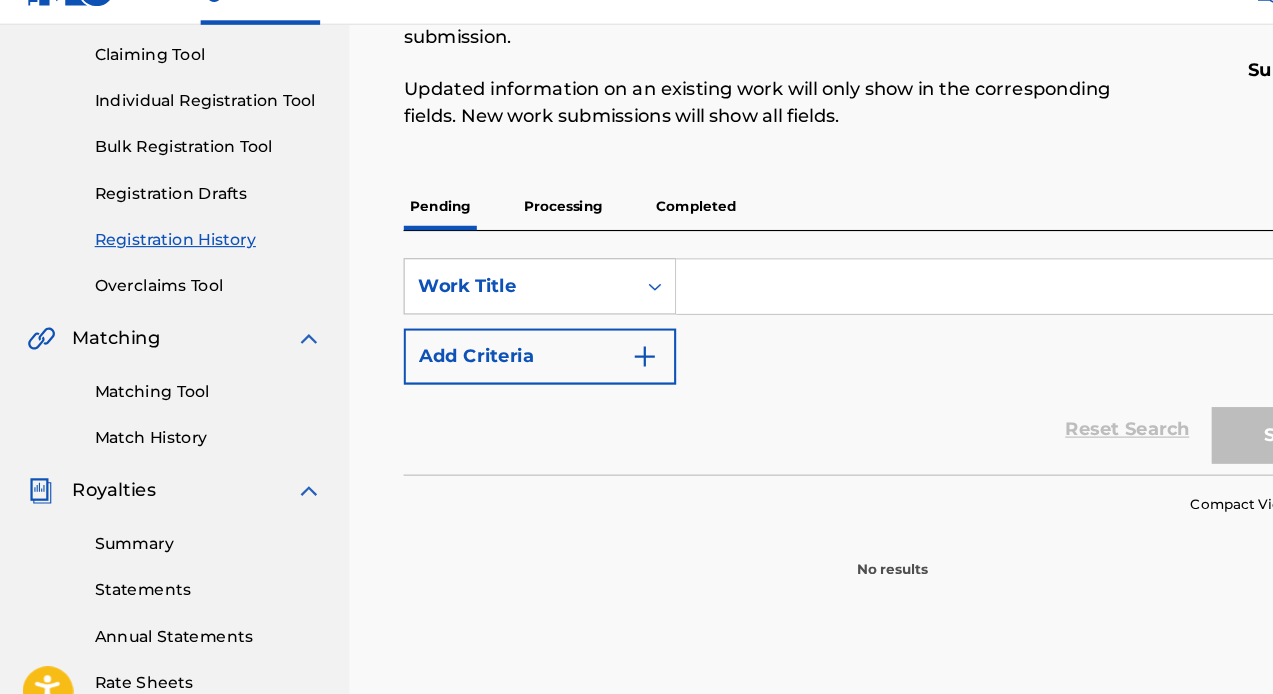 click on "Processing" at bounding box center (499, 221) 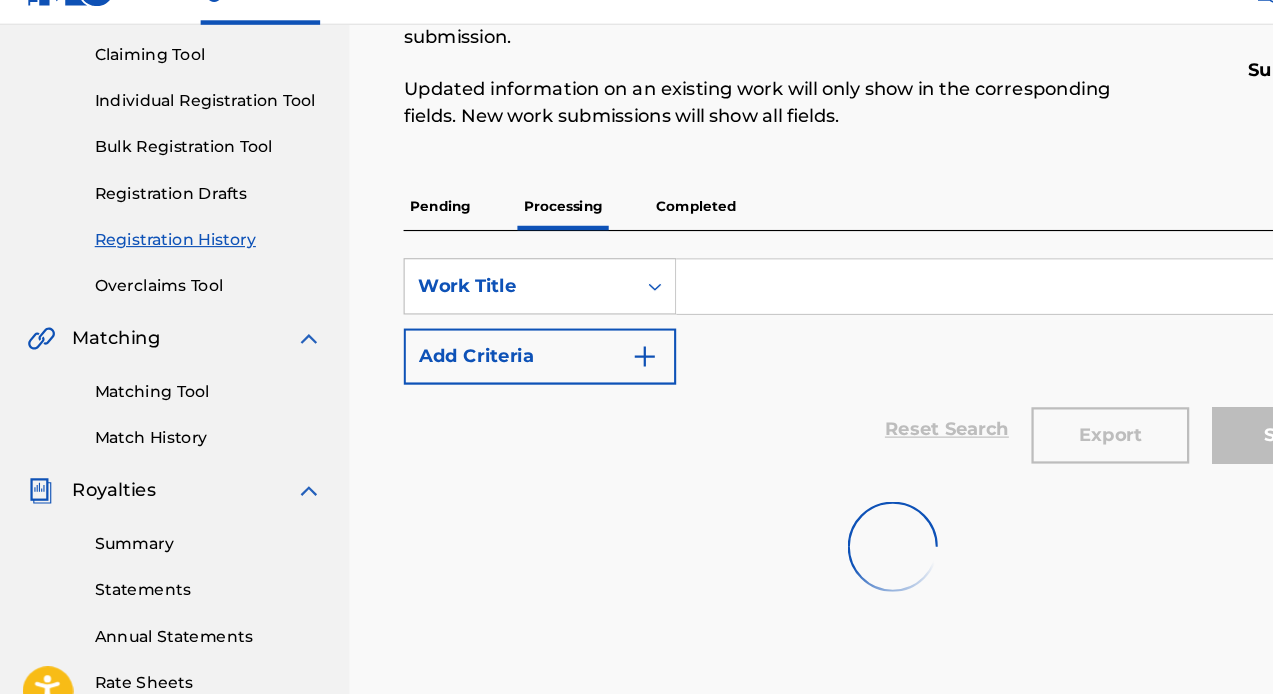 scroll, scrollTop: 0, scrollLeft: 0, axis: both 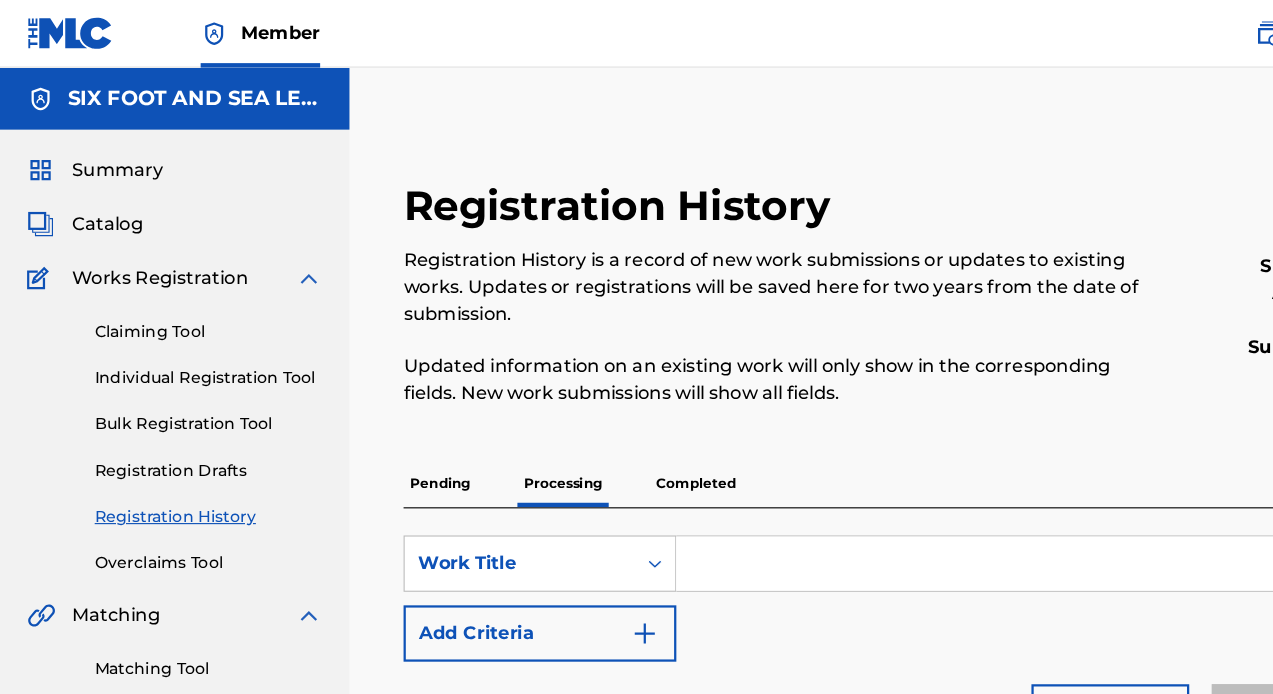click on "Catalog" at bounding box center (95, 199) 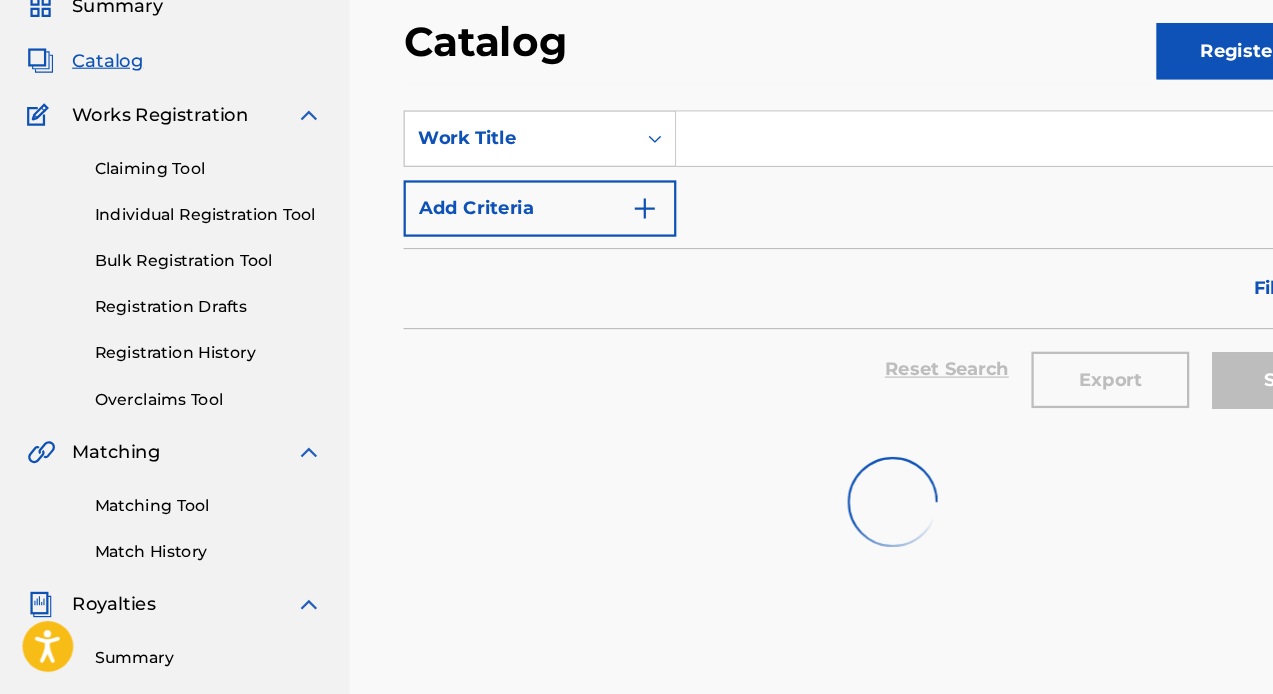 scroll, scrollTop: 78, scrollLeft: 0, axis: vertical 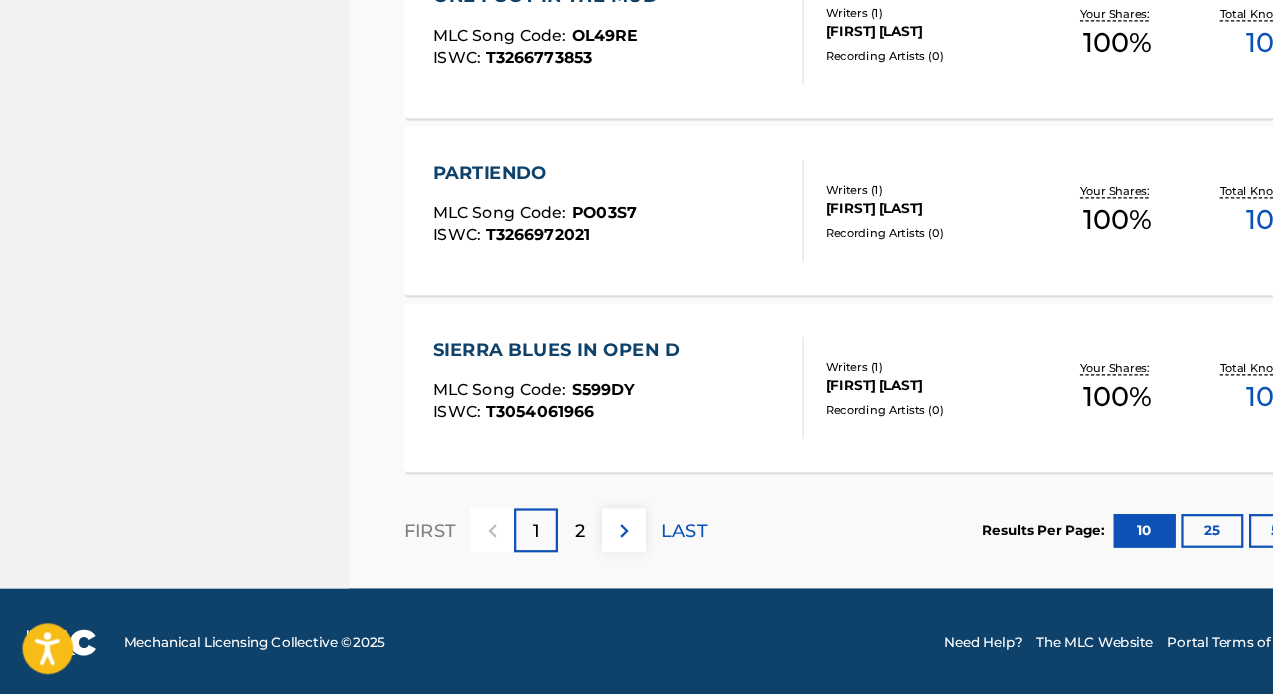 click on "2" at bounding box center [514, 546] 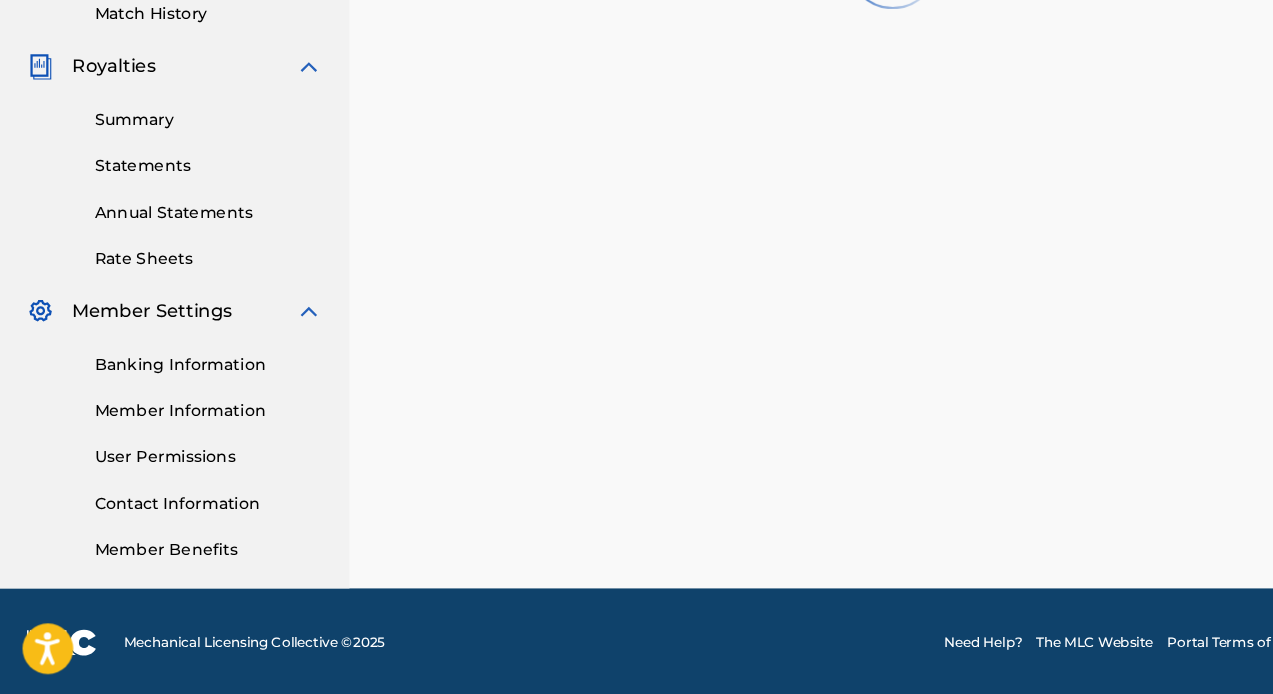 scroll, scrollTop: 78, scrollLeft: 0, axis: vertical 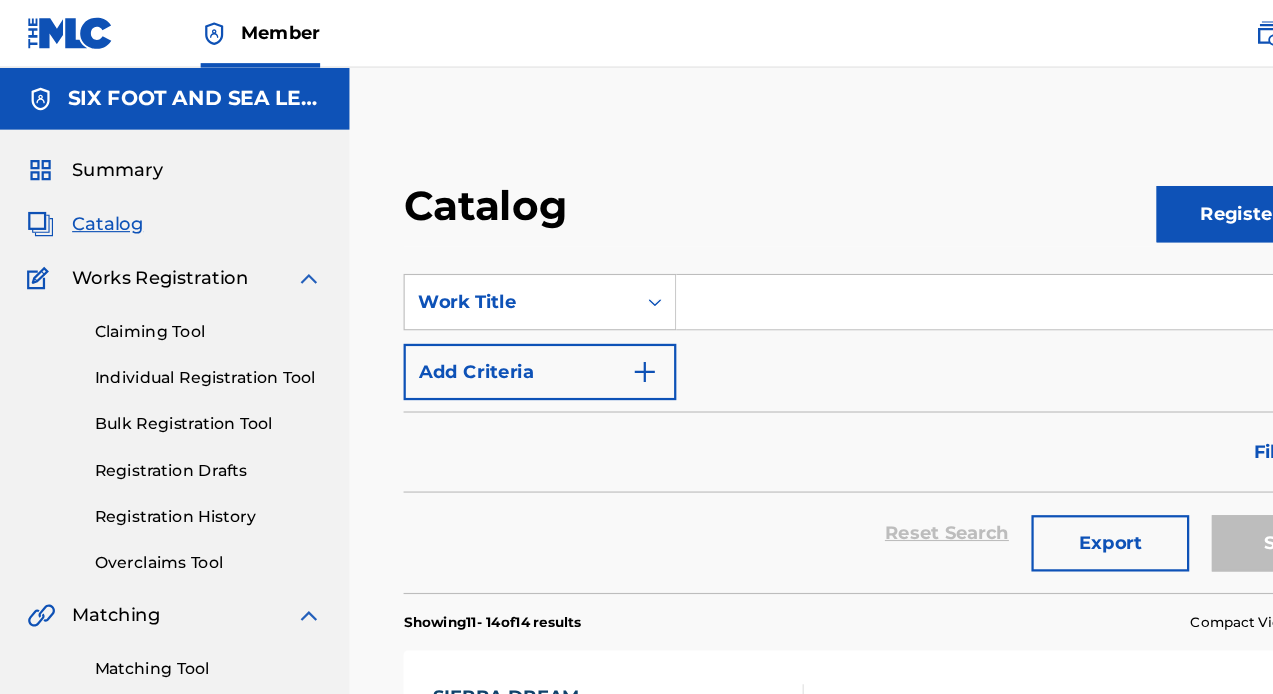 click on "Claiming Tool Individual Registration Tool Bulk Registration Tool Registration Drafts Registration History Overclaims Tool" at bounding box center (155, 384) 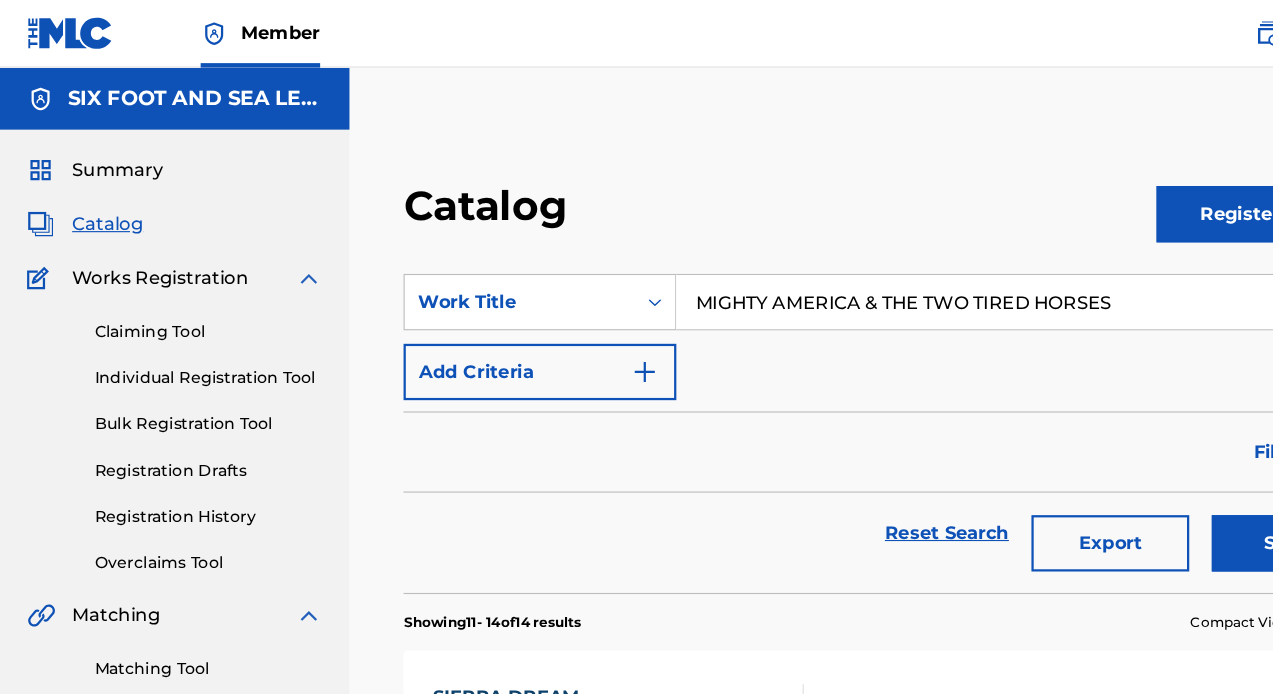type on "MIGHTY AMERICA & THE TWO TIRED HORSES" 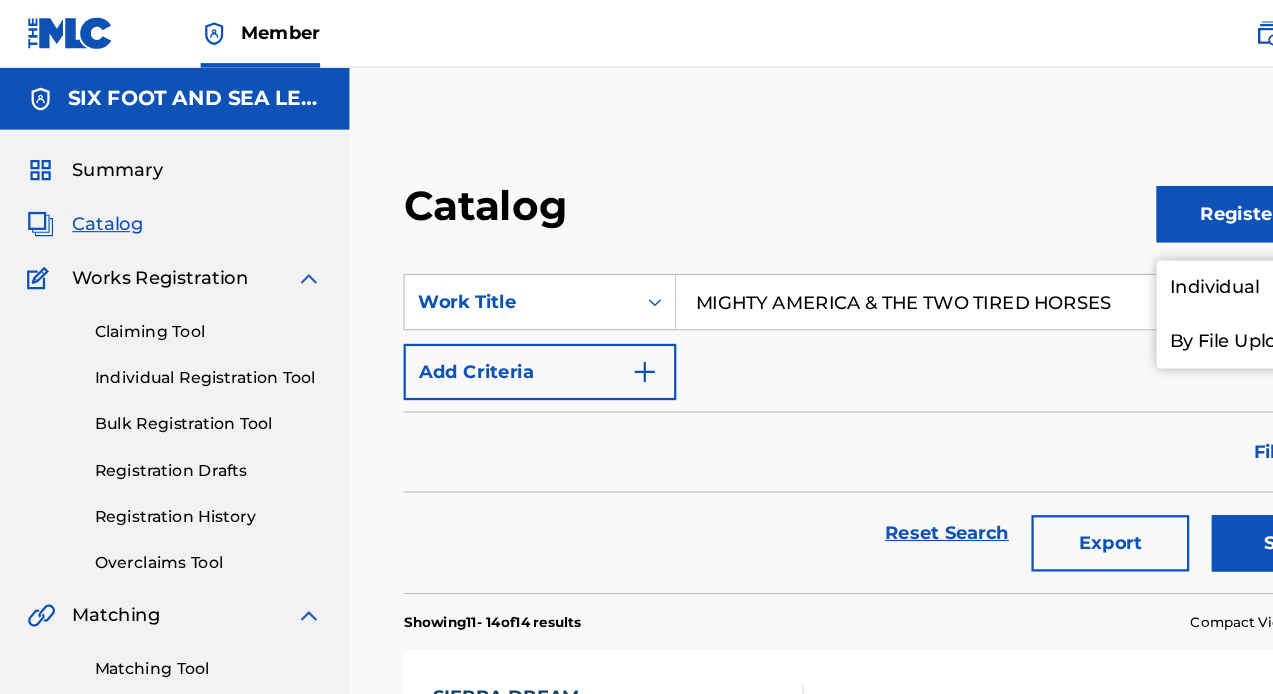 click on "Individual" at bounding box center [1125, 255] 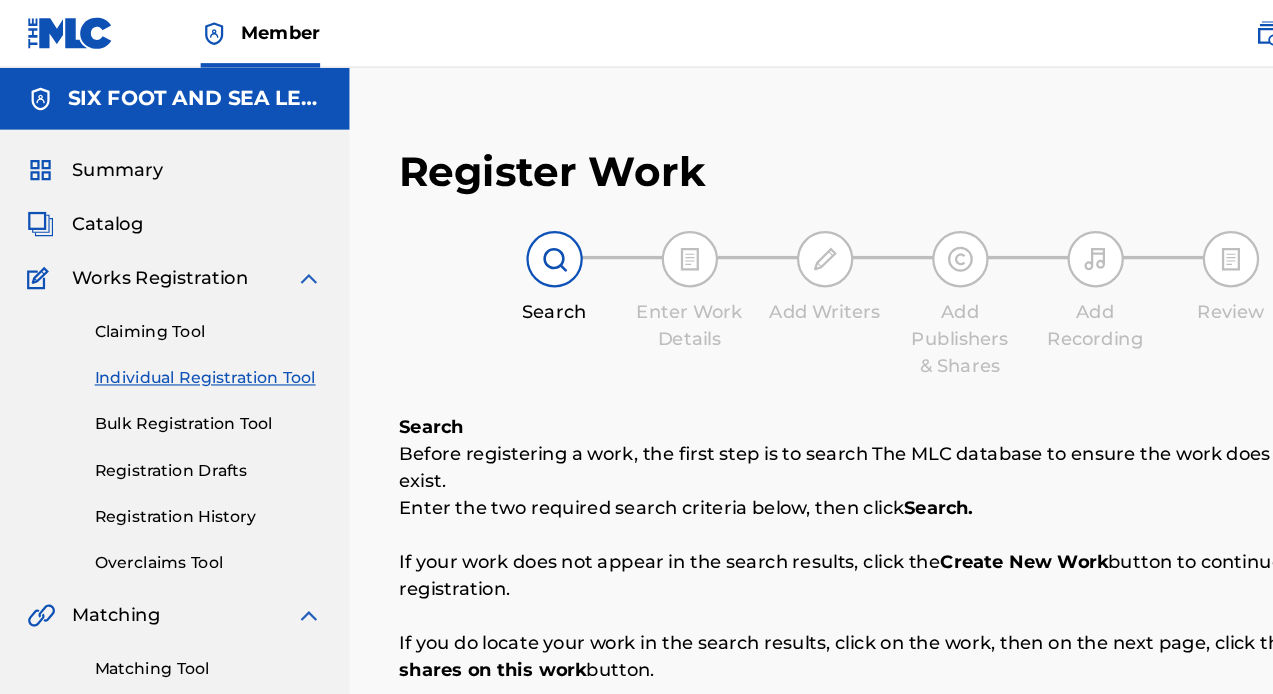 scroll, scrollTop: 1, scrollLeft: 0, axis: vertical 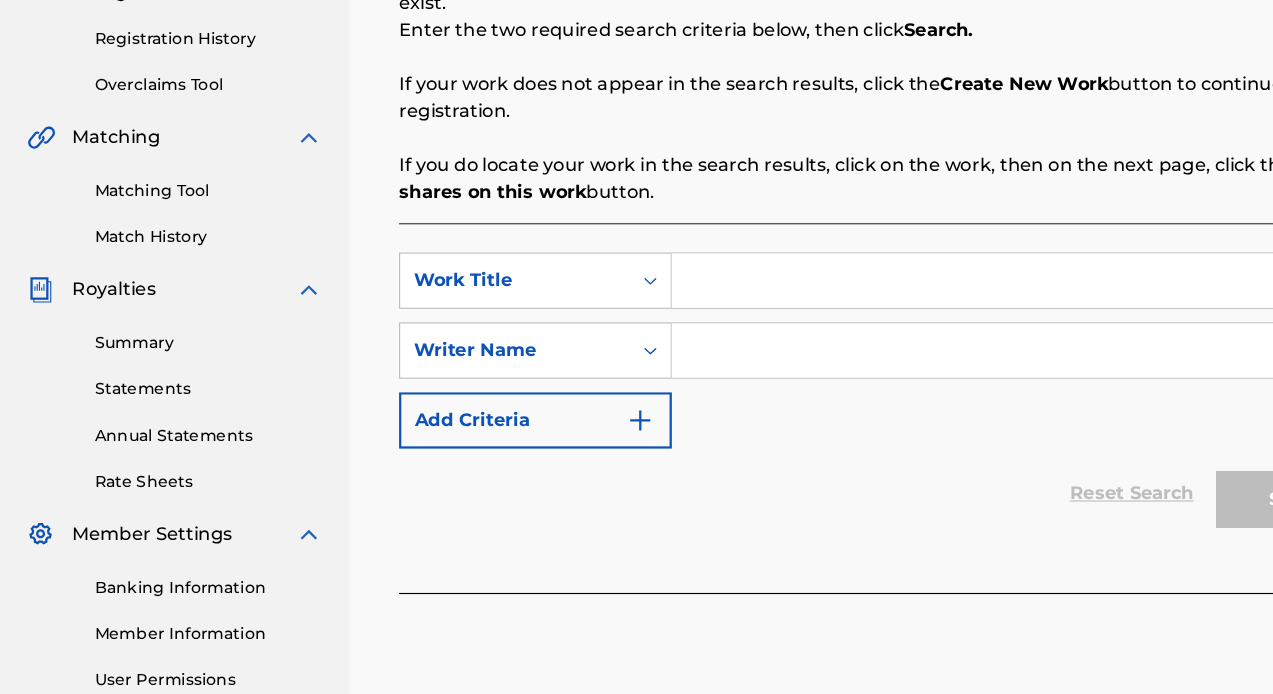 click at bounding box center (912, 327) 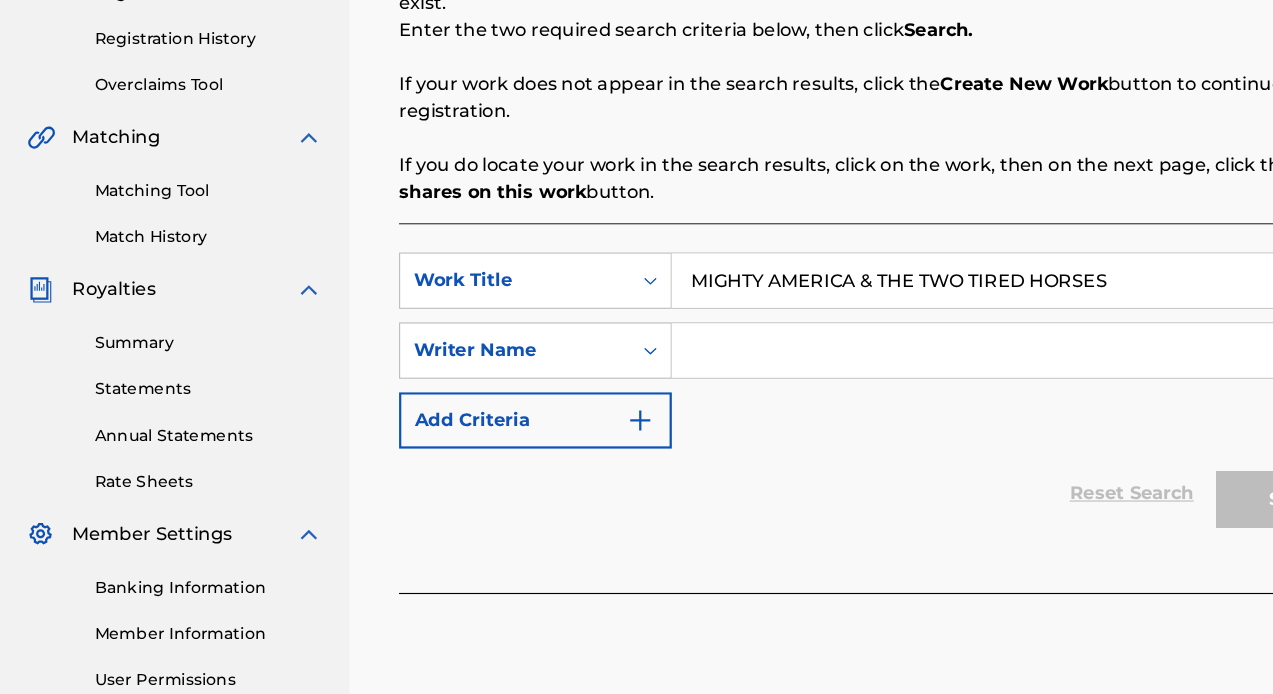 type on "MIGHTY AMERICA & THE TWO TIRED HORSES" 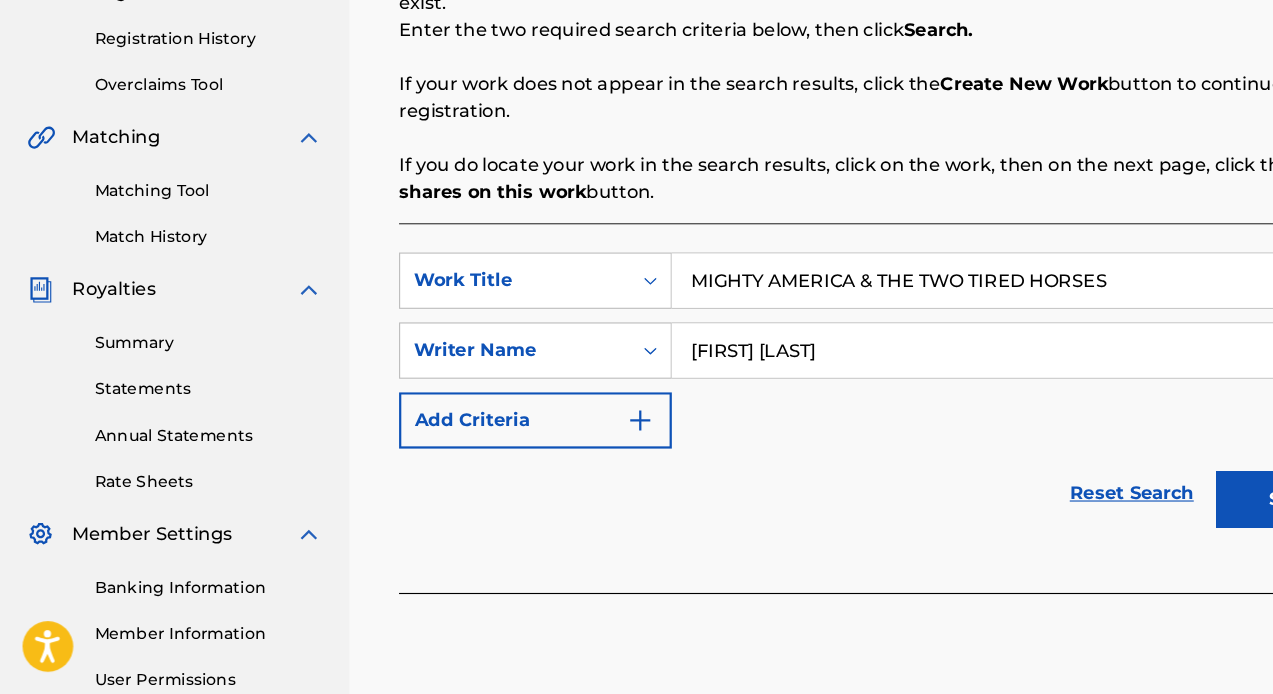 click on "Search" at bounding box center (1154, 521) 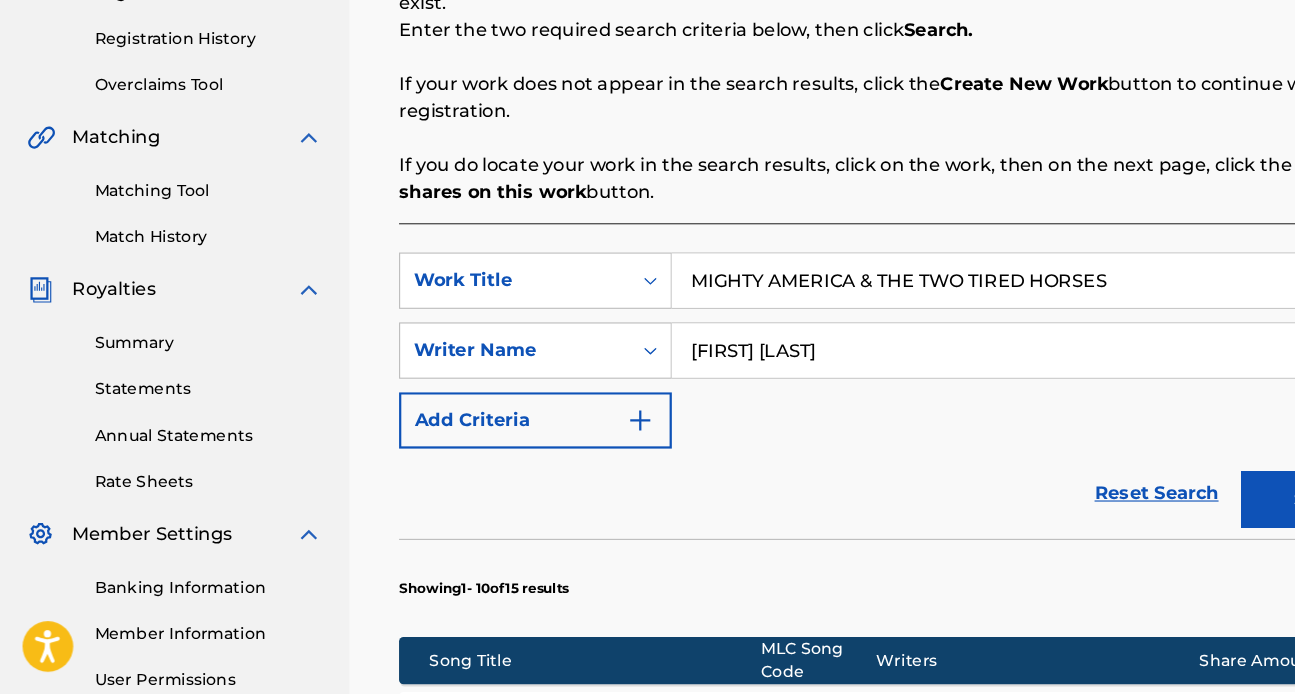 scroll, scrollTop: 367, scrollLeft: 0, axis: vertical 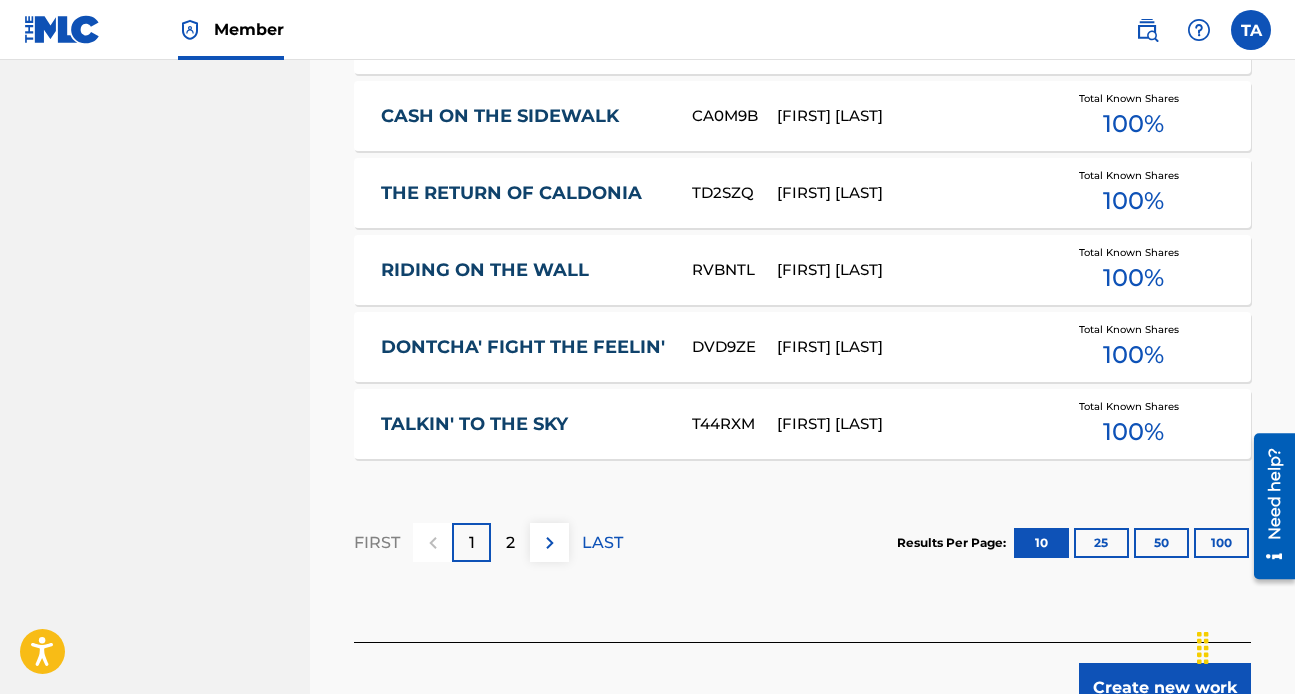 click on "2" at bounding box center [510, 542] 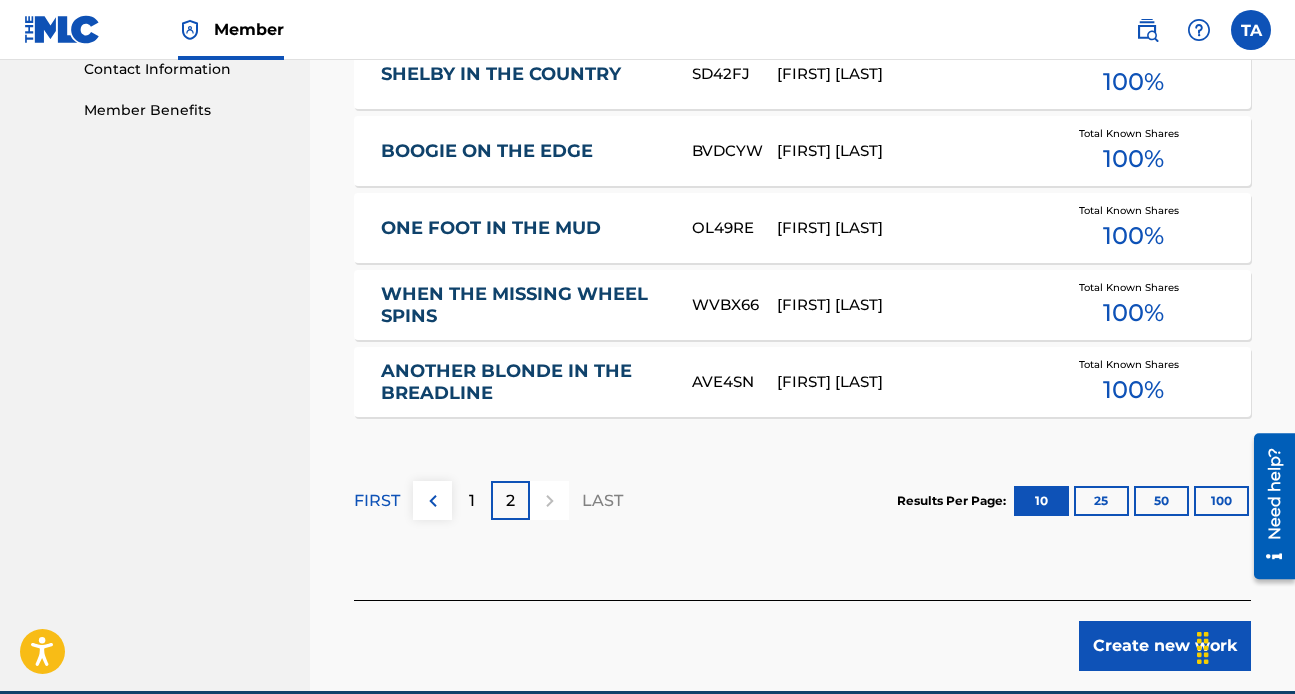 scroll, scrollTop: 1092, scrollLeft: 0, axis: vertical 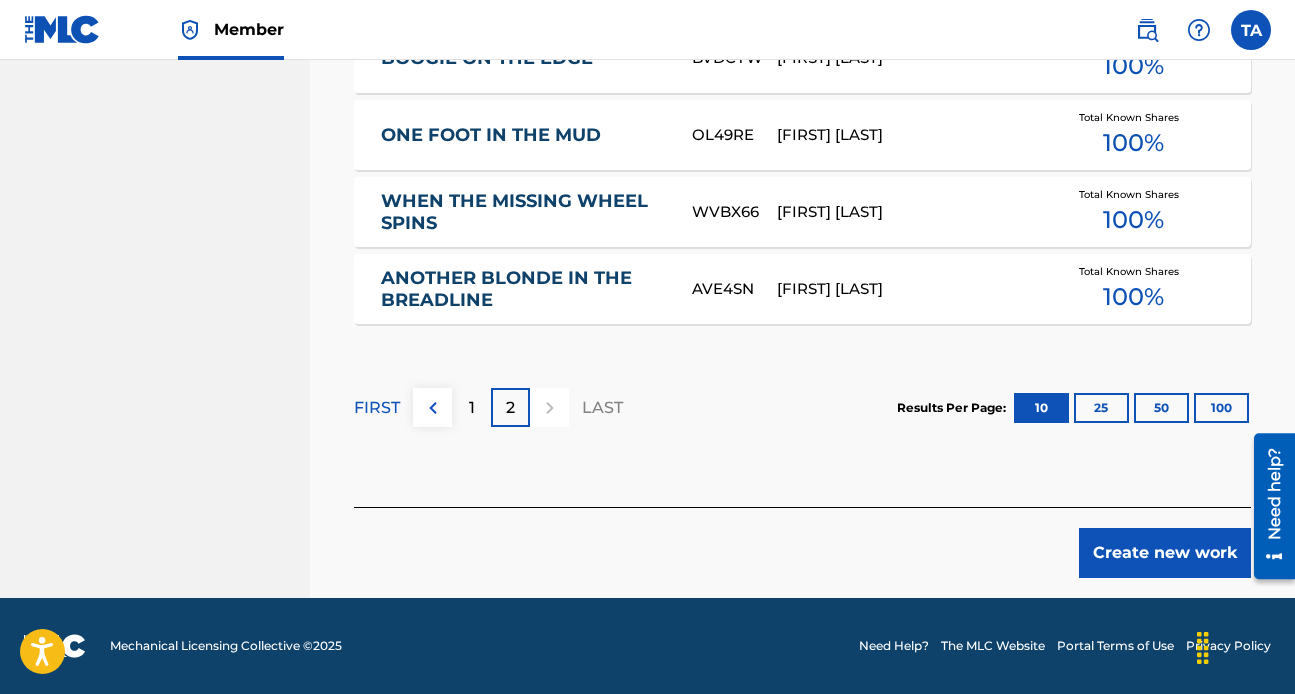click on "Create new work" at bounding box center [1165, 553] 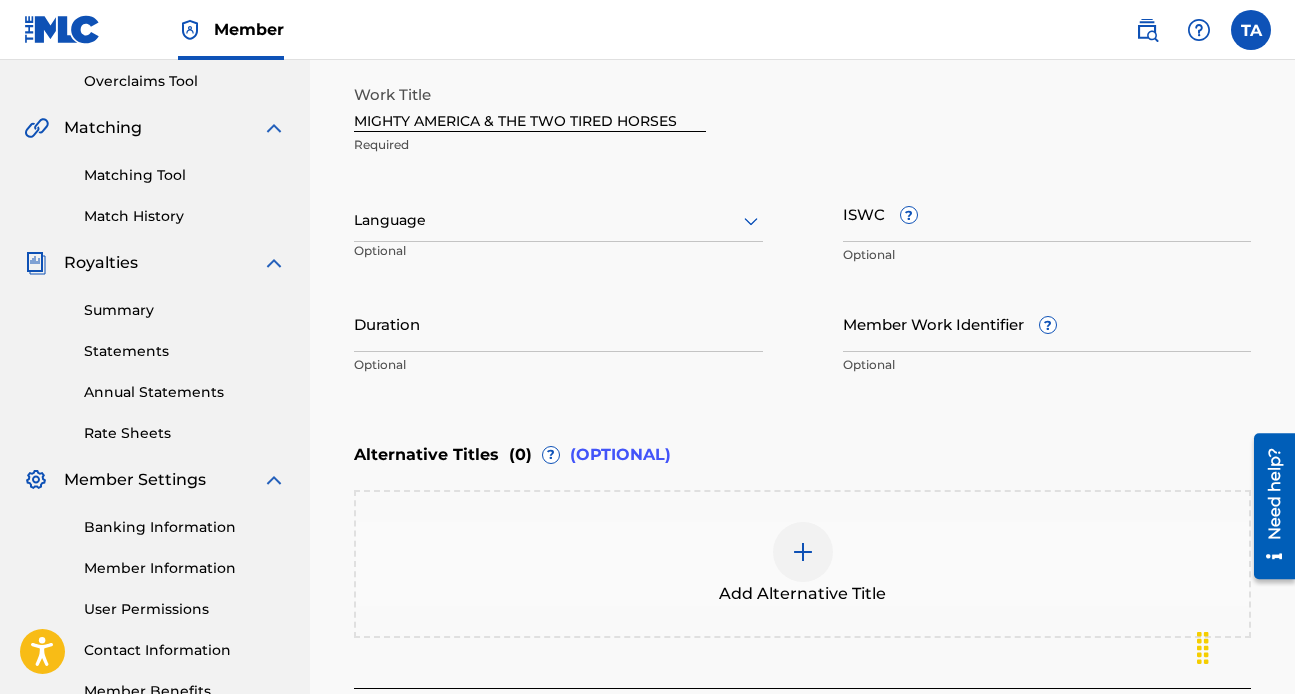 scroll, scrollTop: 420, scrollLeft: 0, axis: vertical 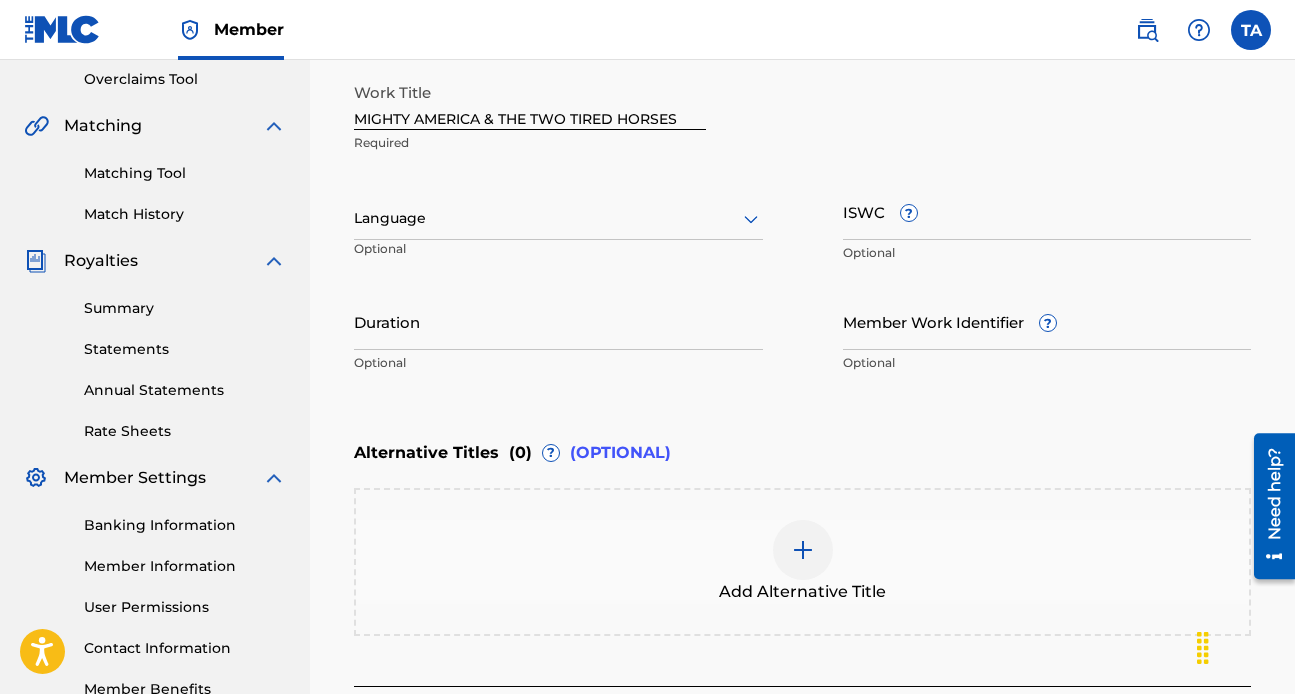 click 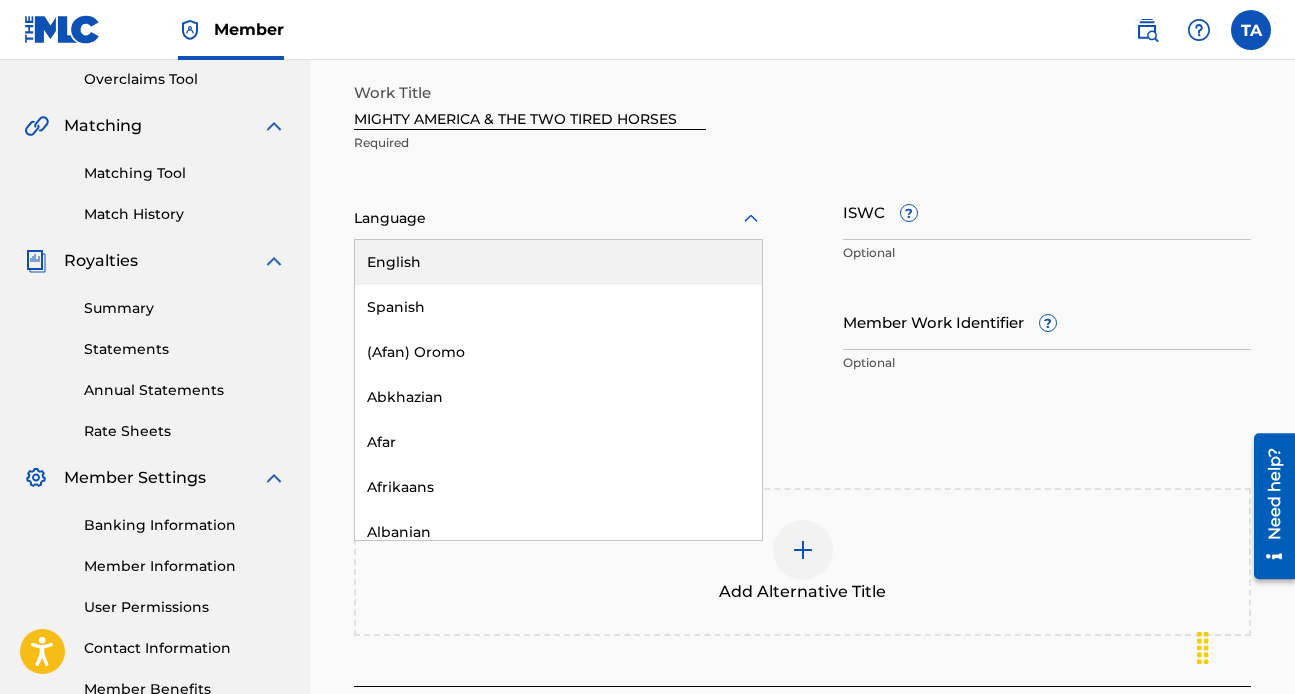 click on "English" at bounding box center [558, 262] 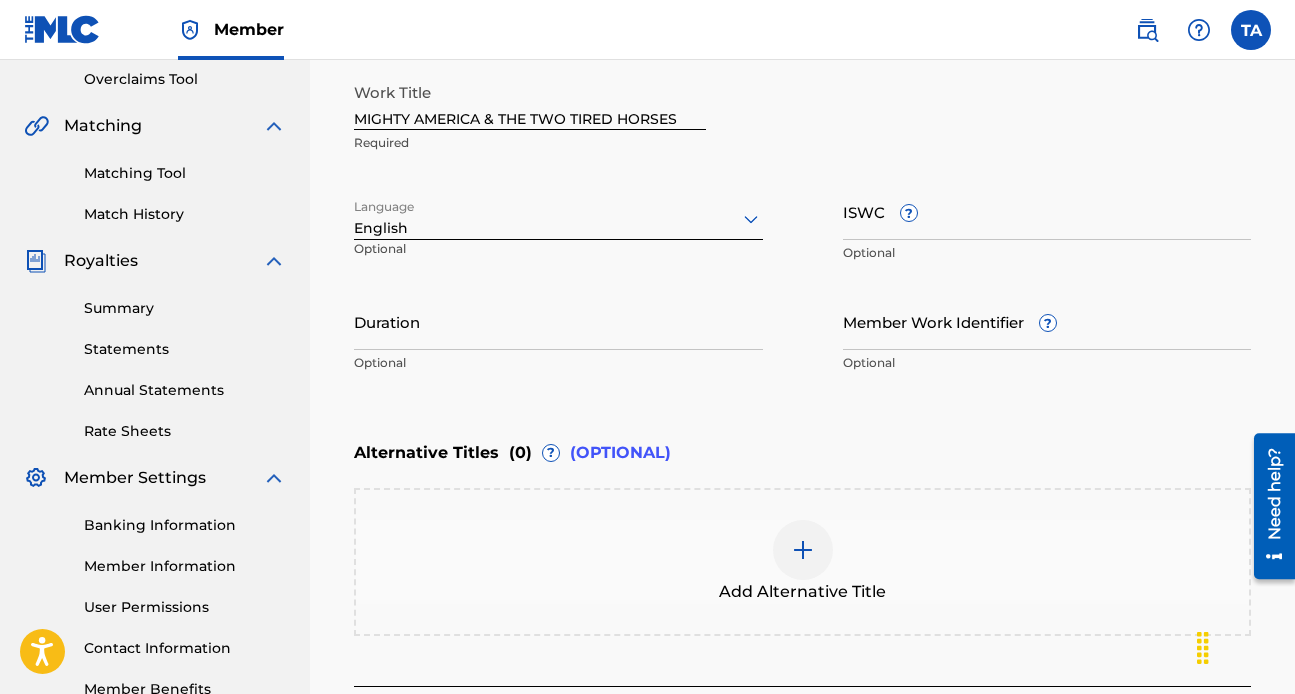 click on "ISWC   ?" at bounding box center [1047, 211] 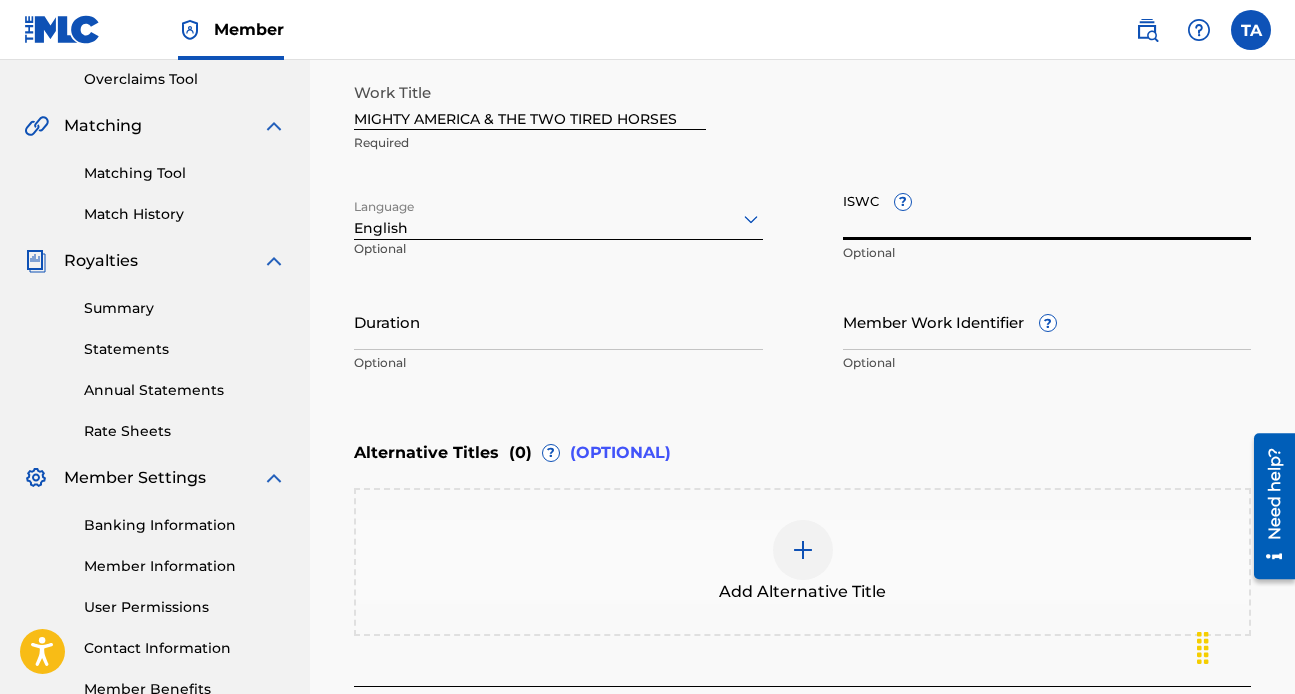 paste on "T3021060908" 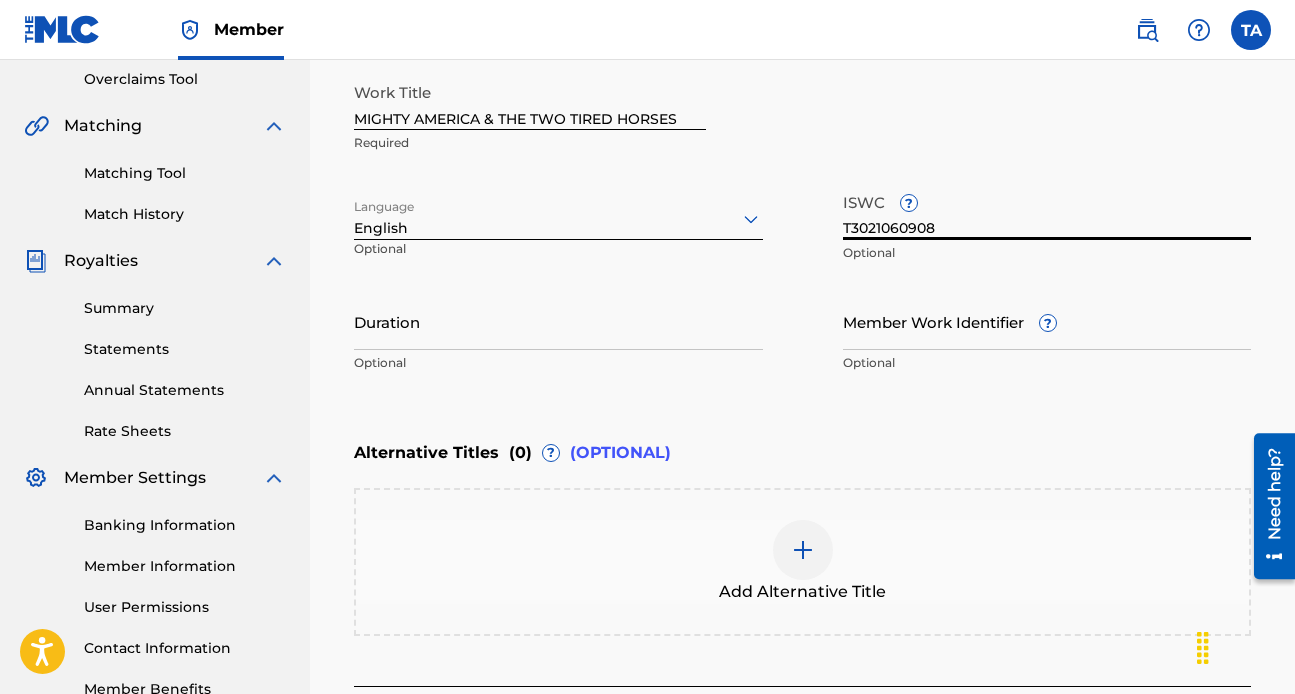 type on "T3021060908" 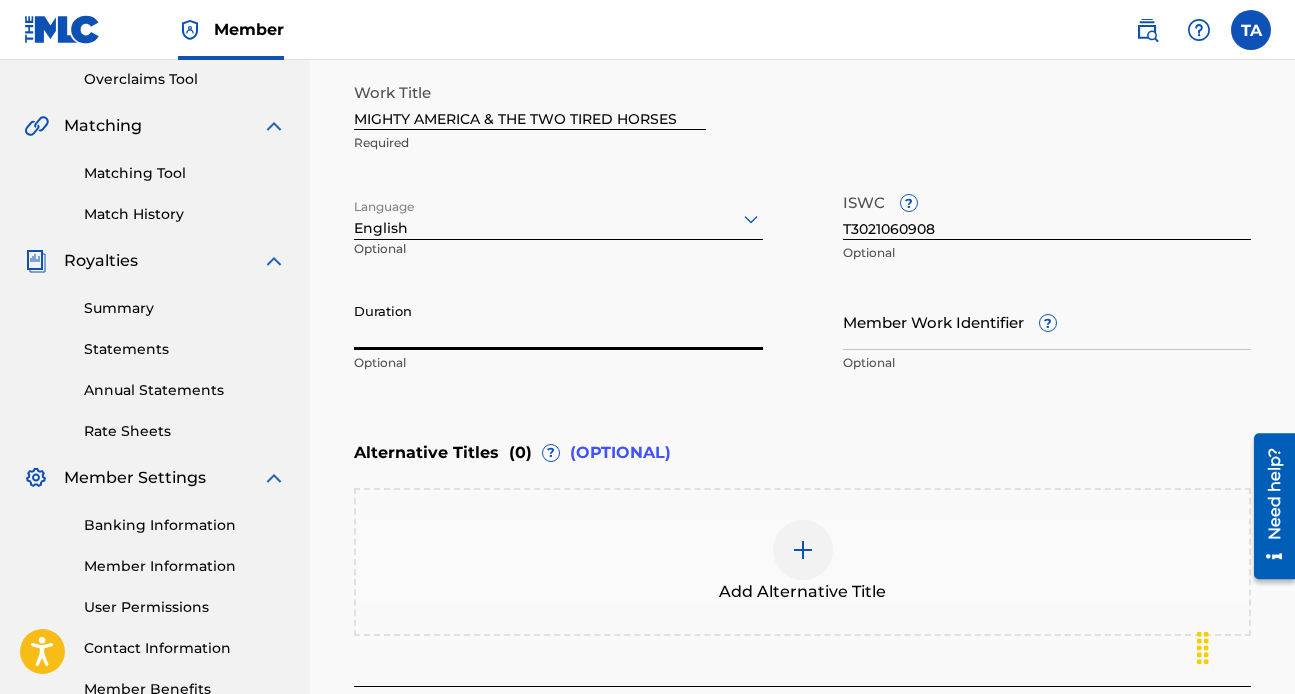 click on "Duration" at bounding box center [558, 321] 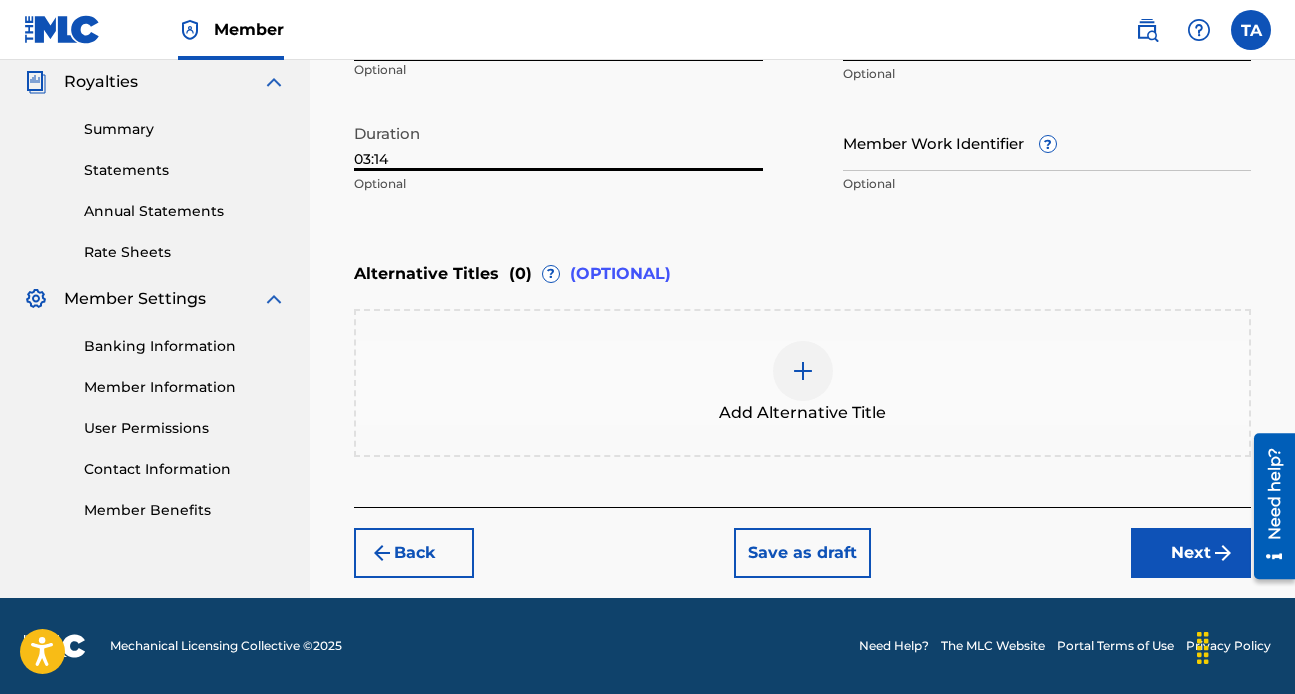 scroll, scrollTop: 598, scrollLeft: 0, axis: vertical 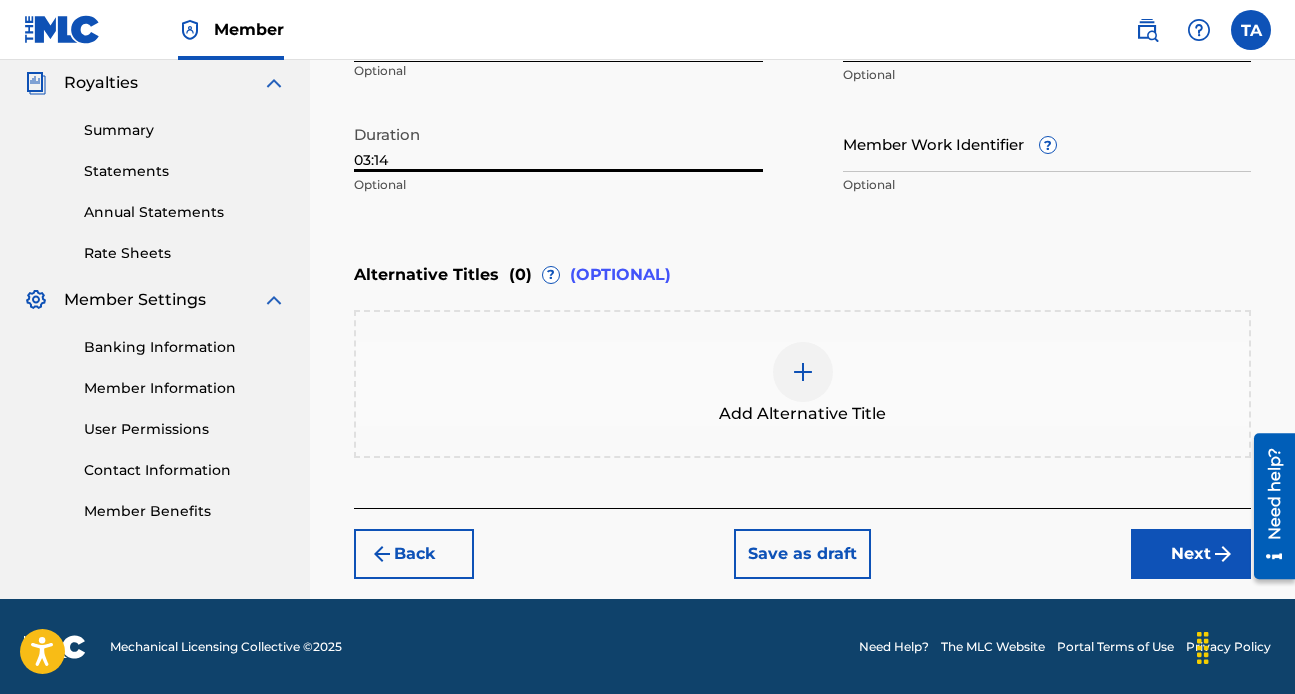 type on "03:14" 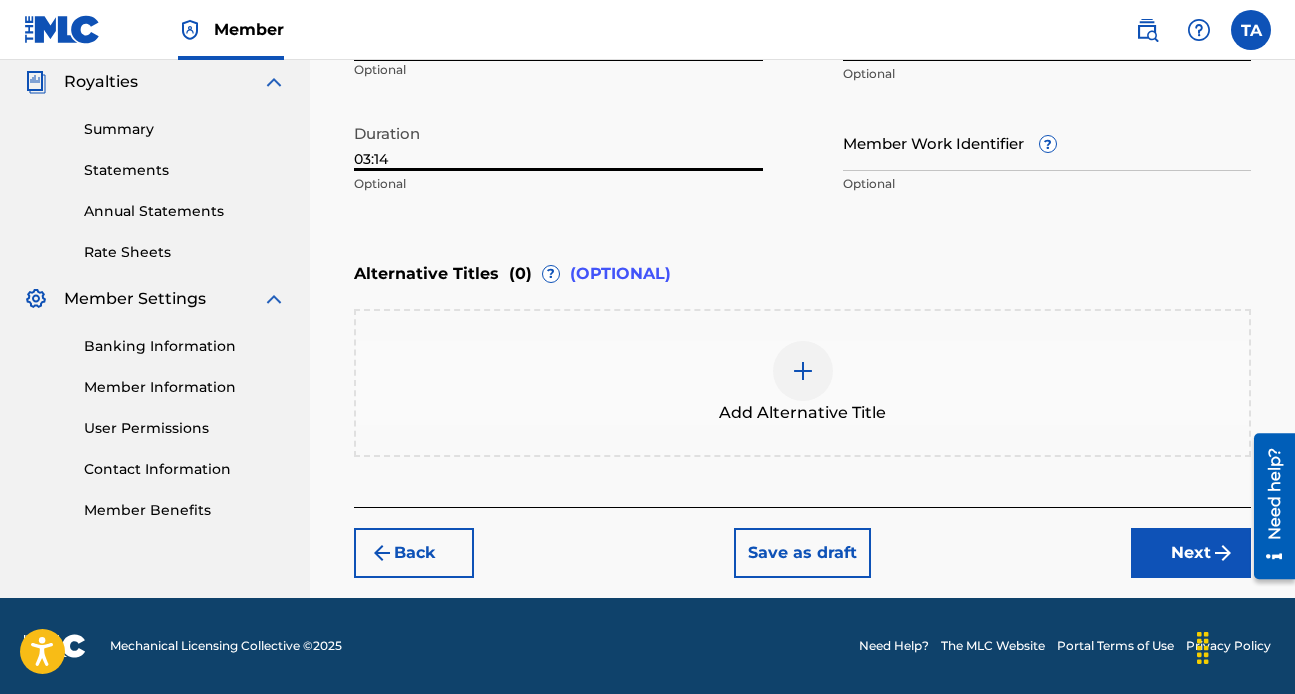 click at bounding box center [803, 371] 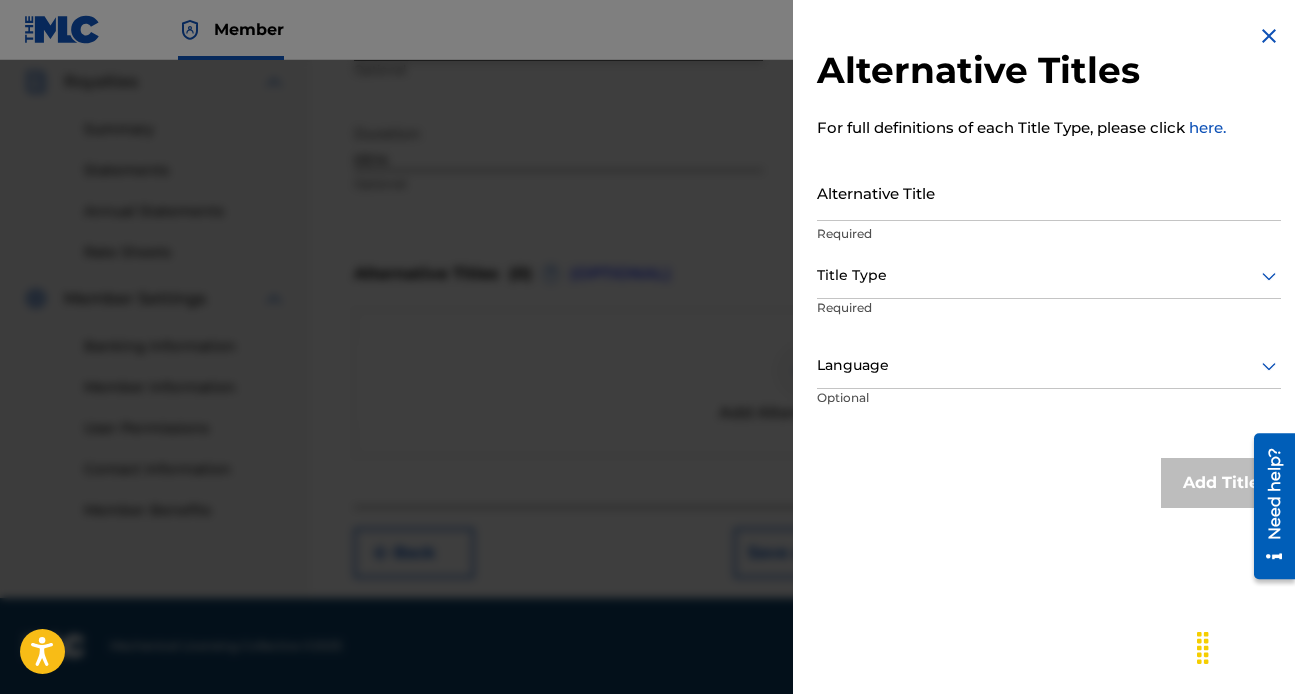 click on "Alternative Title" at bounding box center [1049, 192] 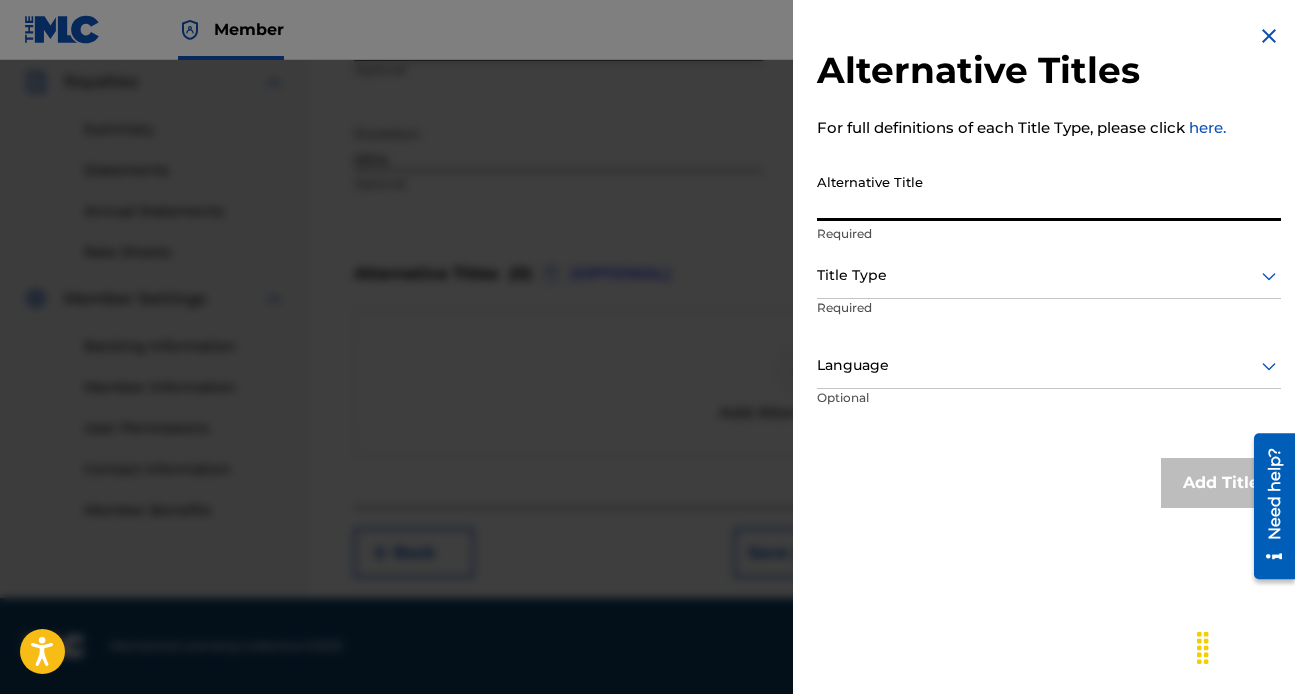 paste on "Mighty America and the Two Tired Horses (Live at Club Lingerie, Hollywood, Ca, [MONTH]/[DAY]/[YEAR])" 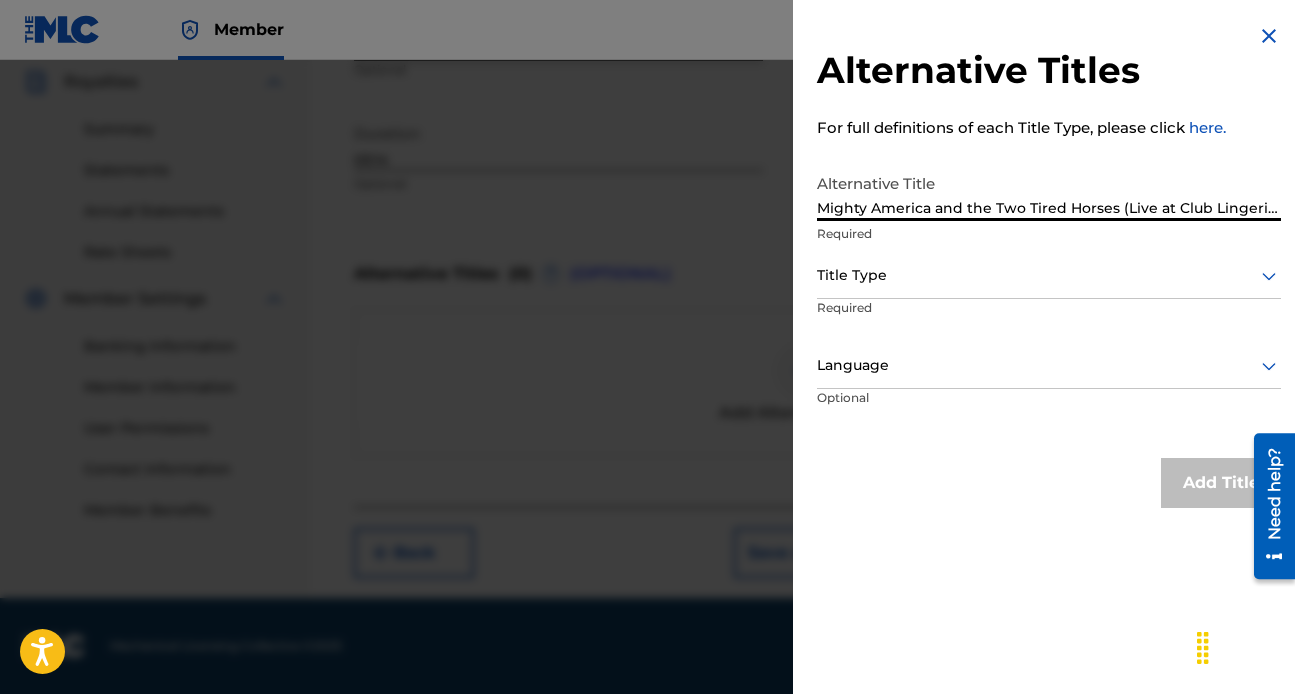 scroll, scrollTop: 0, scrollLeft: 165, axis: horizontal 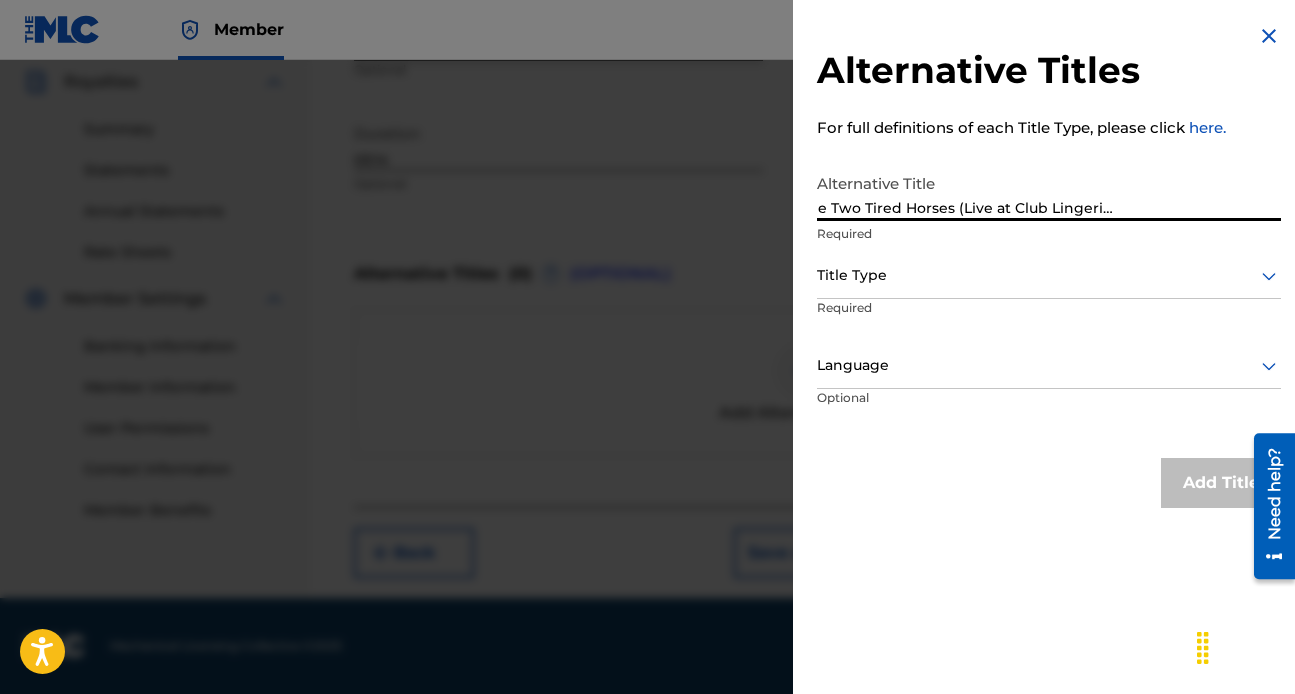 type on "Mighty America and the Two Tired Horses (Live at Club Lingerie, Hollywood, Ca, [MONTH]/[DAY]/[YEAR])" 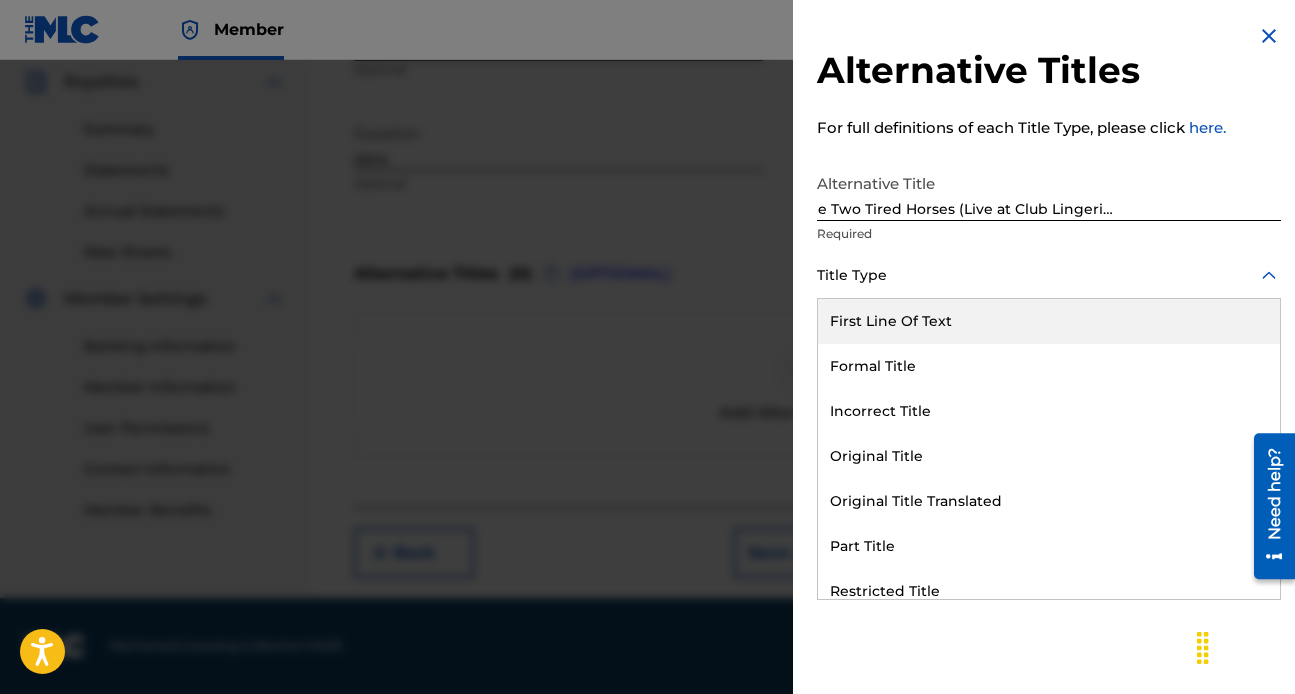 click 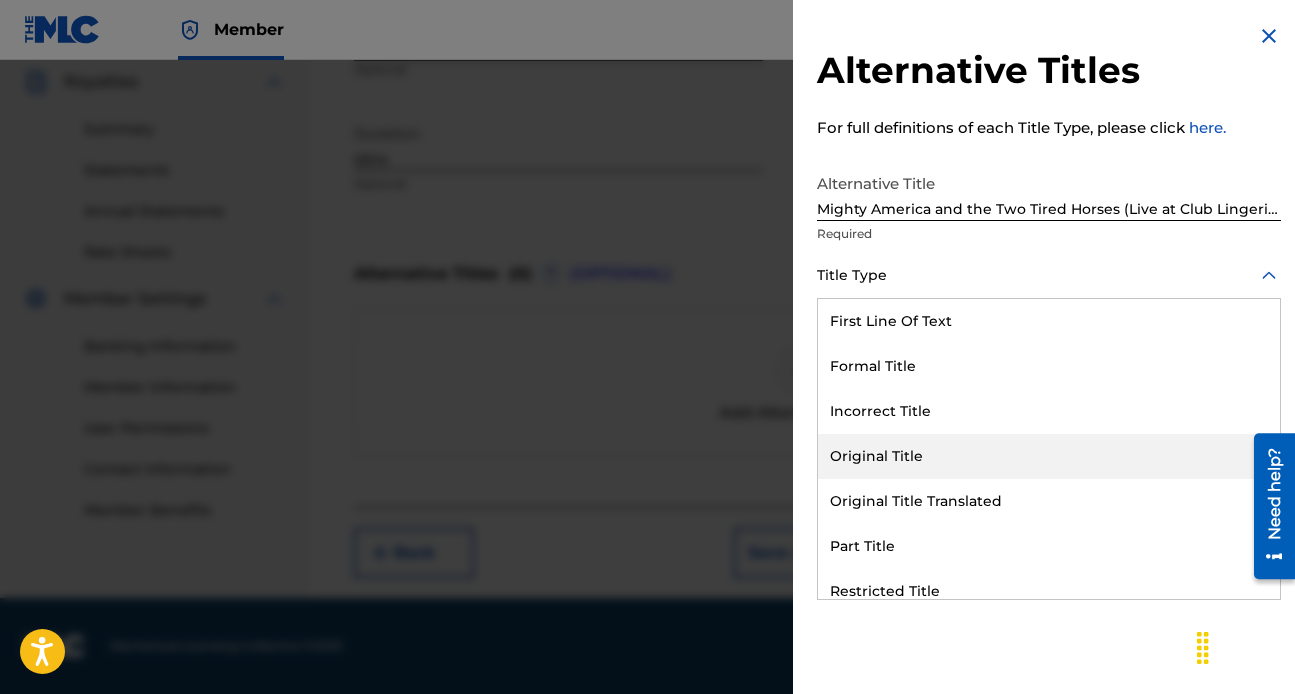 scroll, scrollTop: 195, scrollLeft: 0, axis: vertical 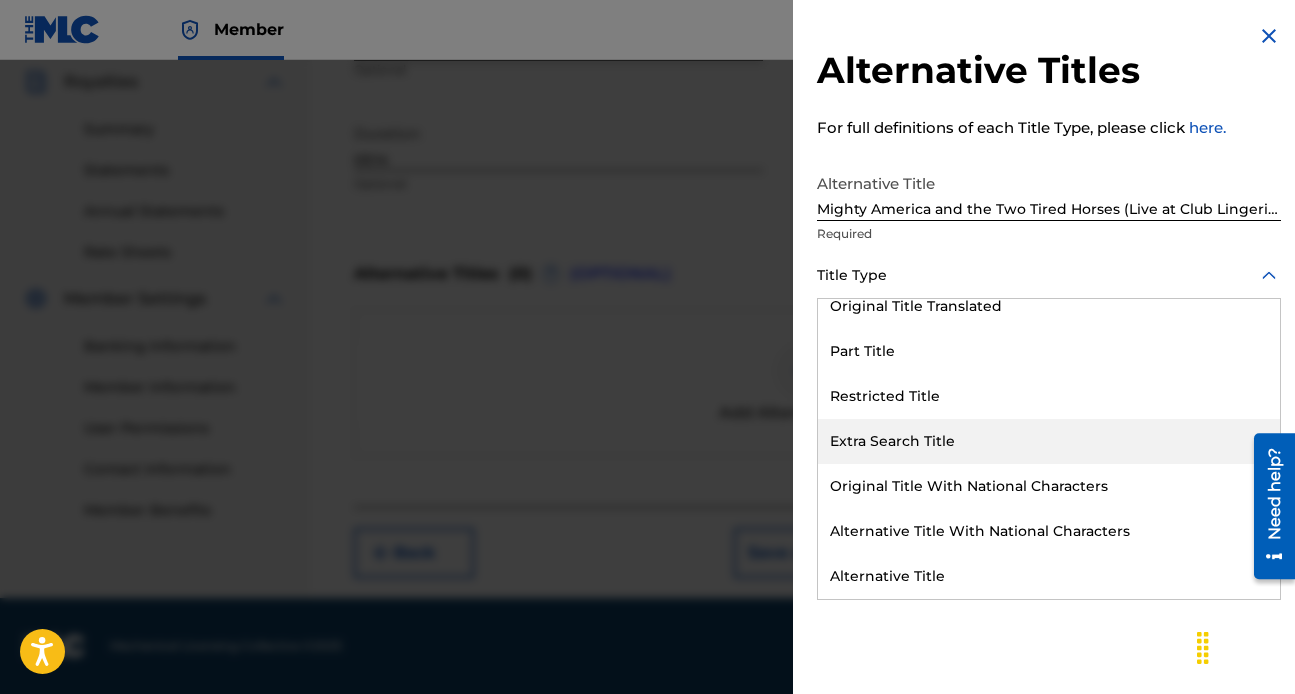 click on "Extra Search Title" at bounding box center [1049, 441] 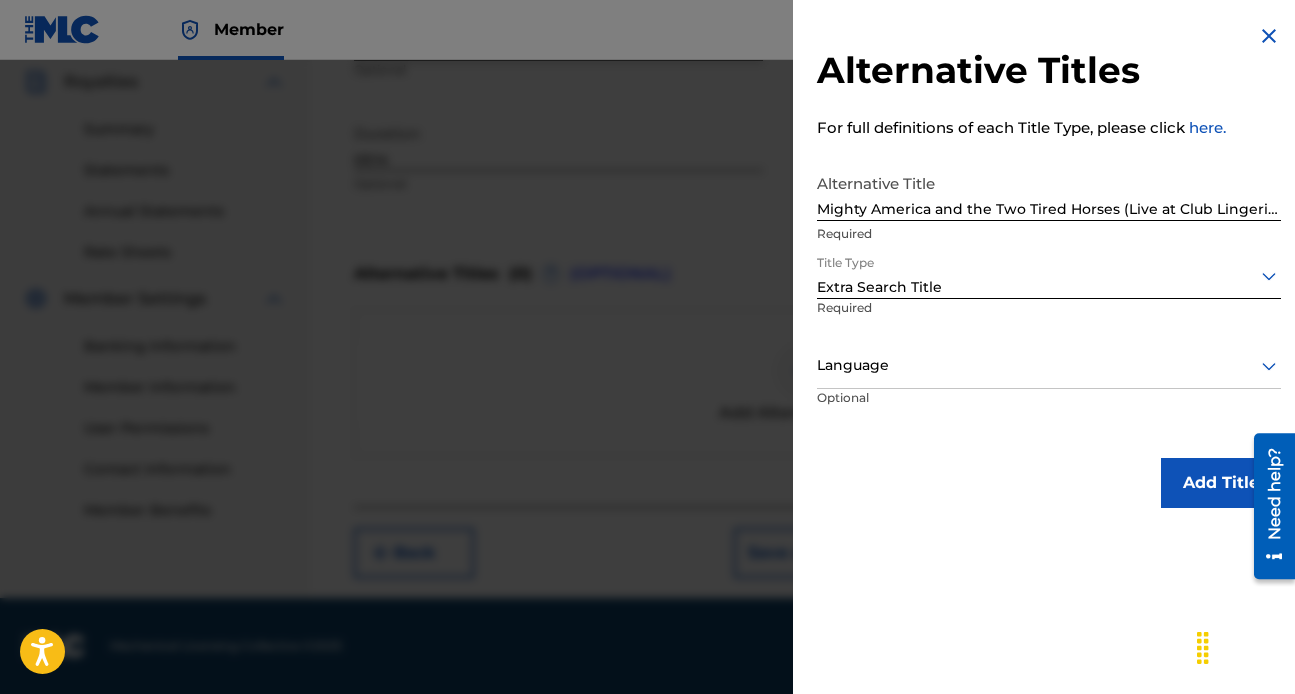 click 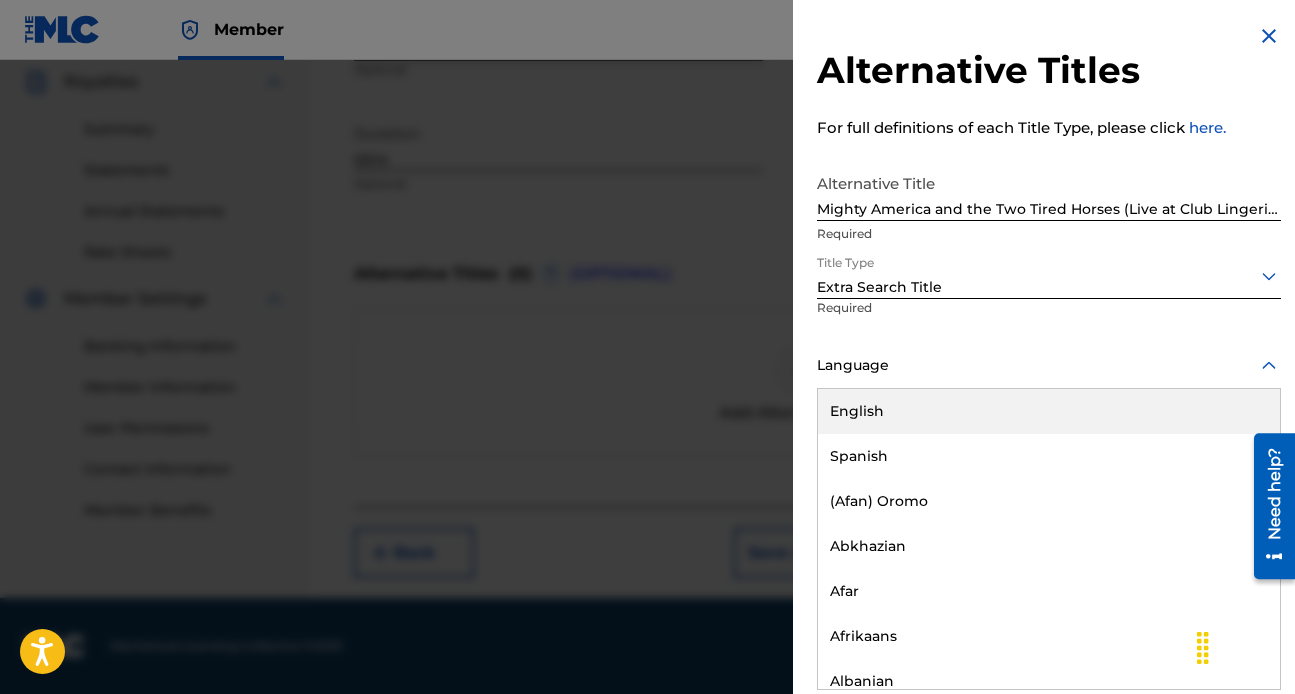 click on "English" at bounding box center [1049, 411] 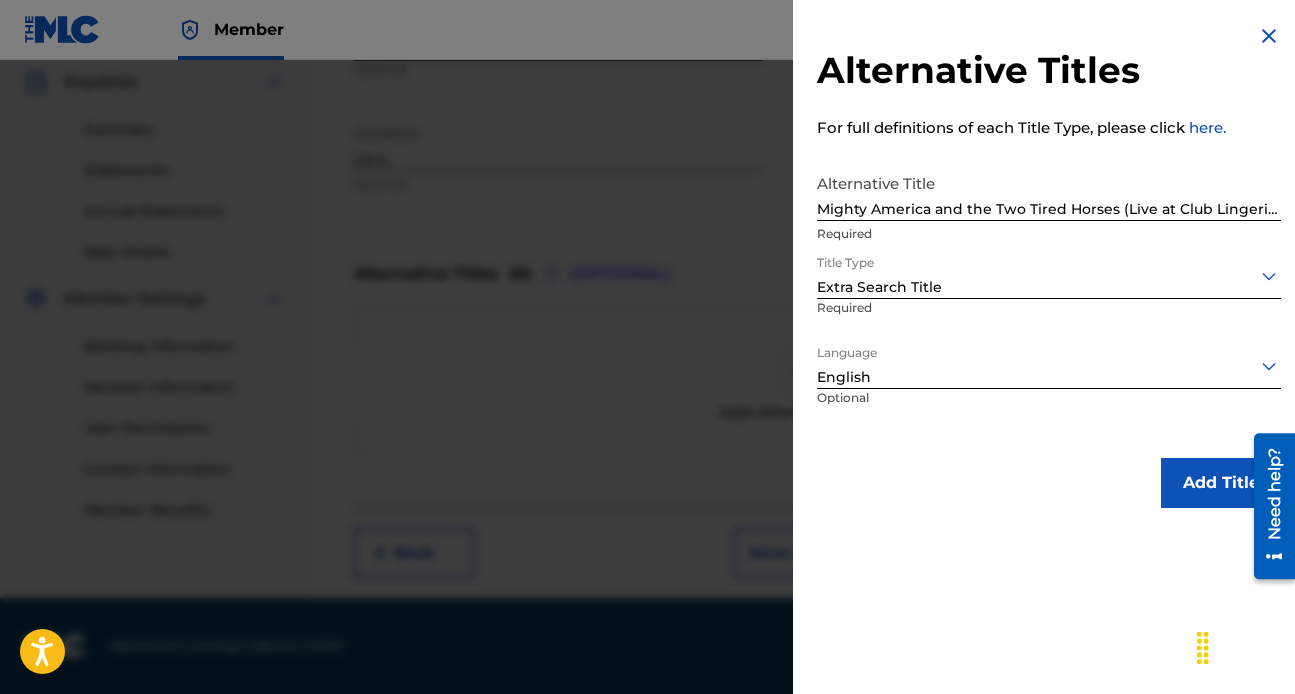 click on "Add Title" at bounding box center [1221, 483] 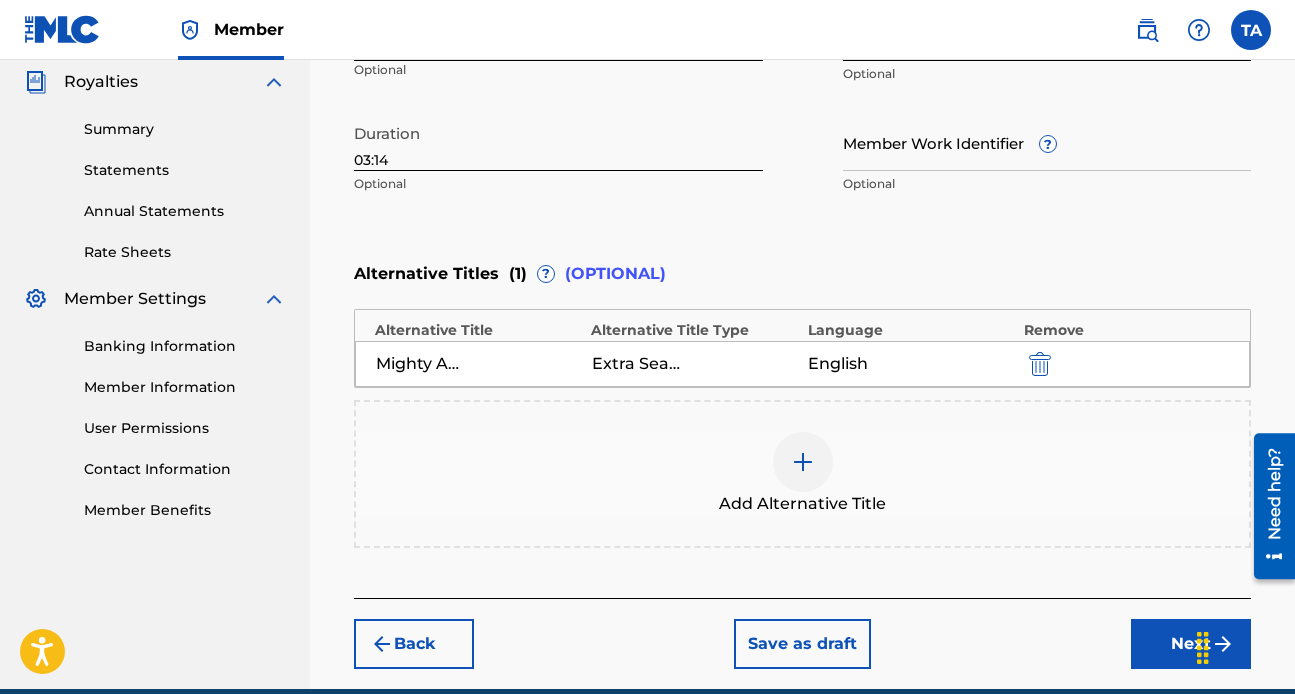 scroll, scrollTop: 690, scrollLeft: 0, axis: vertical 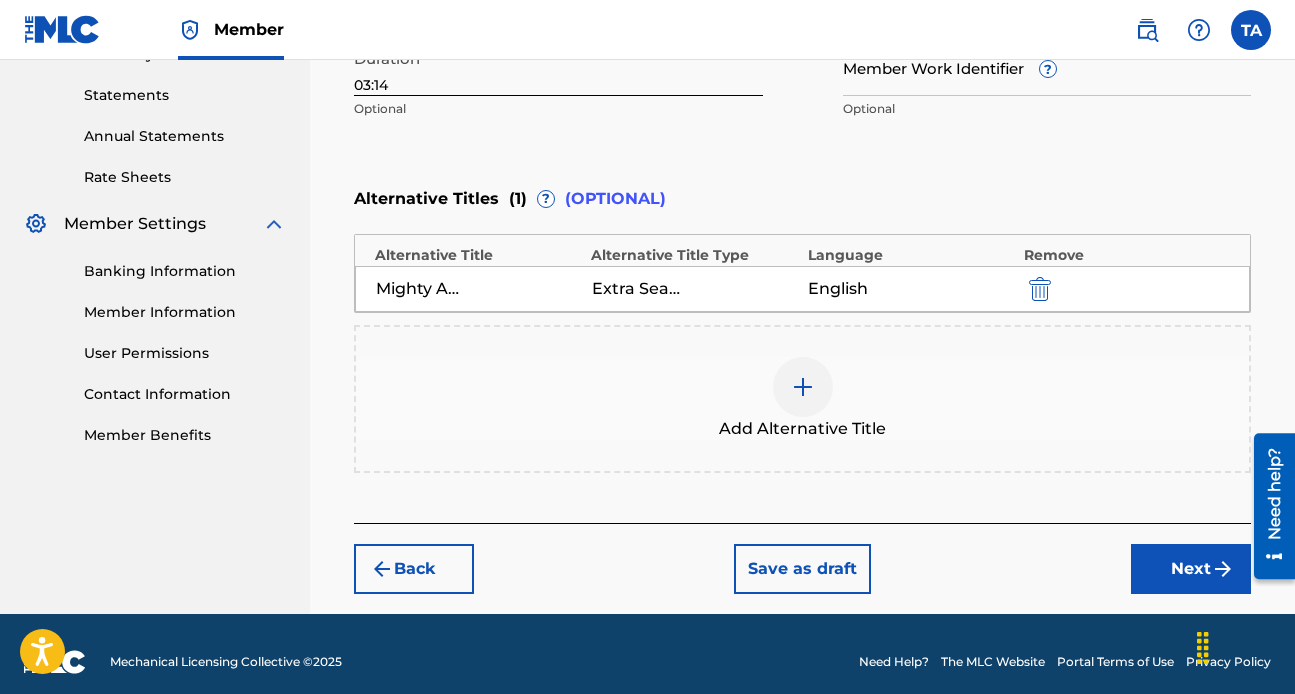 click on "Next" at bounding box center [1191, 569] 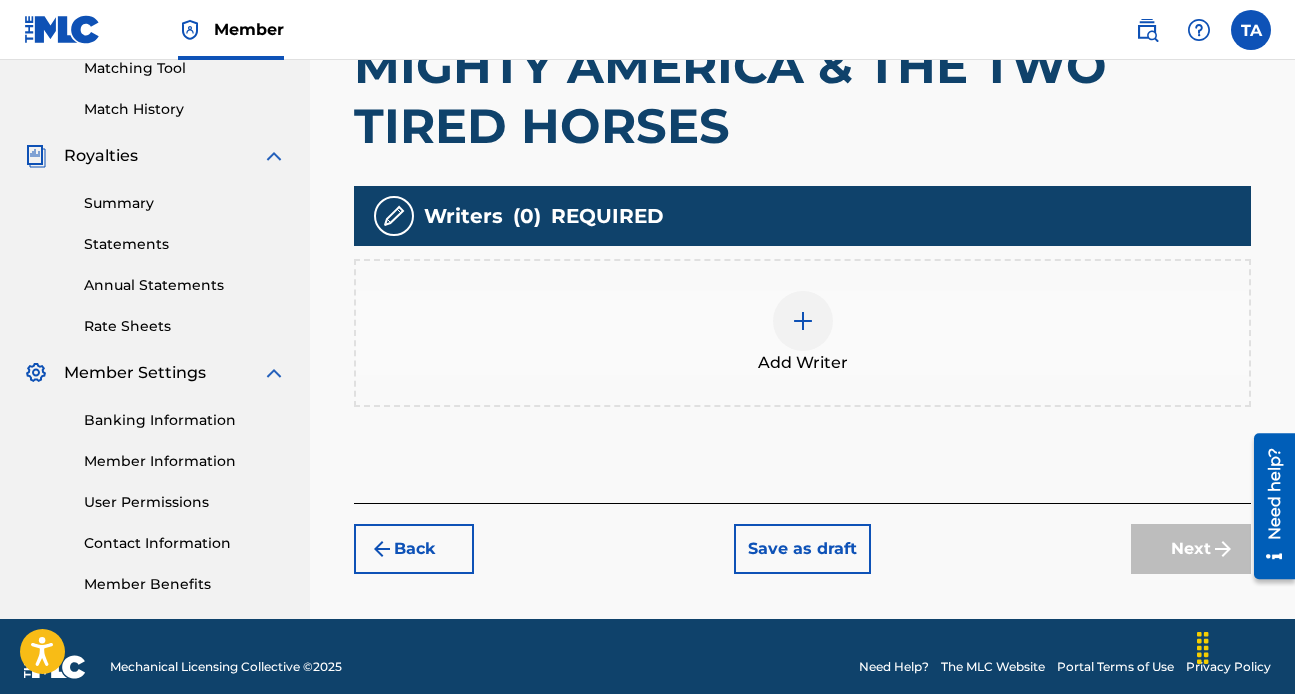scroll, scrollTop: 546, scrollLeft: 0, axis: vertical 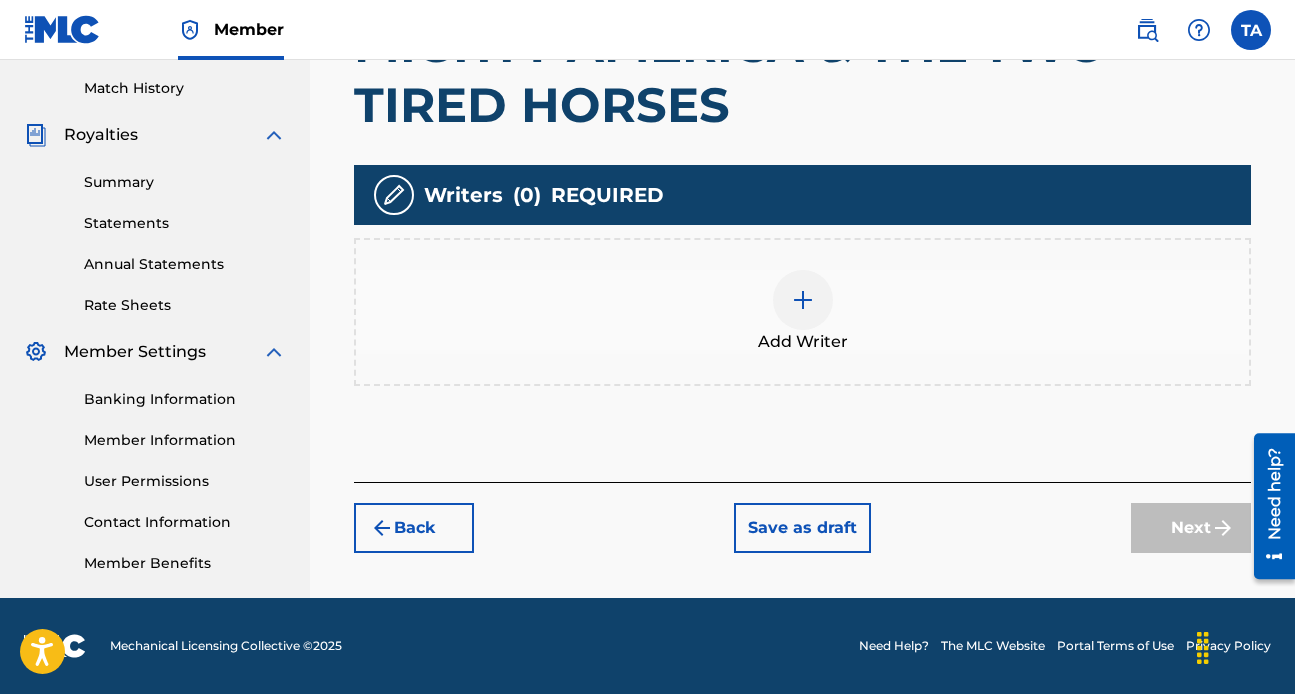 click at bounding box center [803, 300] 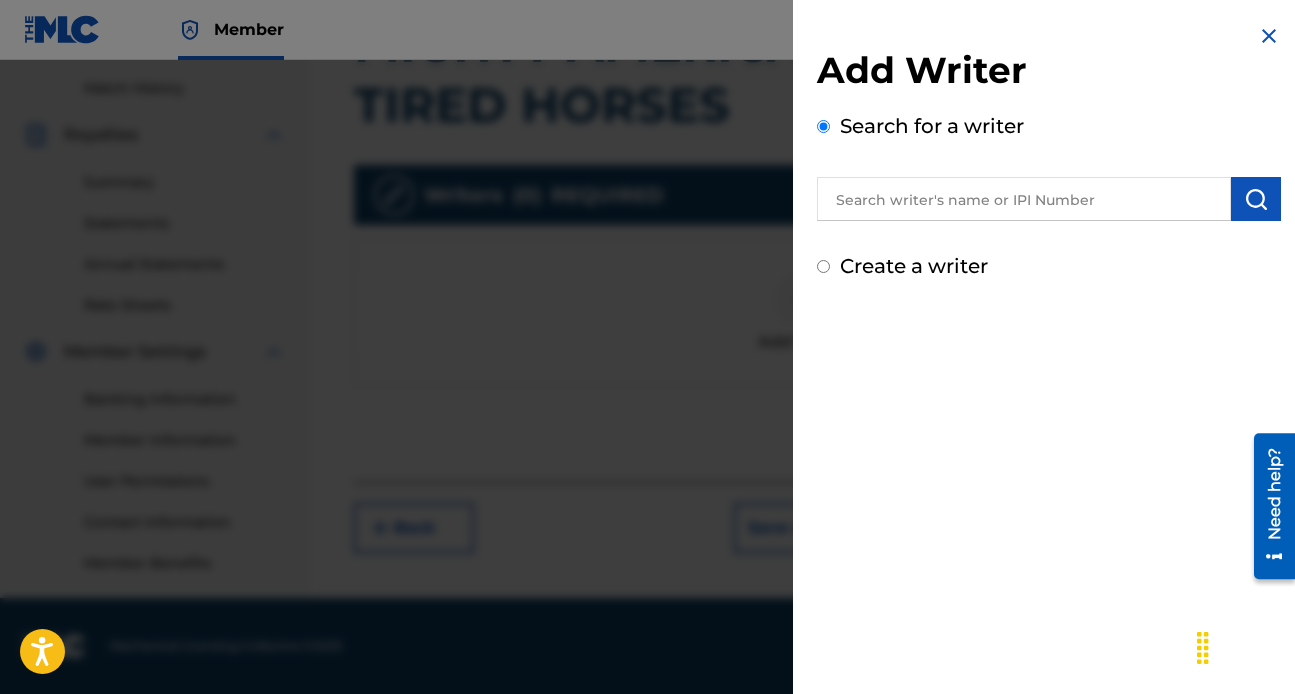 click at bounding box center (1024, 199) 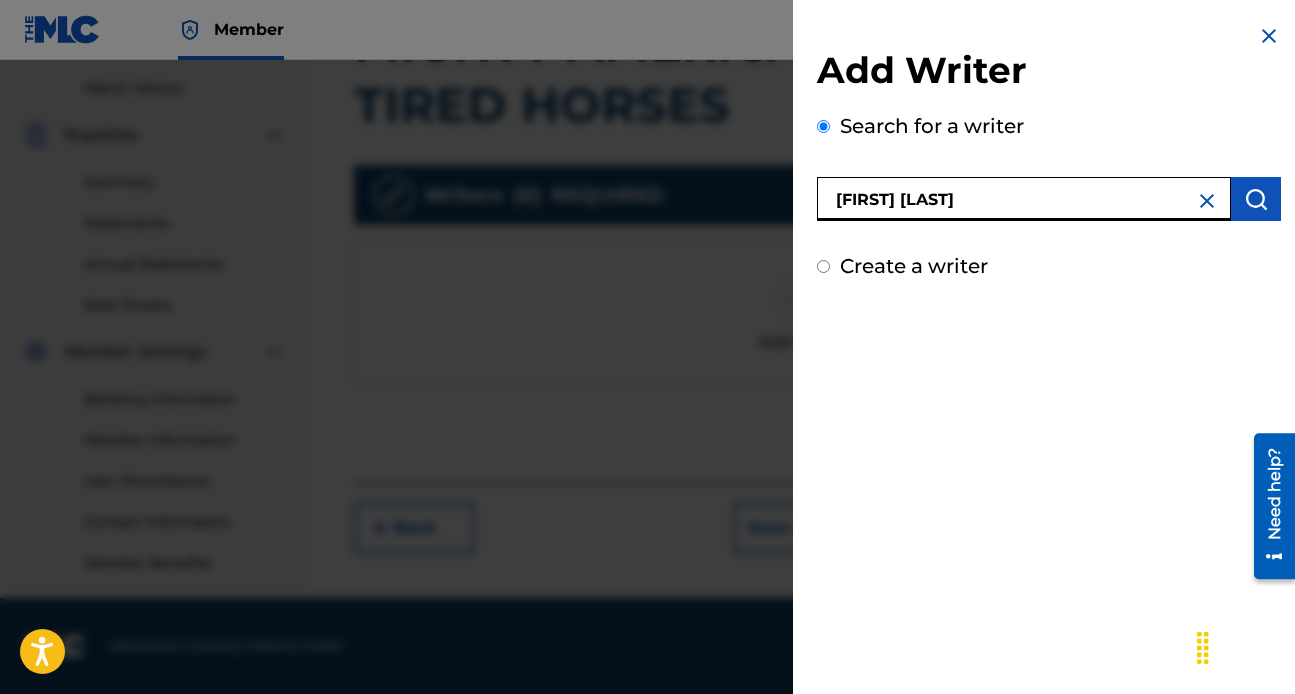 type on "[FIRST] [LAST]" 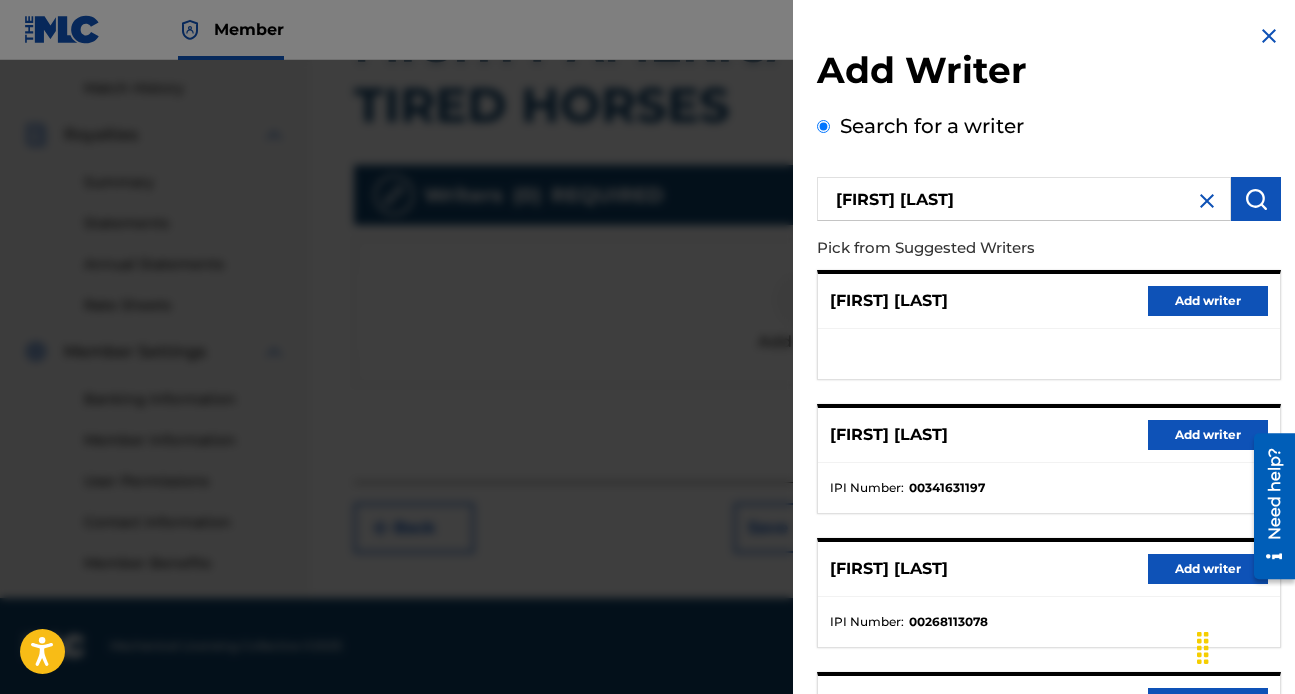 click on "Add writer" at bounding box center [1208, 435] 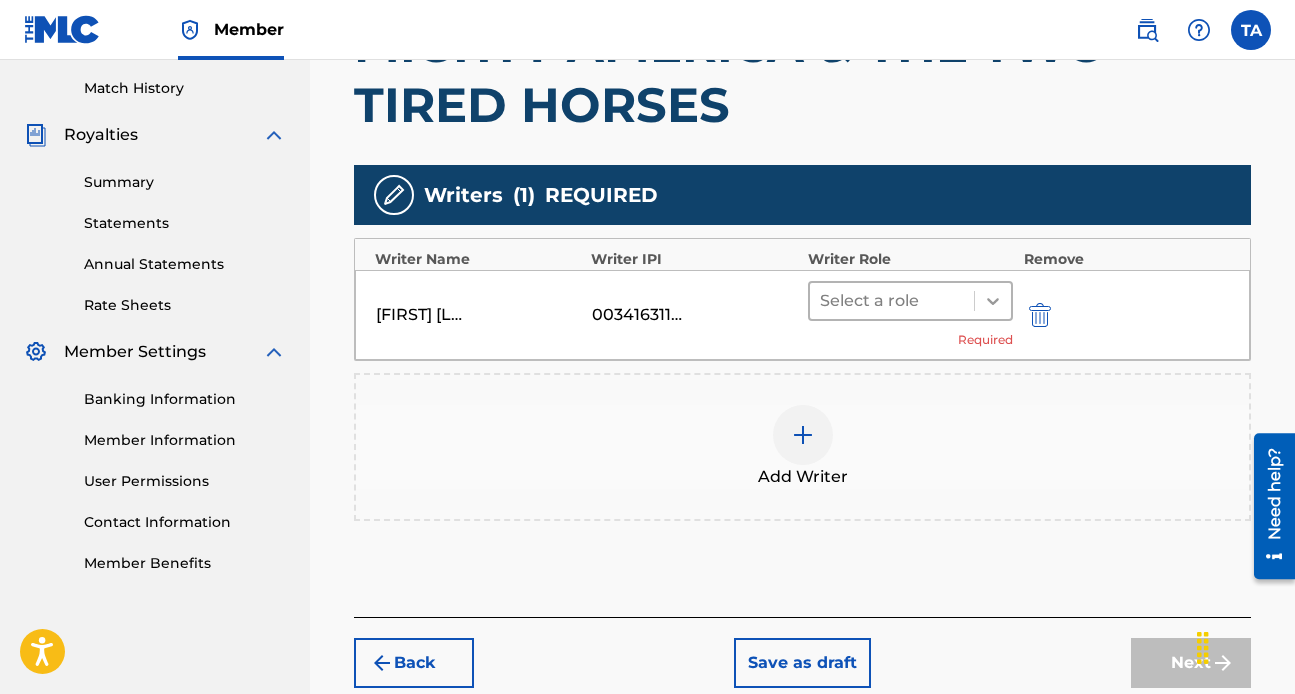 click 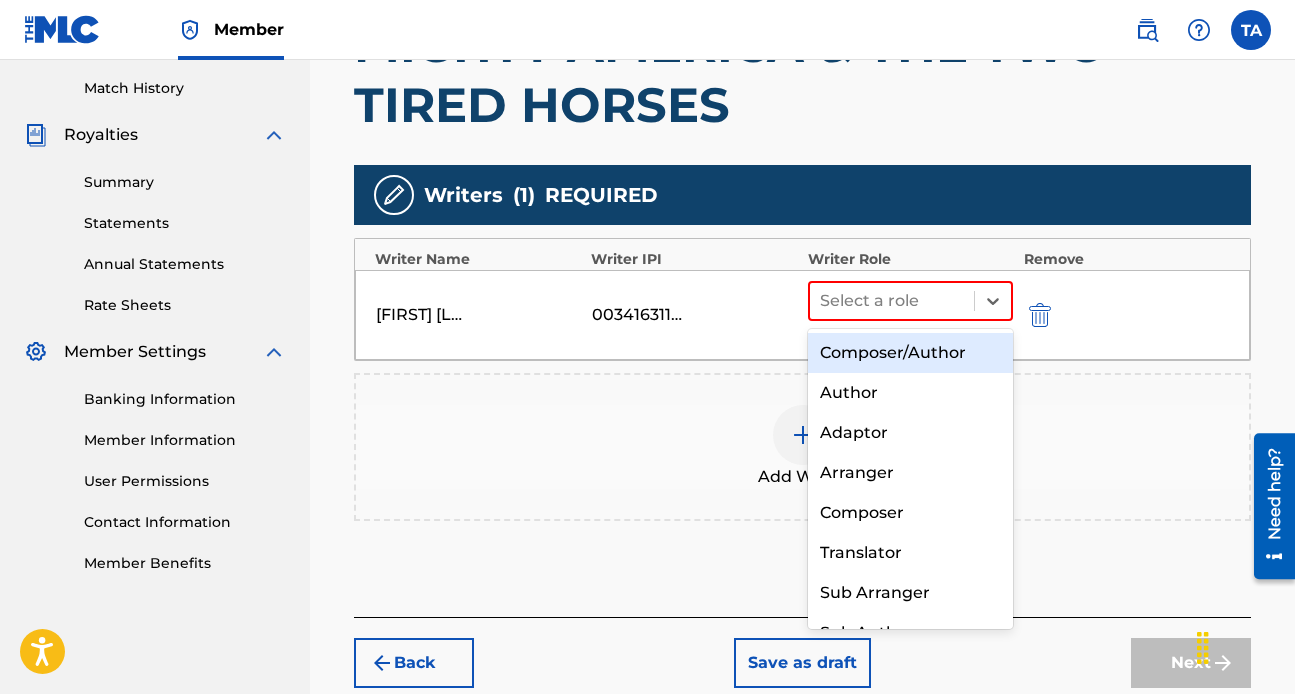 click on "Composer/Author" at bounding box center (911, 353) 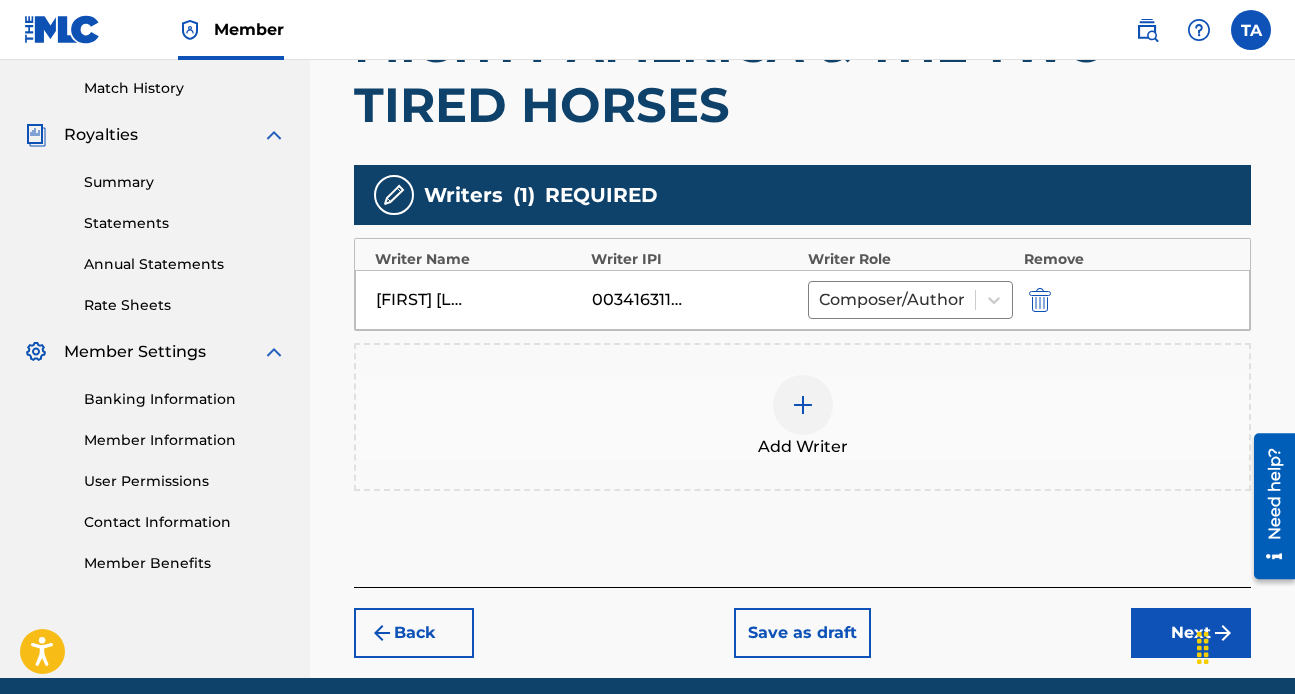 scroll, scrollTop: 626, scrollLeft: 0, axis: vertical 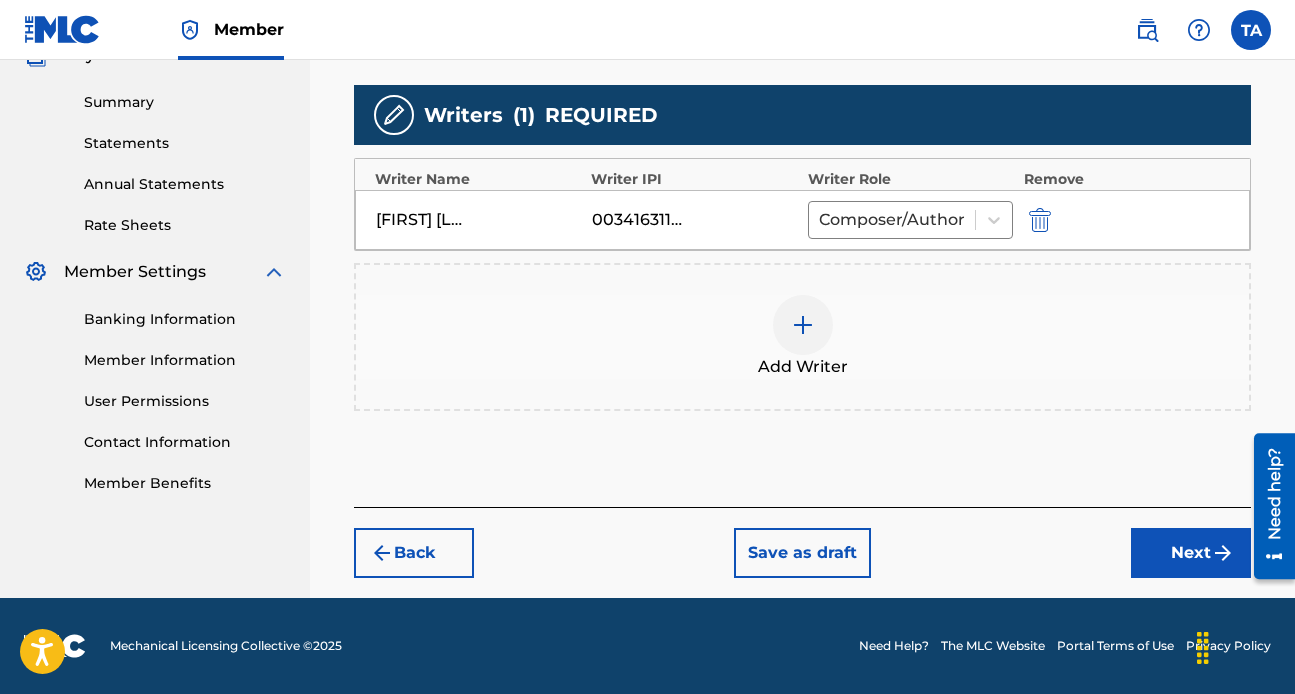 click at bounding box center (1223, 553) 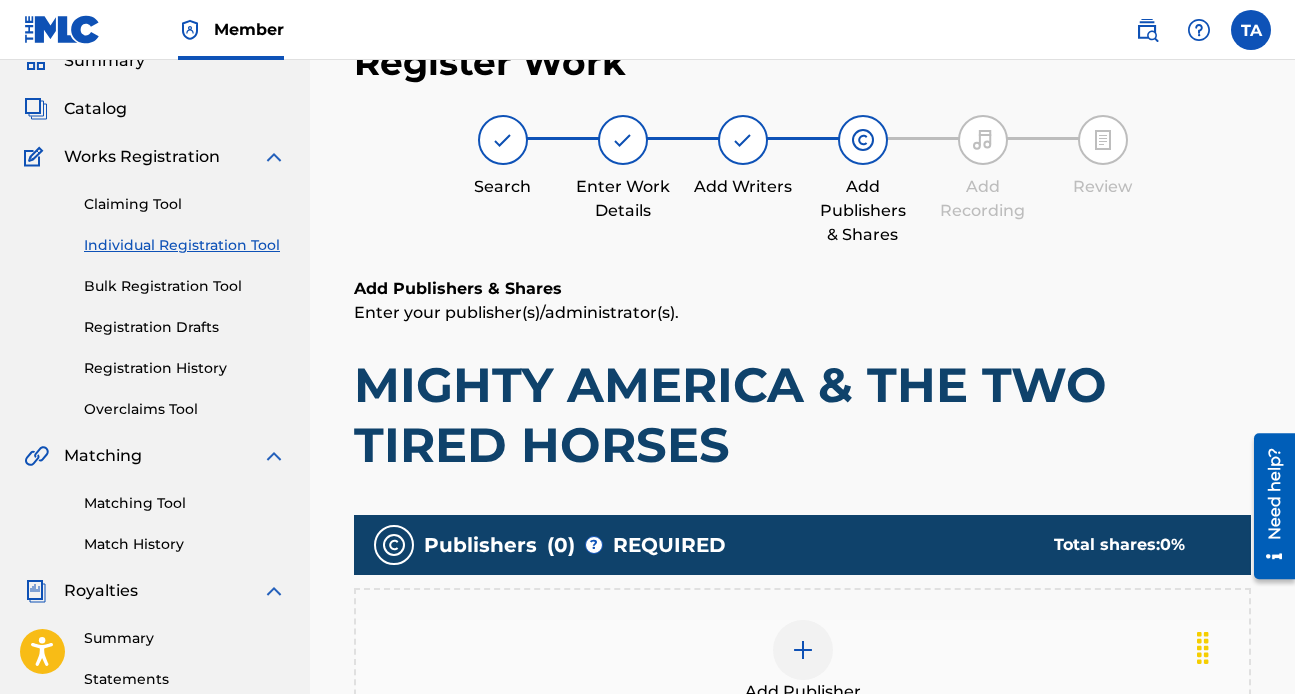 scroll, scrollTop: 439, scrollLeft: 0, axis: vertical 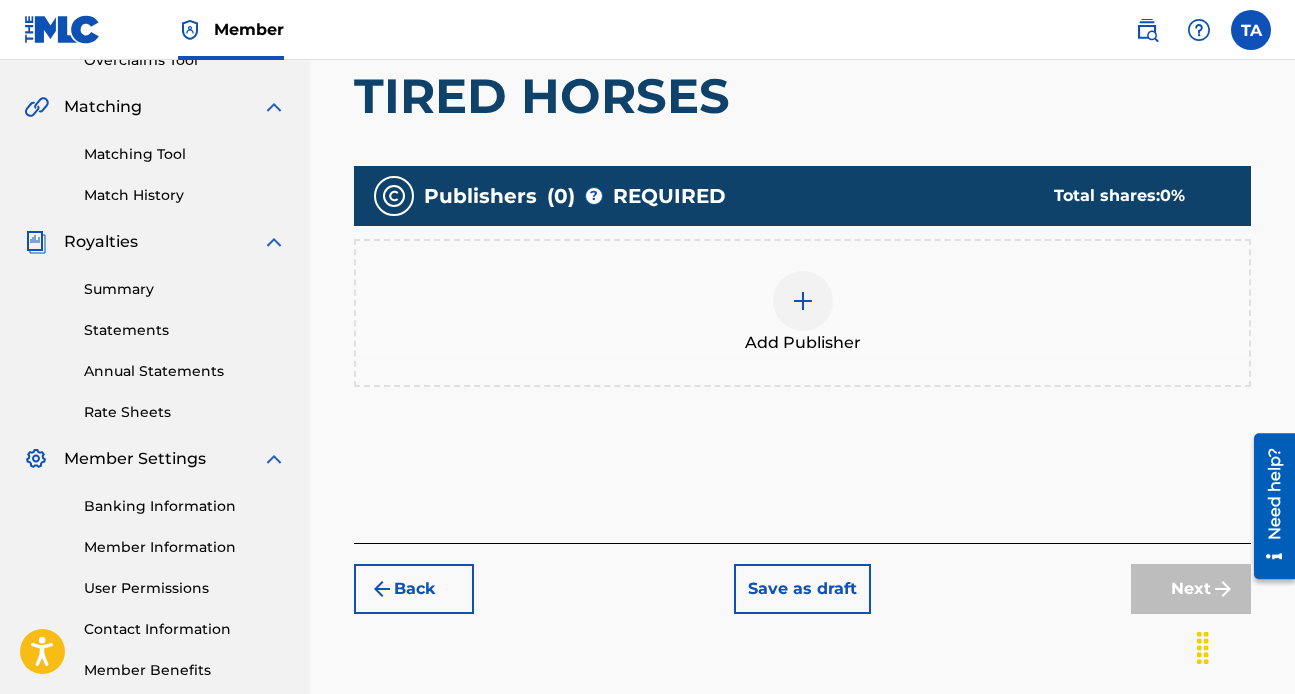 click at bounding box center [803, 301] 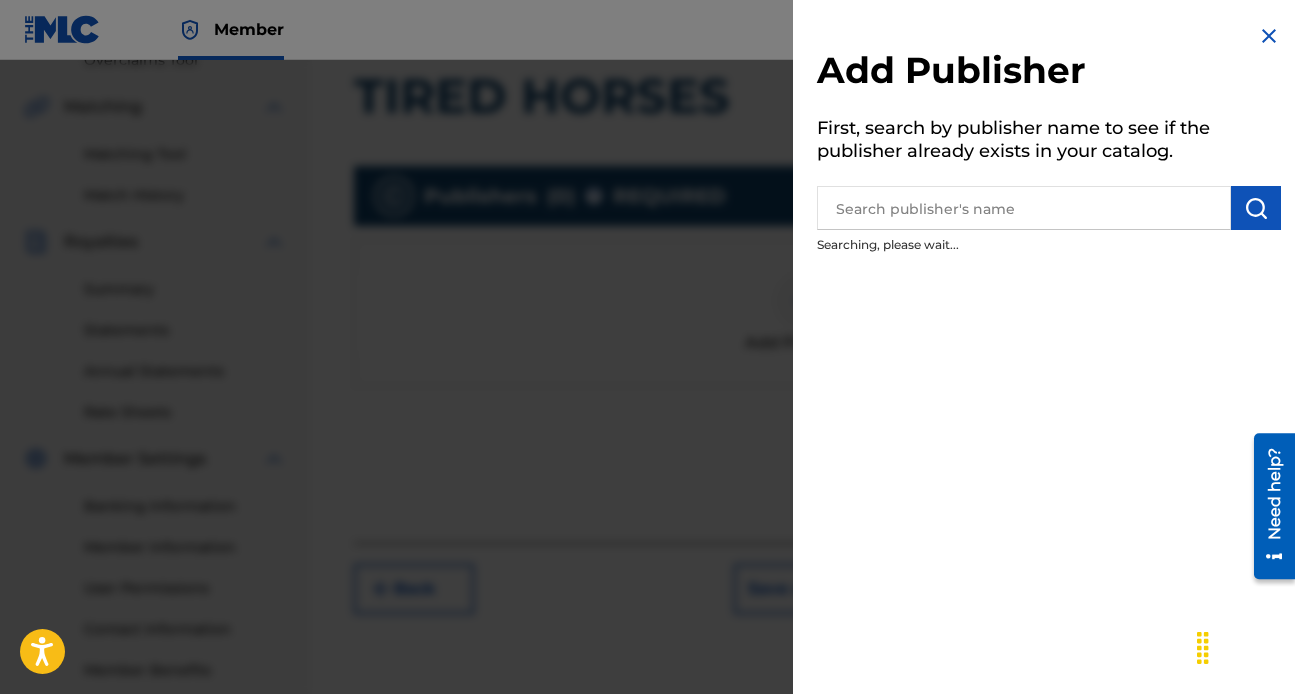 click at bounding box center (1024, 208) 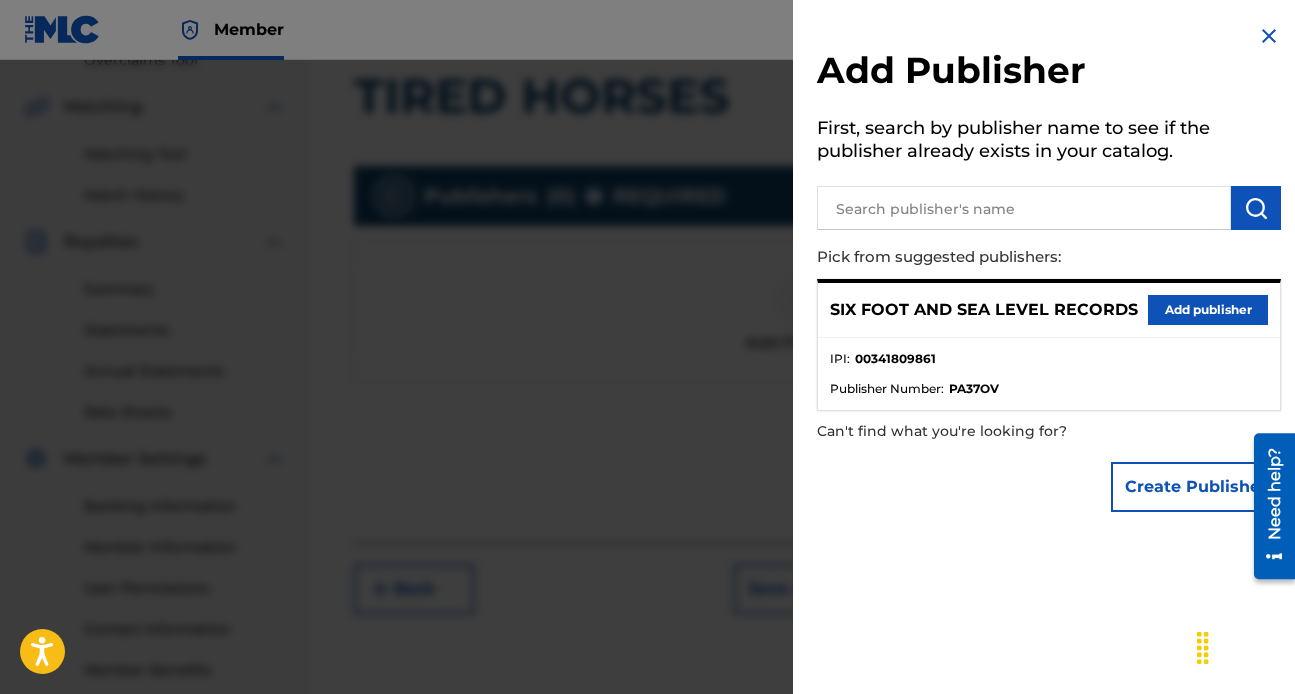 click on "Add publisher" at bounding box center (1208, 310) 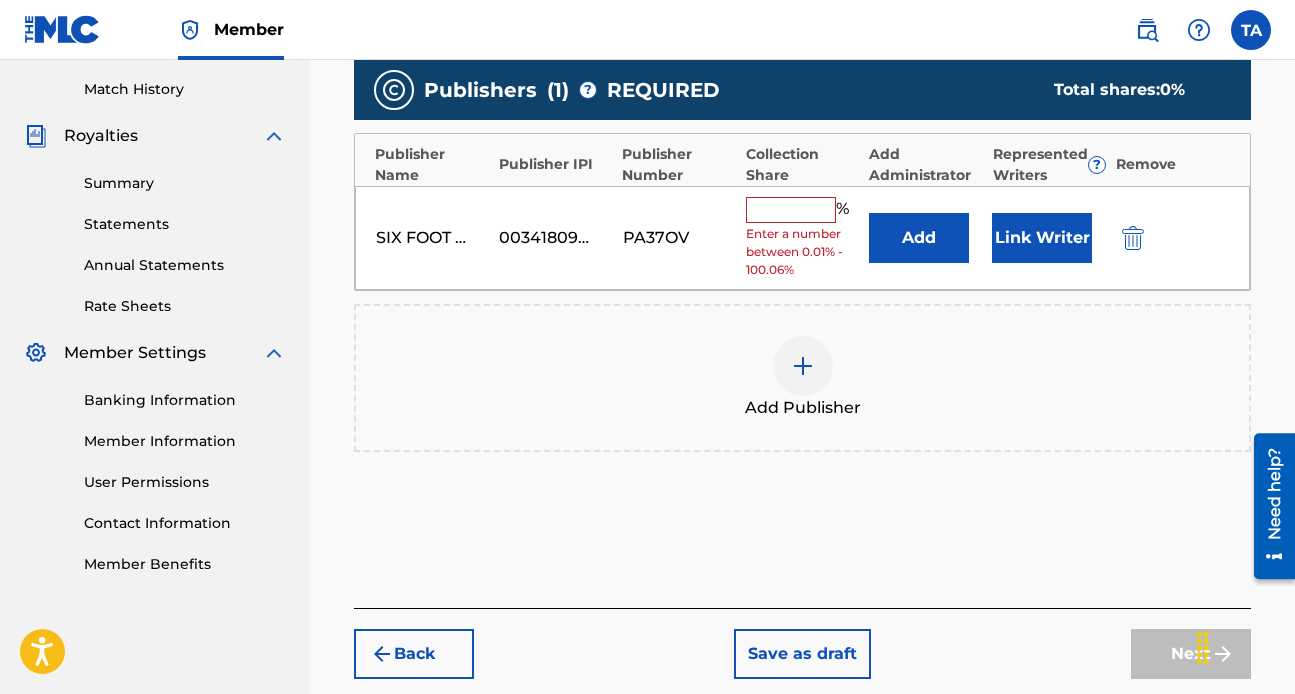 scroll, scrollTop: 567, scrollLeft: 0, axis: vertical 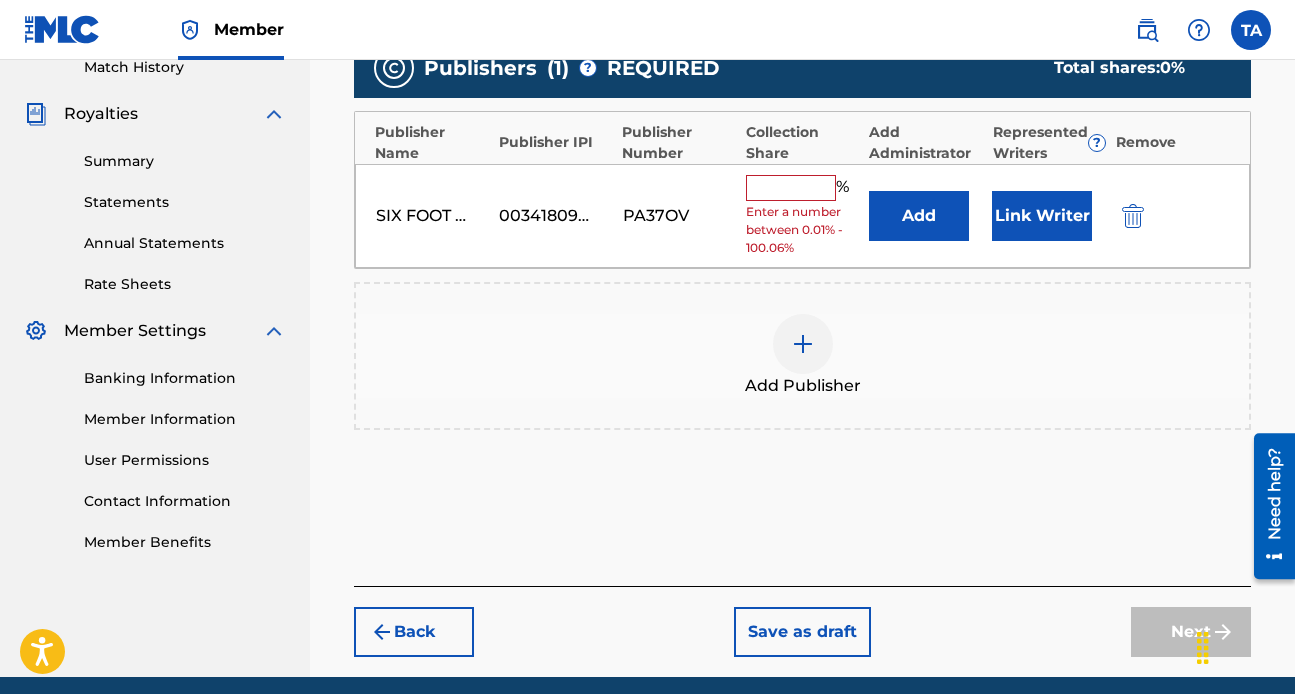click on "Enter a number between 0.01% - 100.06%" at bounding box center [802, 230] 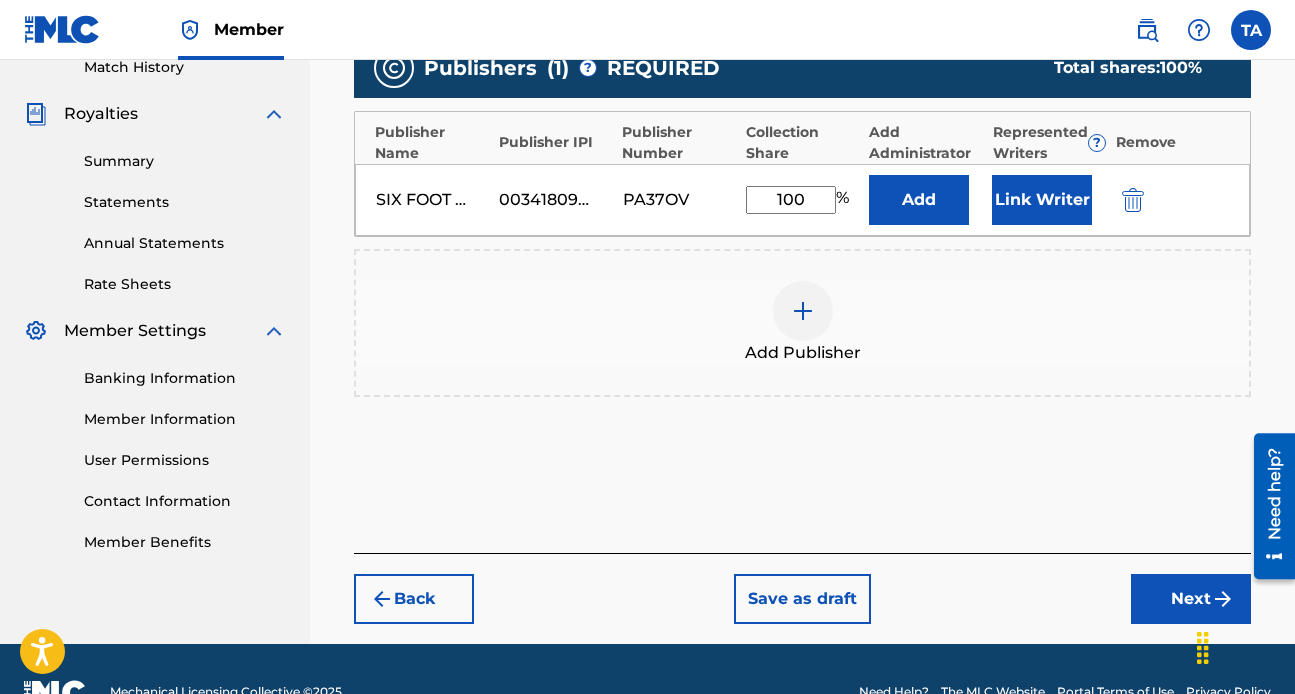 click on "Link Writer" at bounding box center [1042, 200] 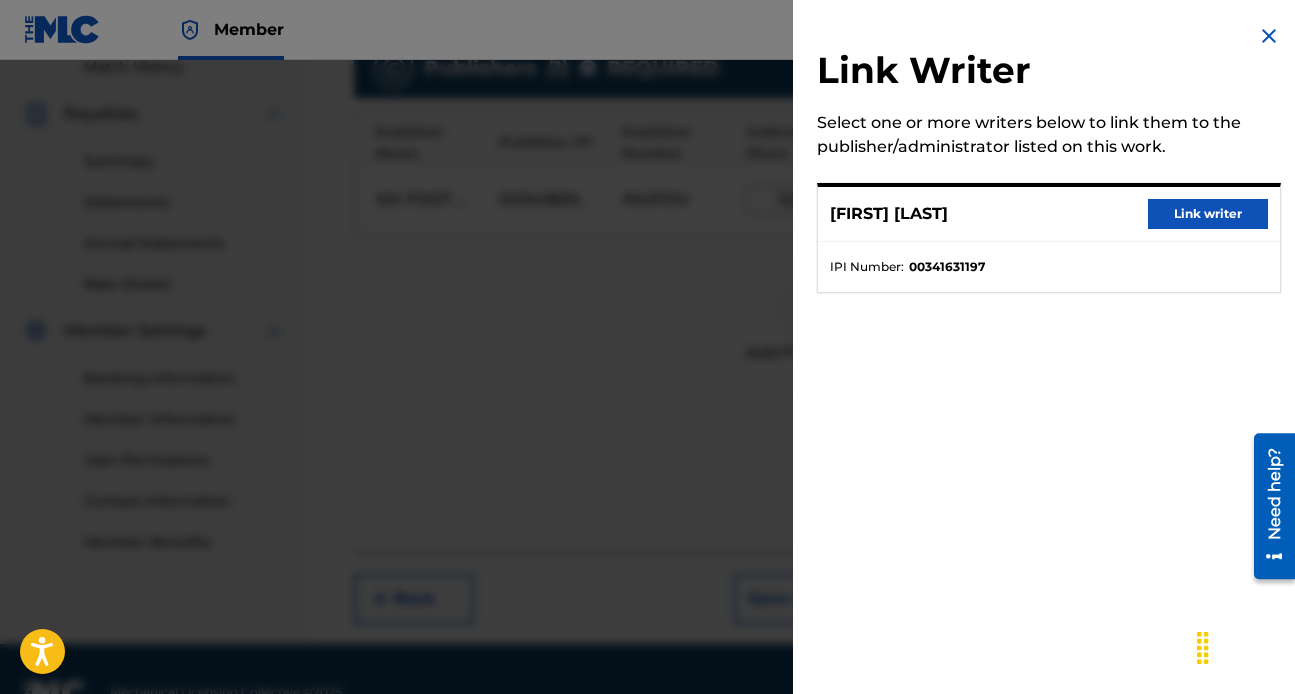 click on "Link writer" at bounding box center (1208, 214) 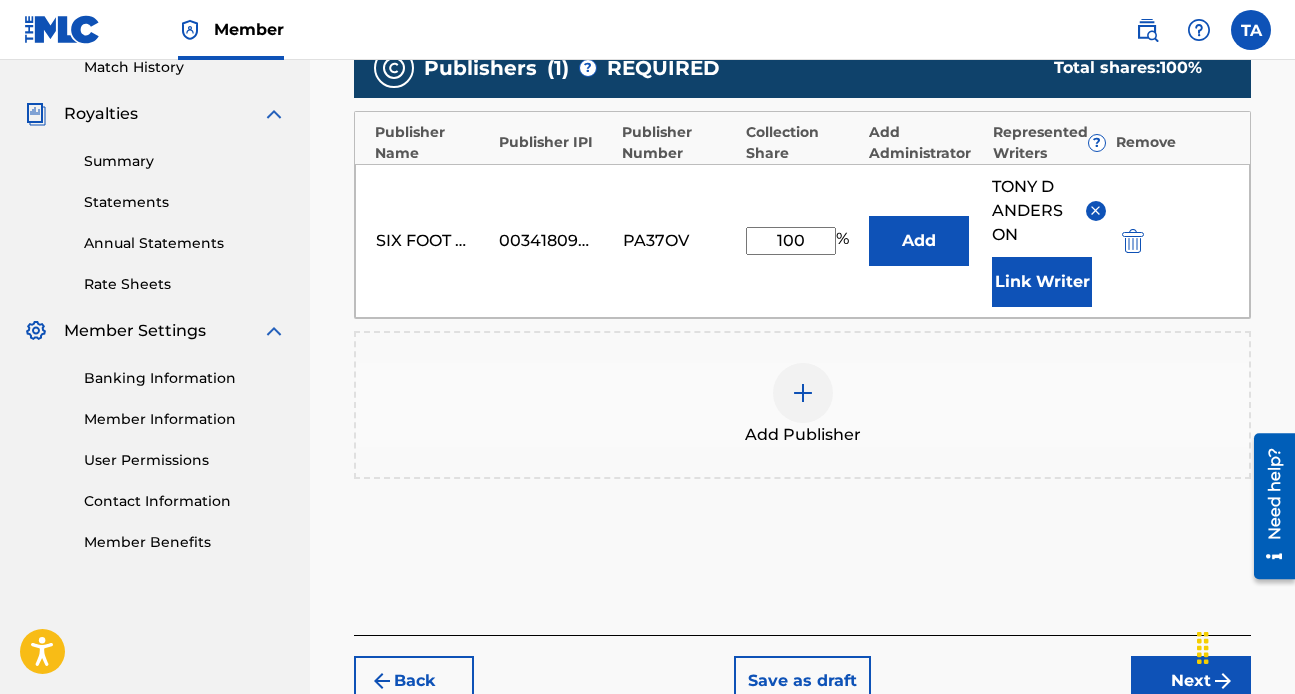 scroll, scrollTop: 695, scrollLeft: 0, axis: vertical 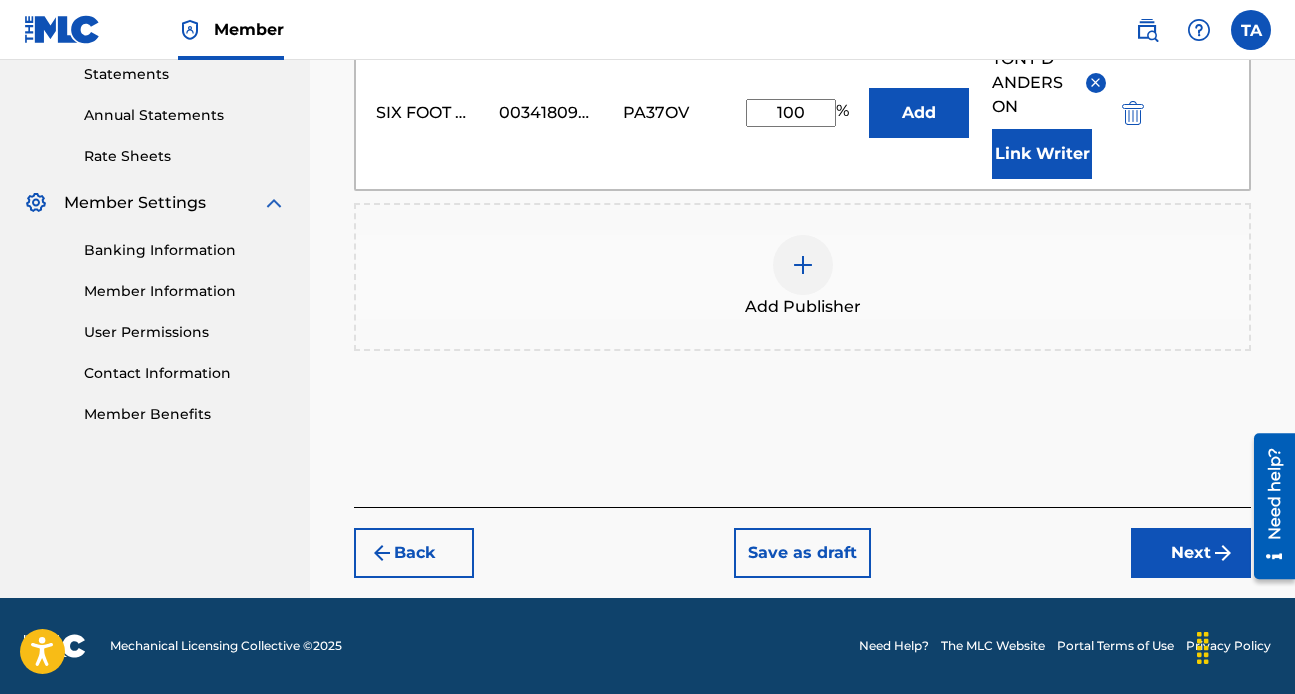 click on "Next" at bounding box center [1191, 553] 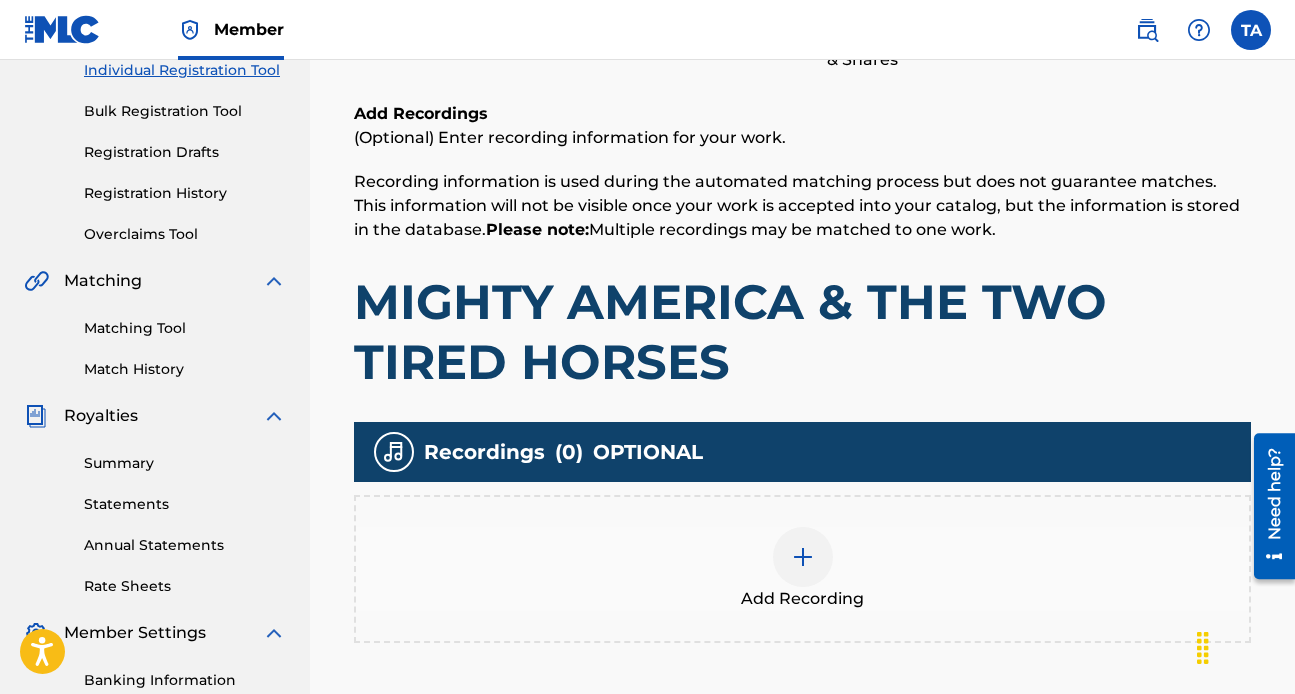 scroll, scrollTop: 546, scrollLeft: 0, axis: vertical 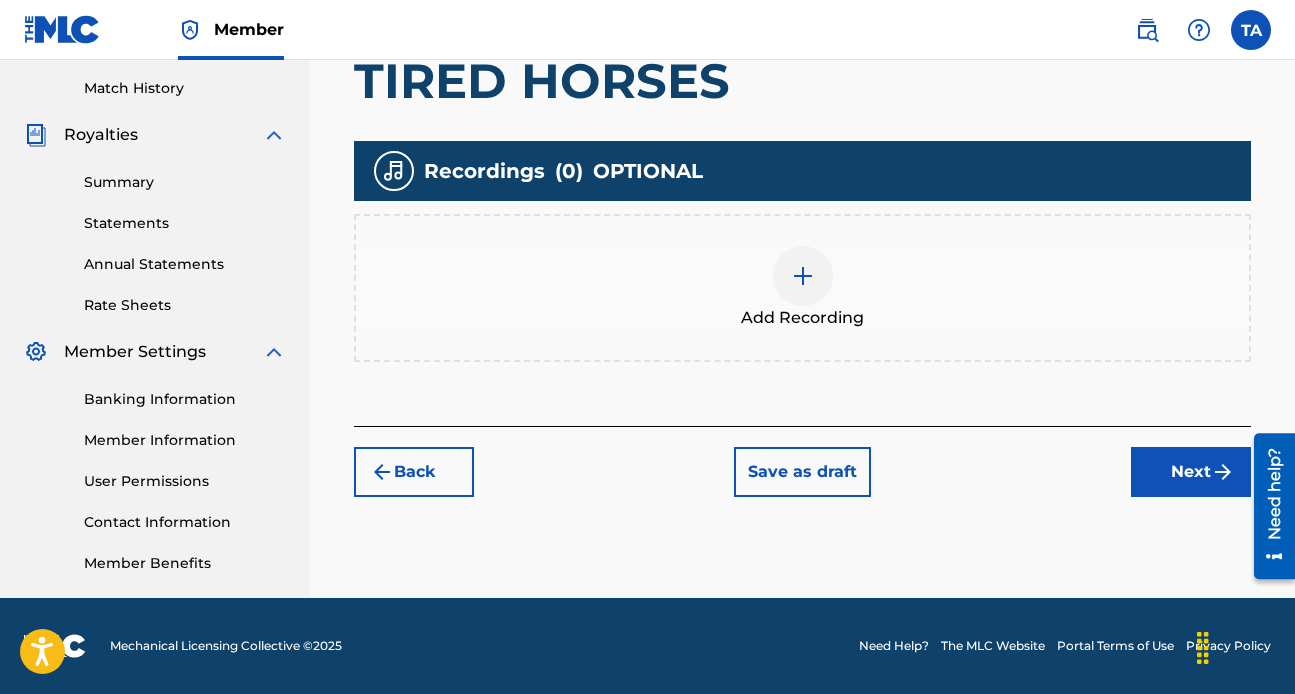 click at bounding box center (803, 276) 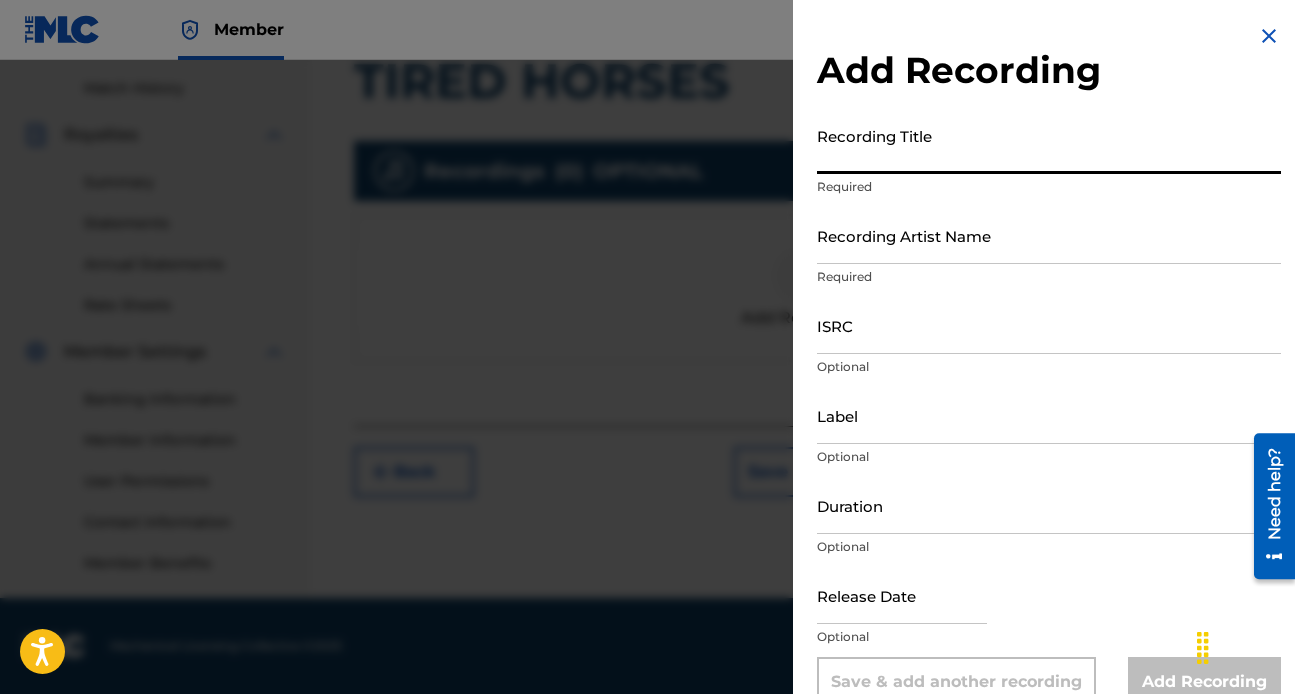 click on "Recording Title" at bounding box center (1049, 145) 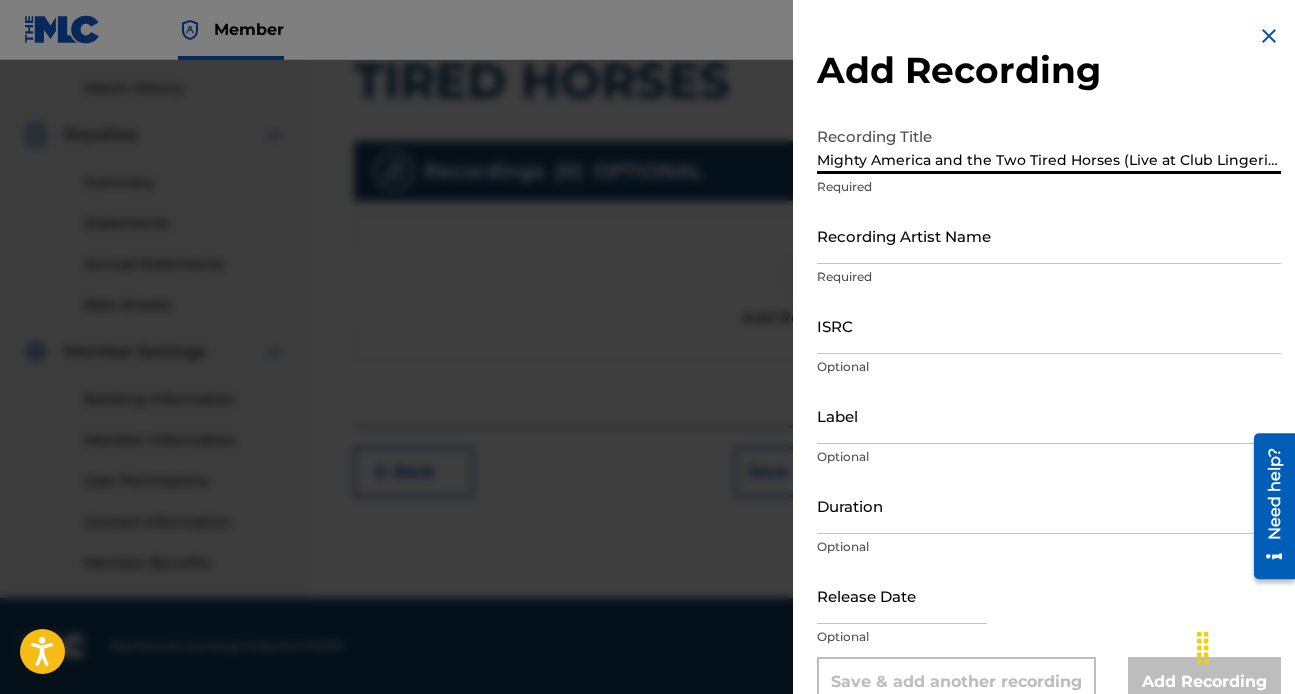 scroll, scrollTop: 0, scrollLeft: 165, axis: horizontal 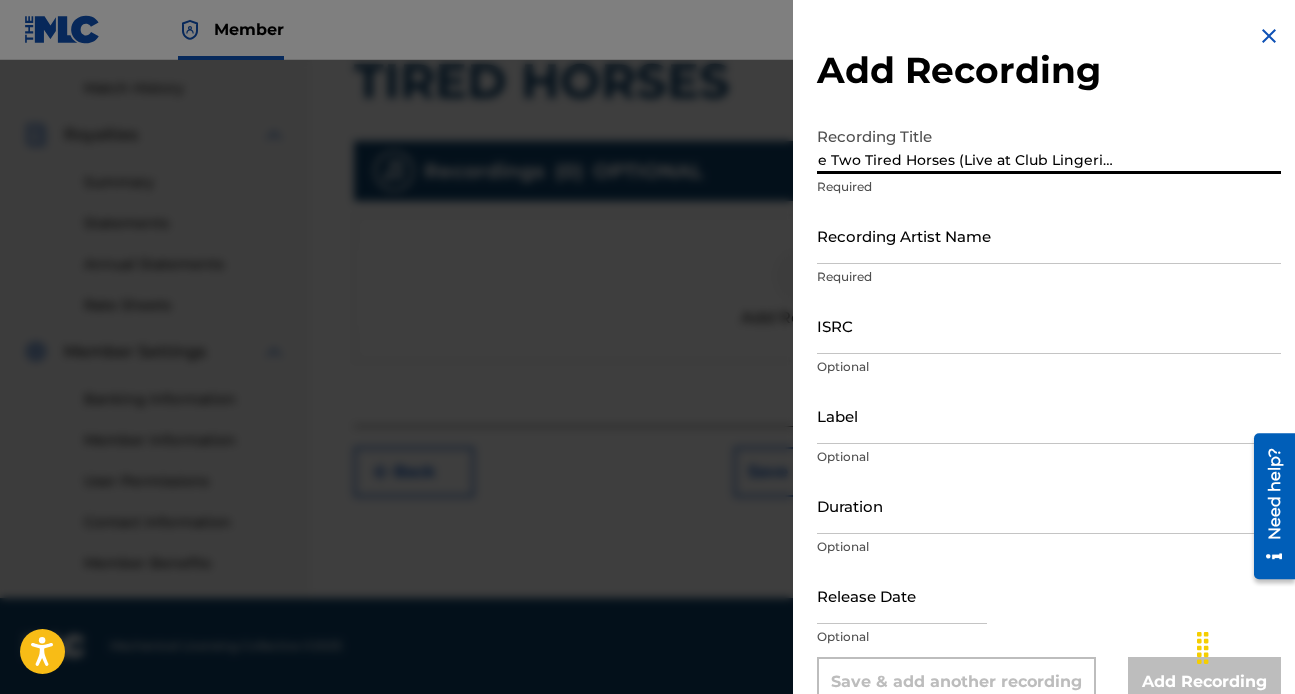 type on "Mighty America and the Two Tired Horses (Live at Club Lingerie, Hollywood, Ca, [MONTH]/[DAY]/[YEAR])" 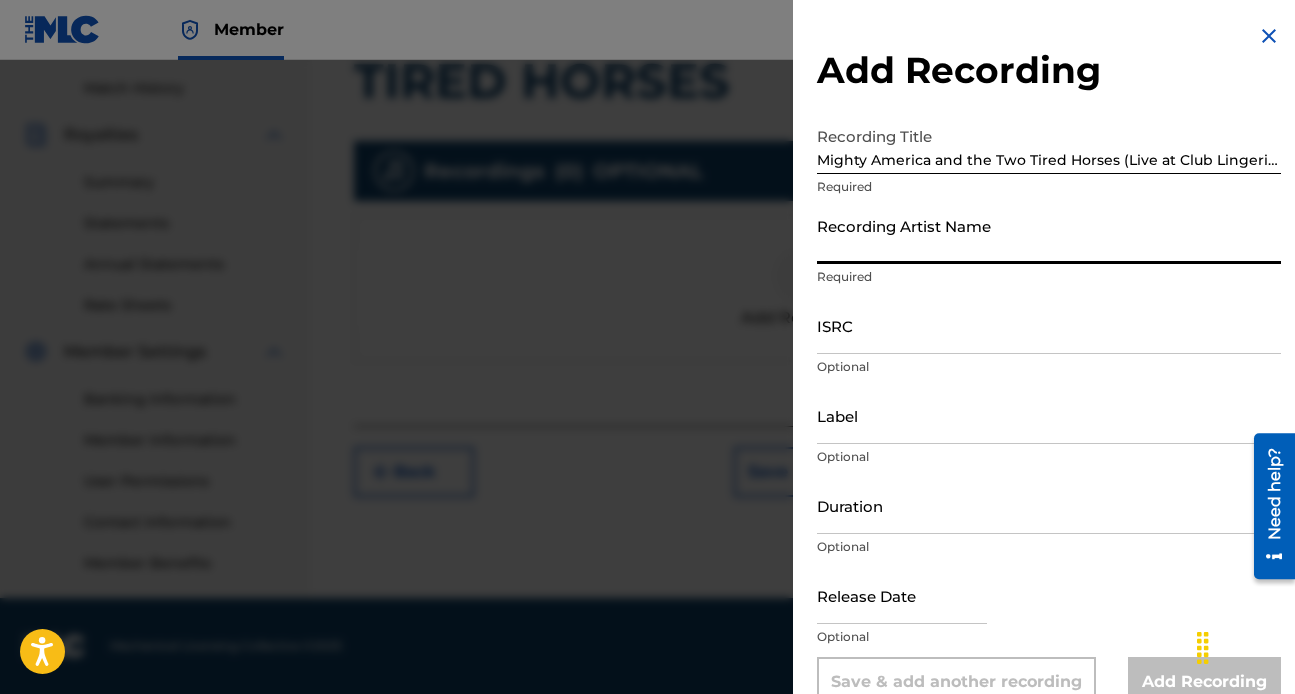 type on "[FIRST] [LAST]" 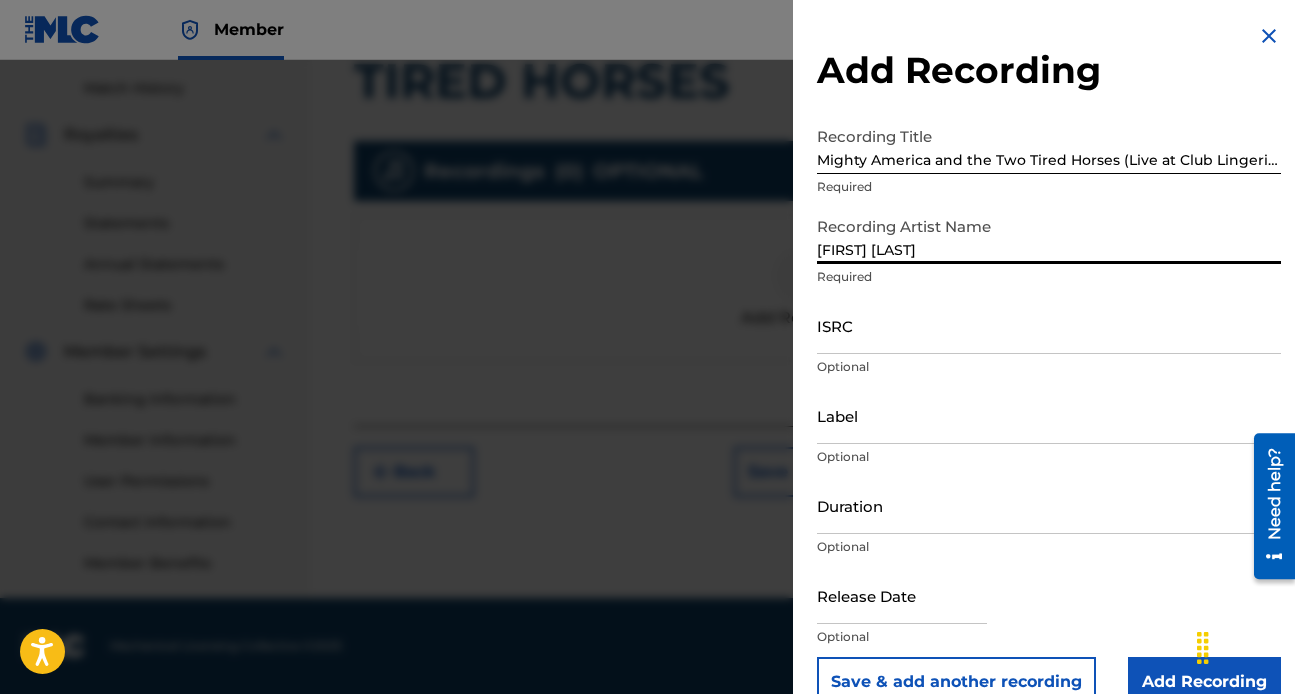 scroll, scrollTop: 37, scrollLeft: 0, axis: vertical 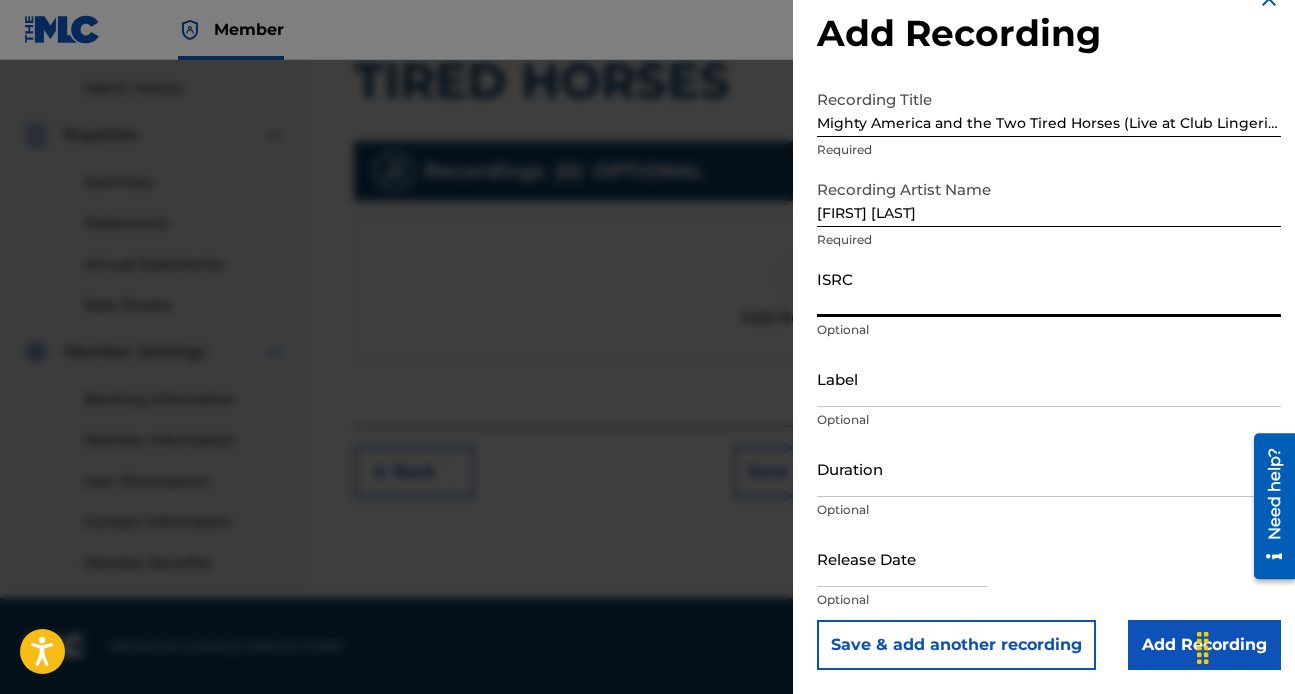 click on "ISRC" at bounding box center (1049, 288) 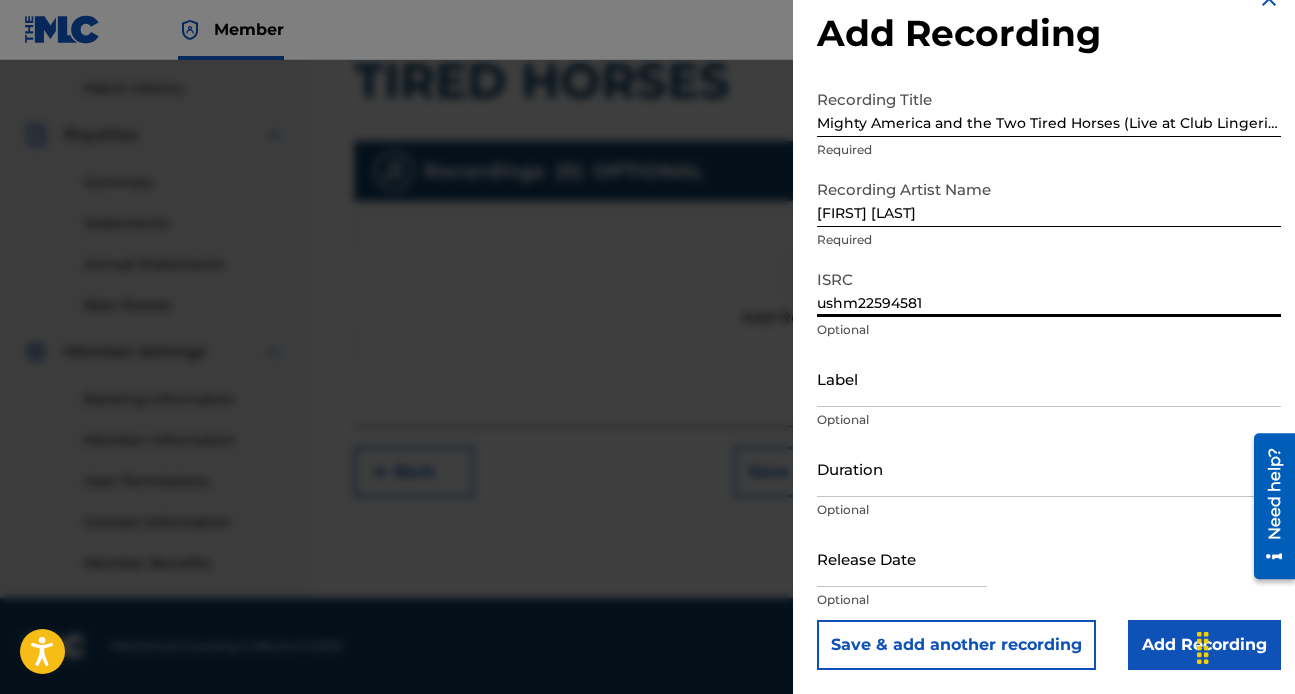 type on "ushm22594581" 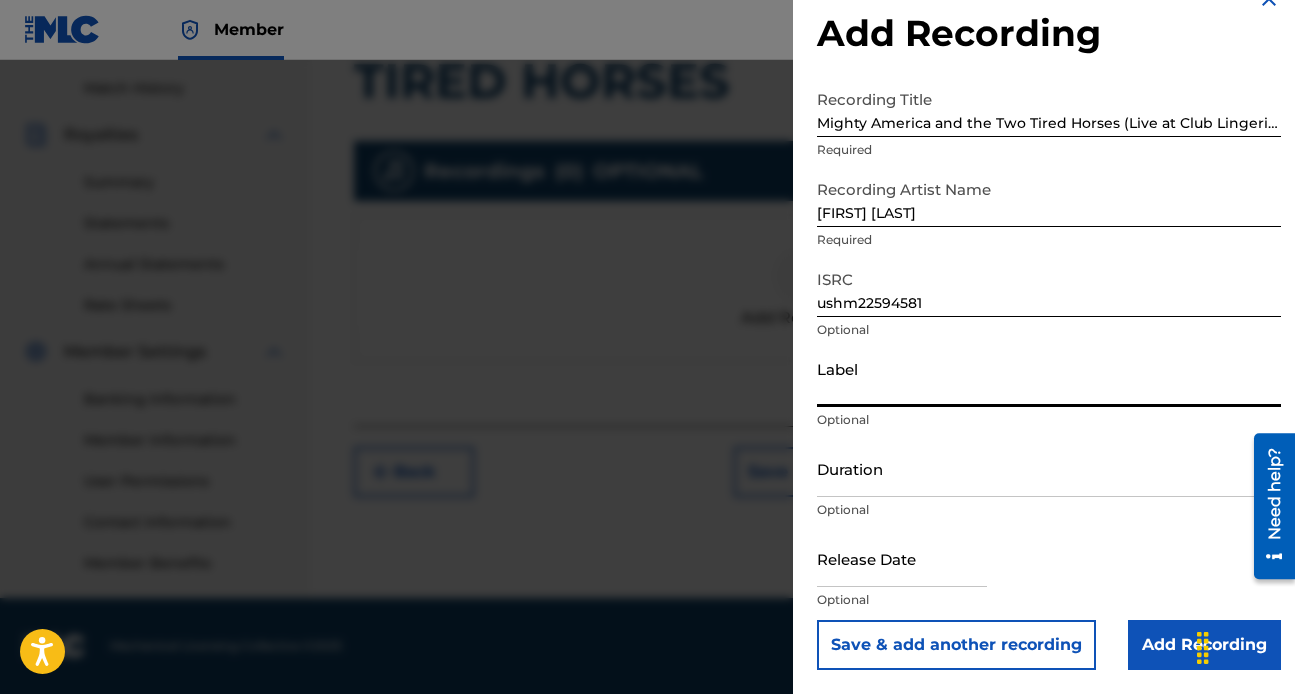 type on "SIX FOOT AND SEA LEVEL RECORDS" 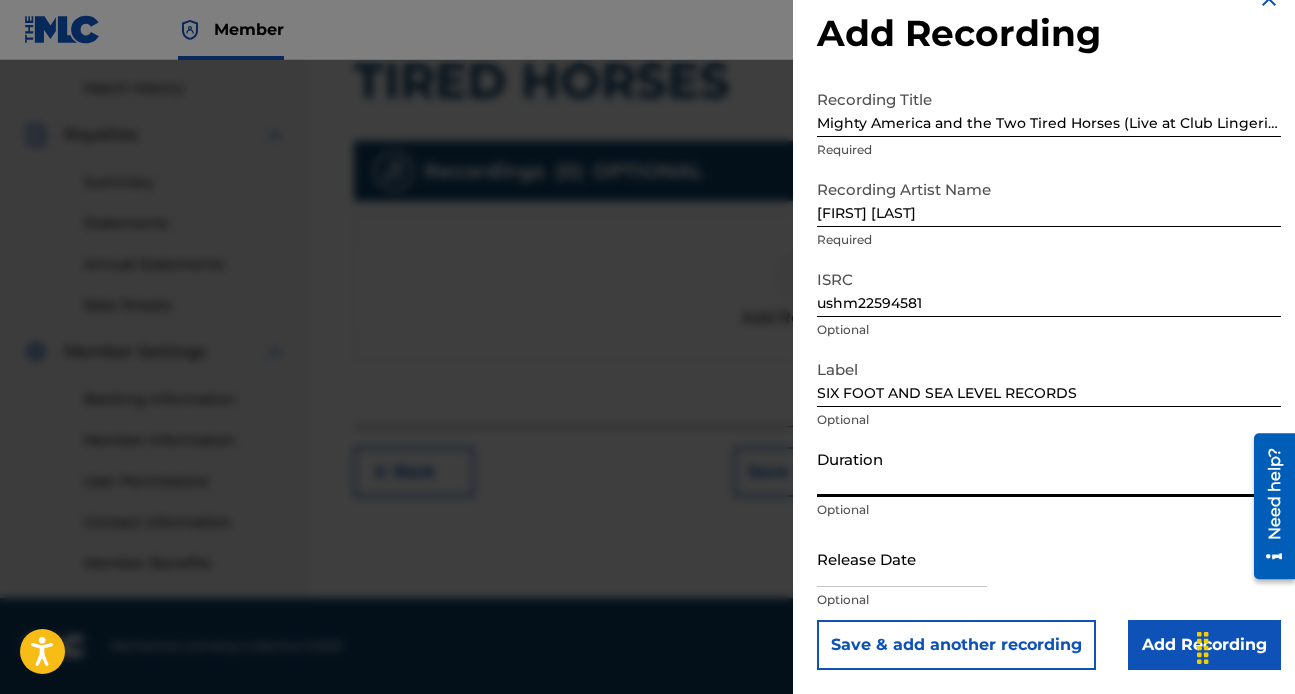 click on "Duration" at bounding box center (1049, 468) 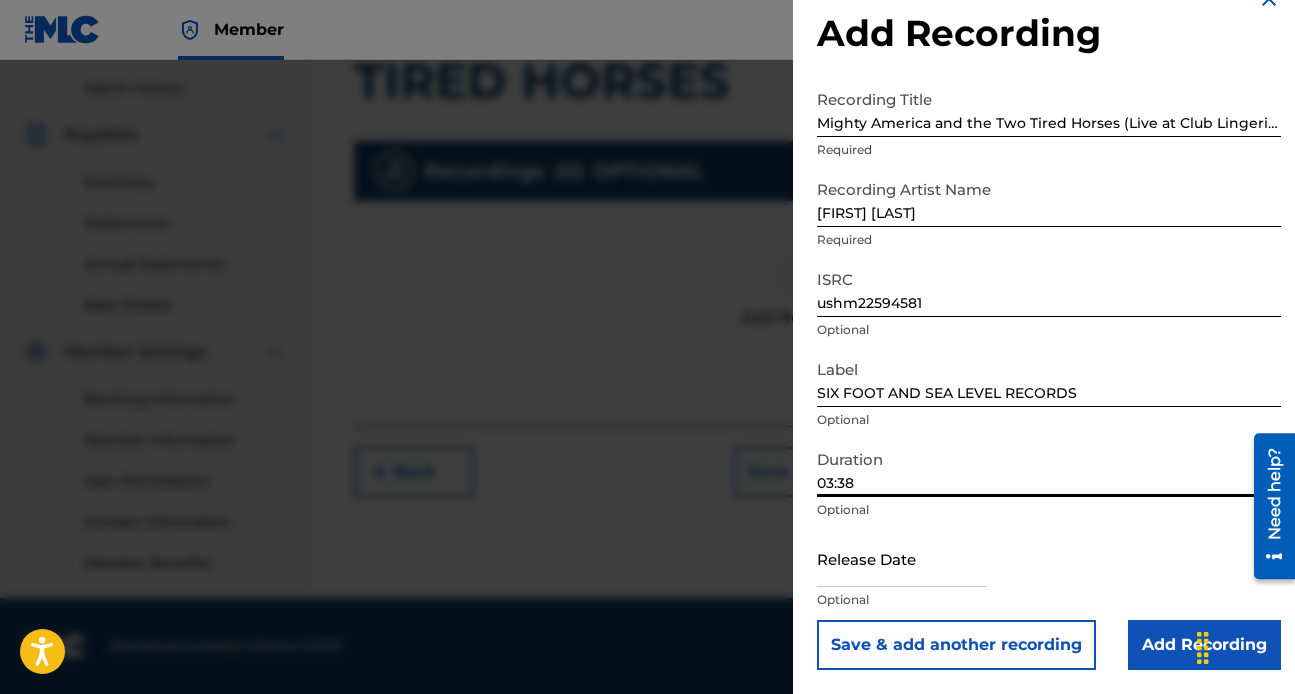 type on "03:38" 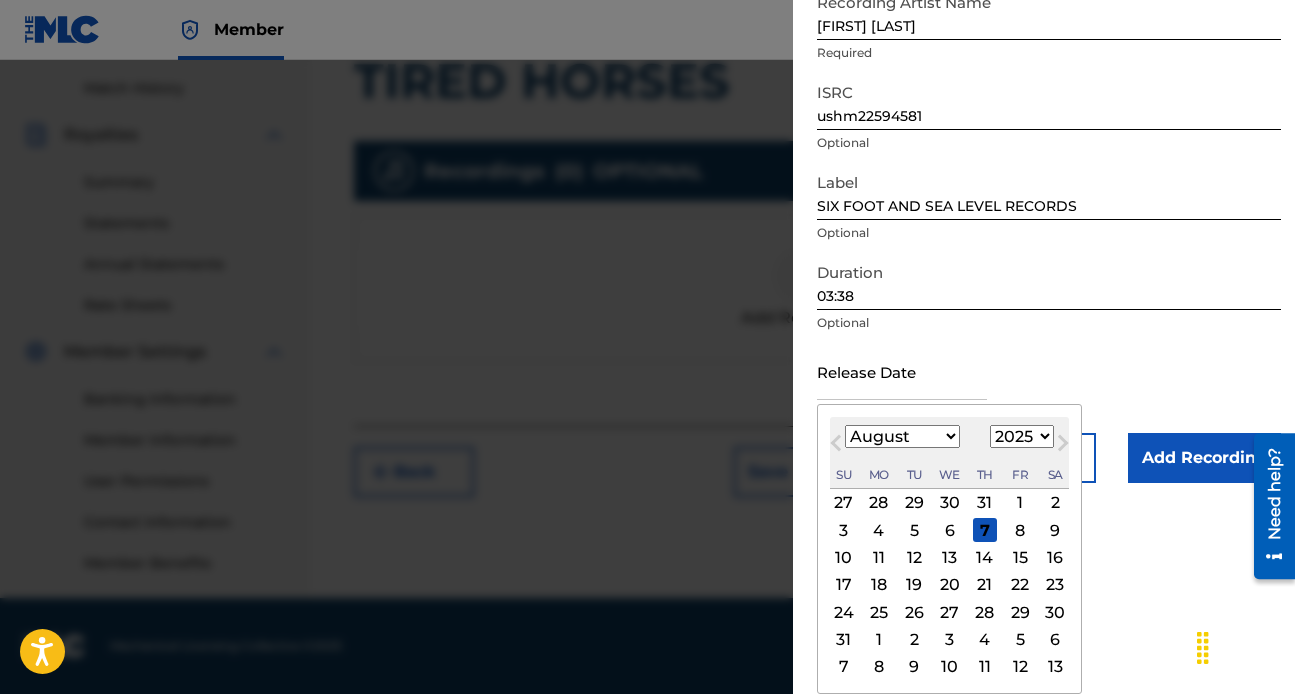 scroll, scrollTop: 223, scrollLeft: 0, axis: vertical 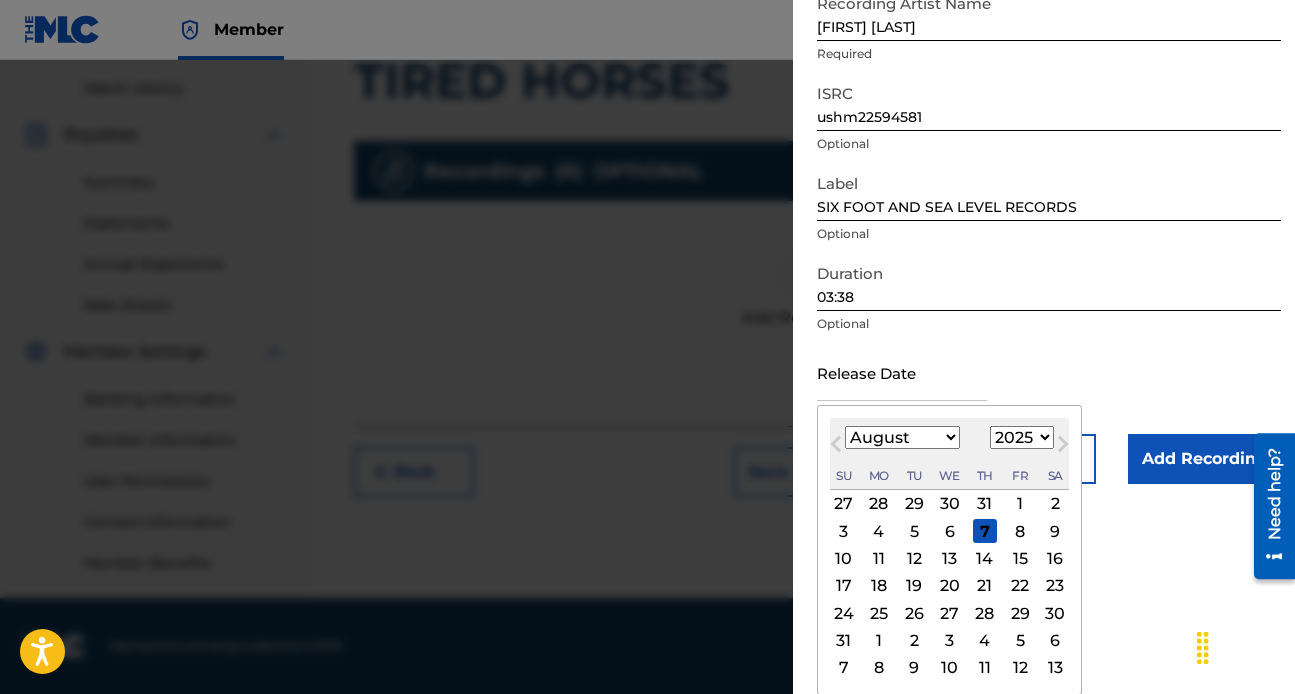 click on "January February March April May June July August September October November December" at bounding box center (902, 437) 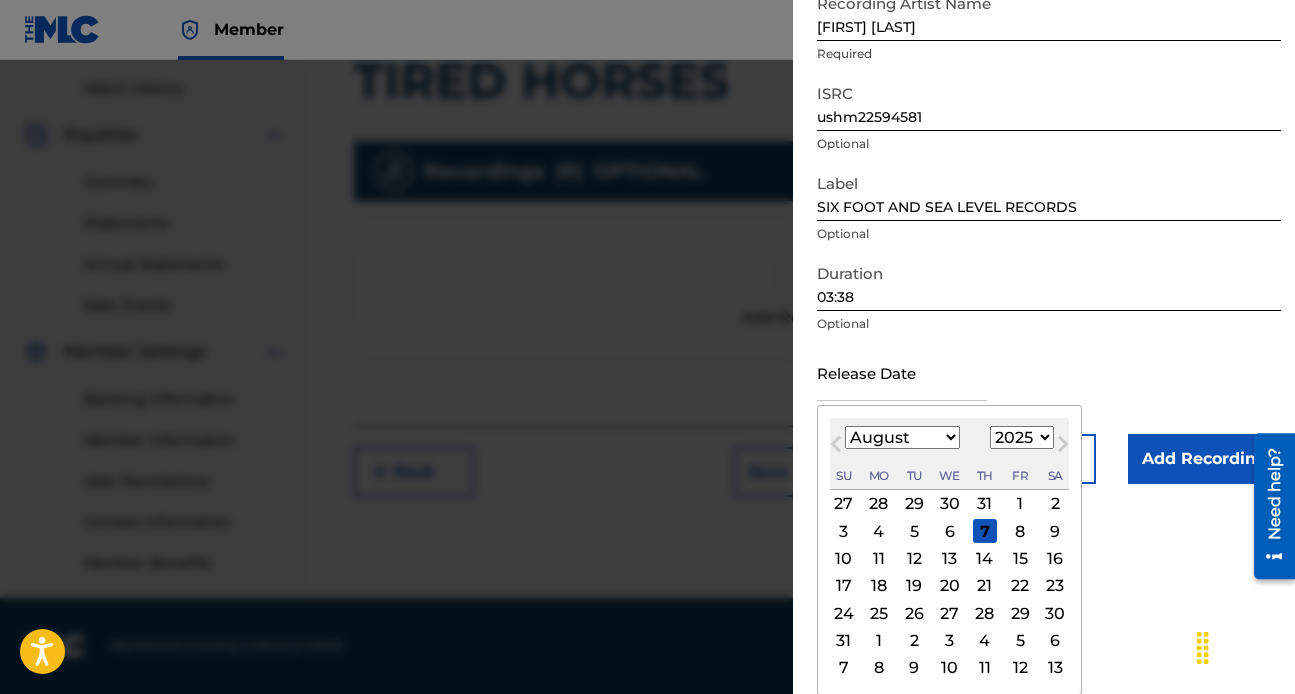 select on "3" 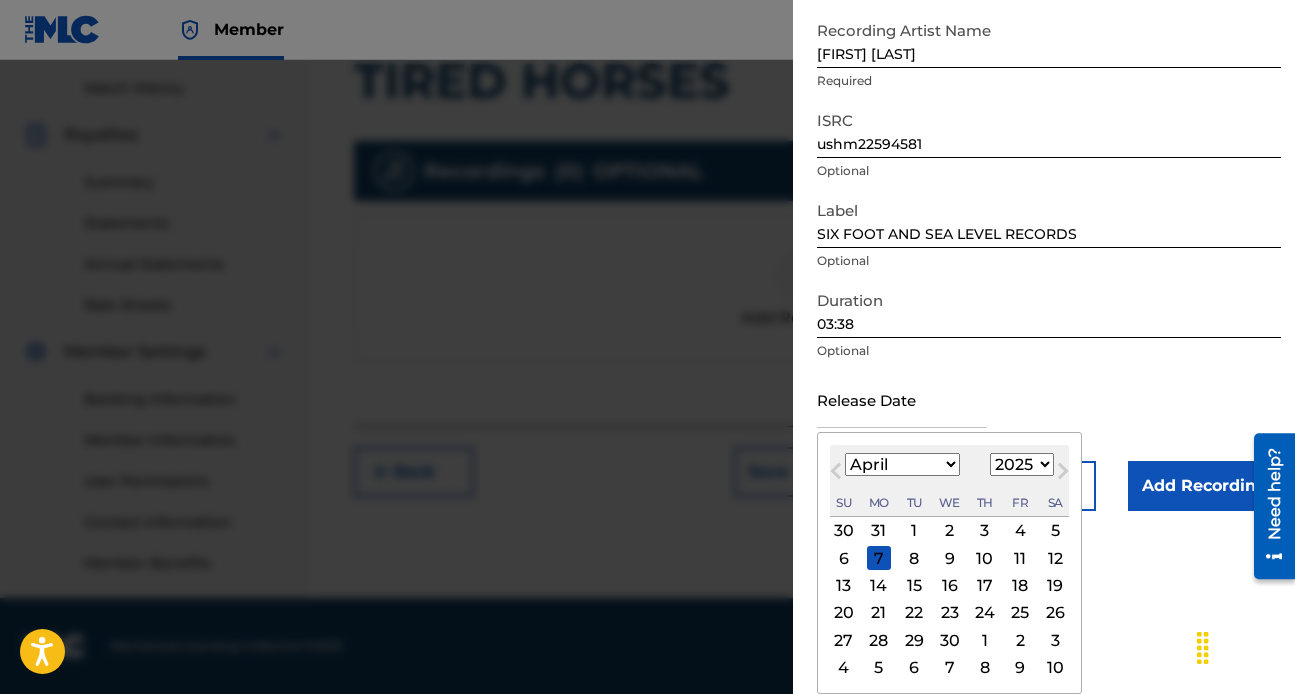 scroll, scrollTop: 196, scrollLeft: 0, axis: vertical 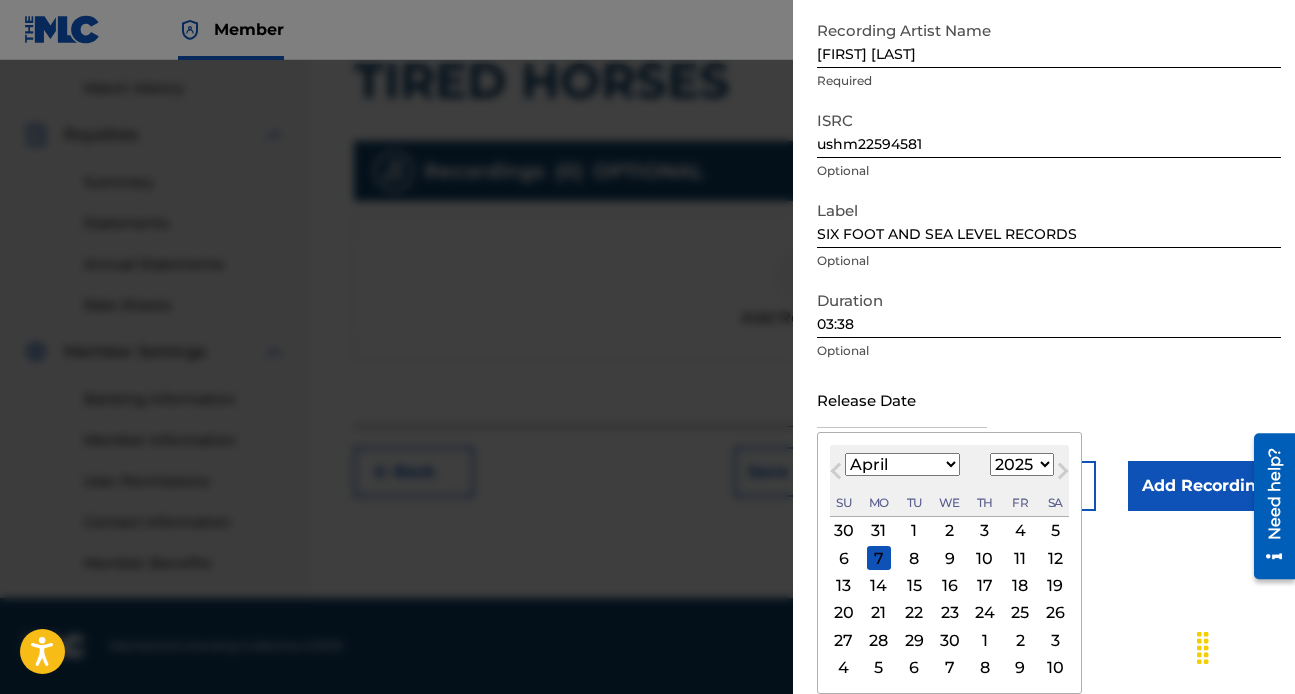 click on "27" at bounding box center [844, 640] 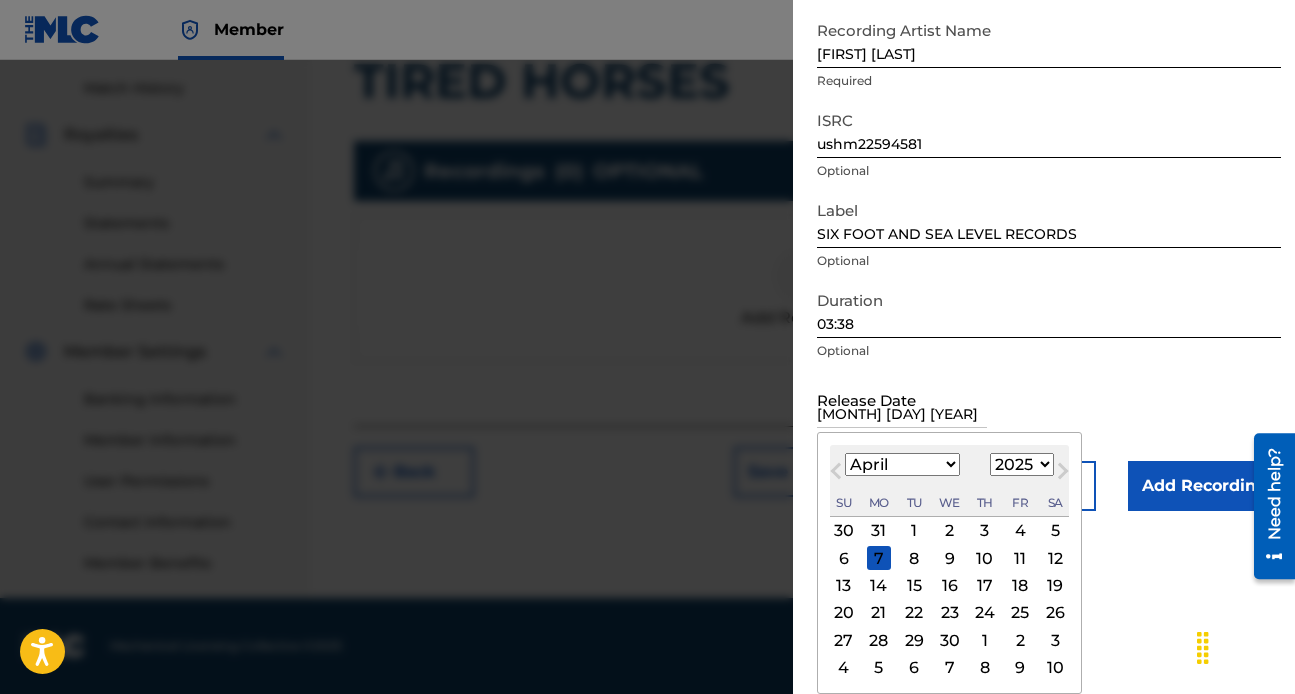scroll, scrollTop: 37, scrollLeft: 0, axis: vertical 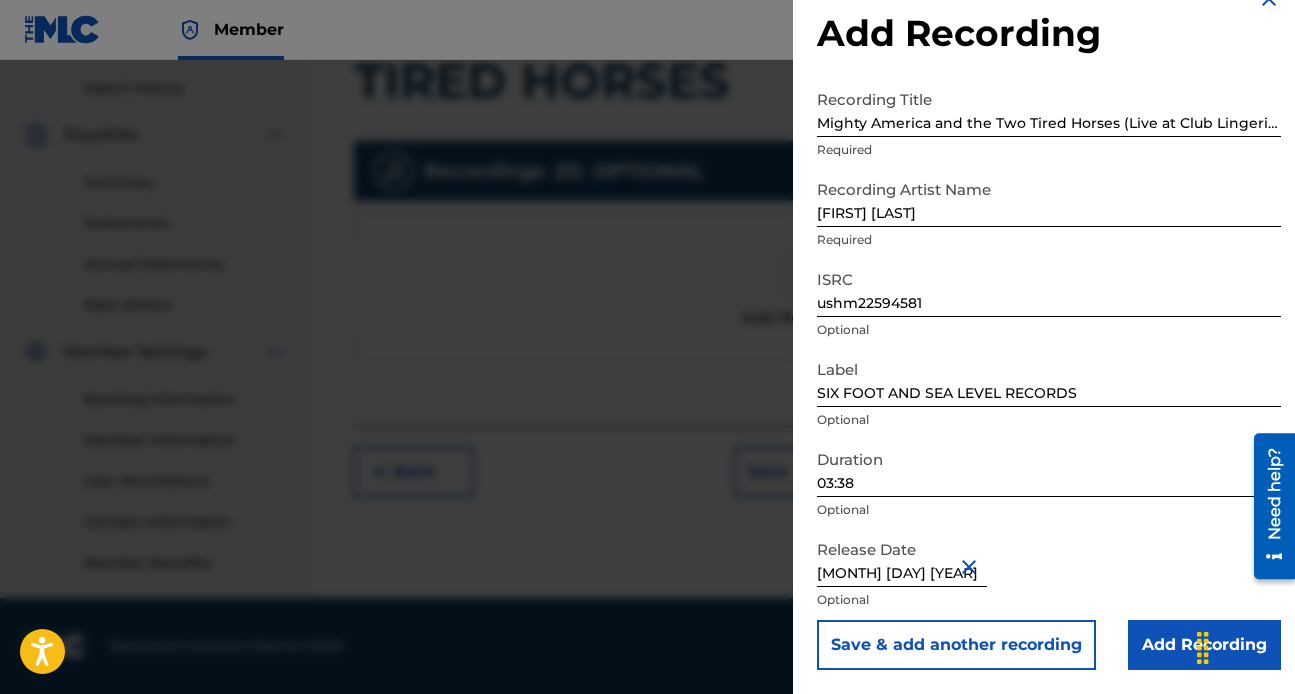 click on "Add Recording" at bounding box center (1204, 645) 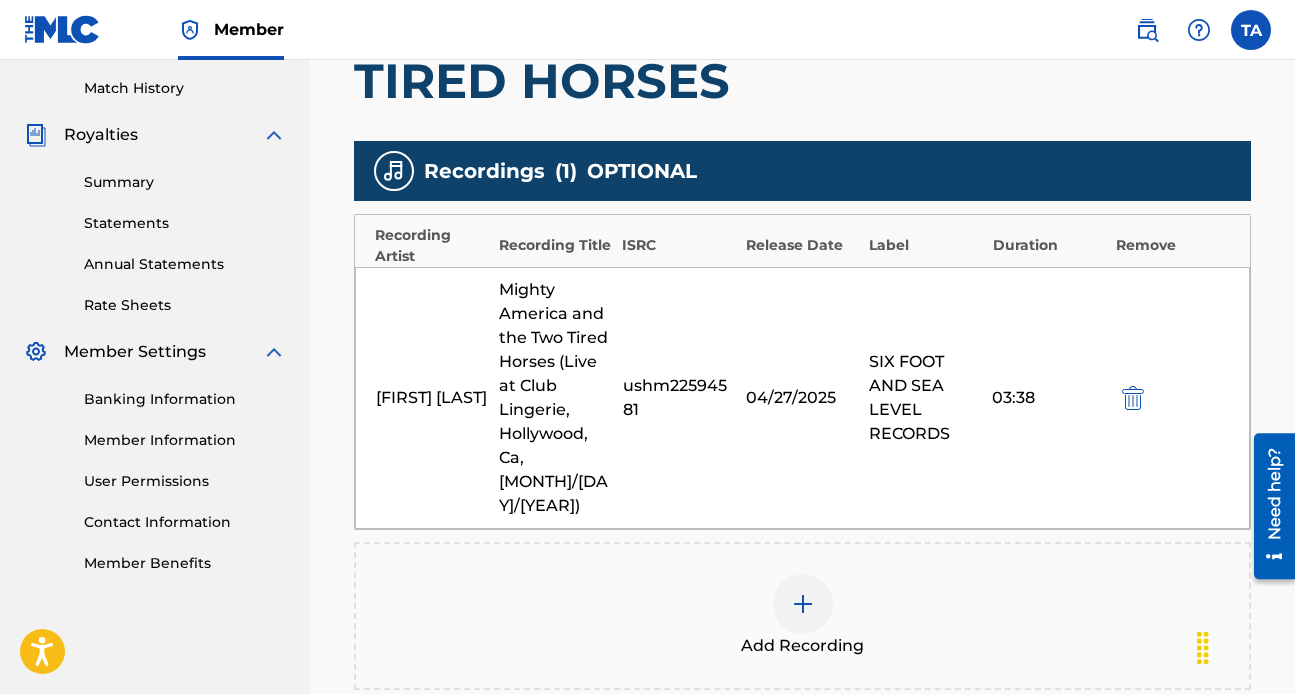 click at bounding box center [803, 604] 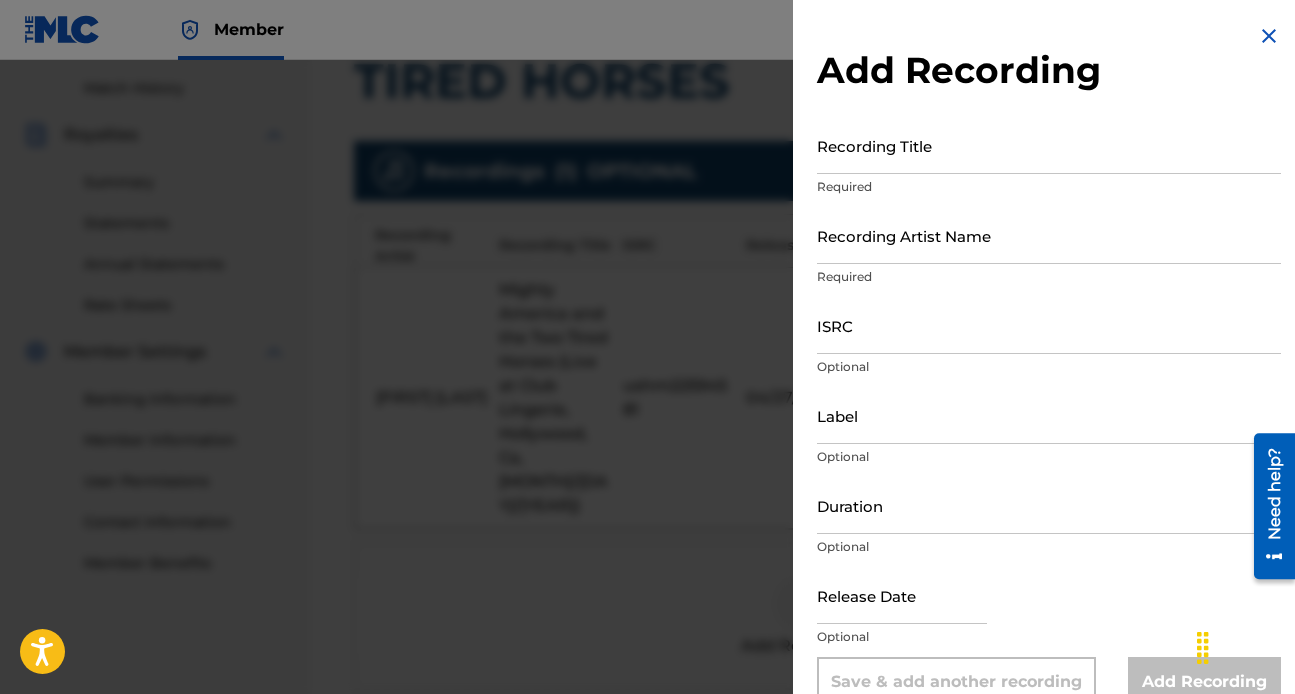 click on "Recording Title" at bounding box center (1049, 145) 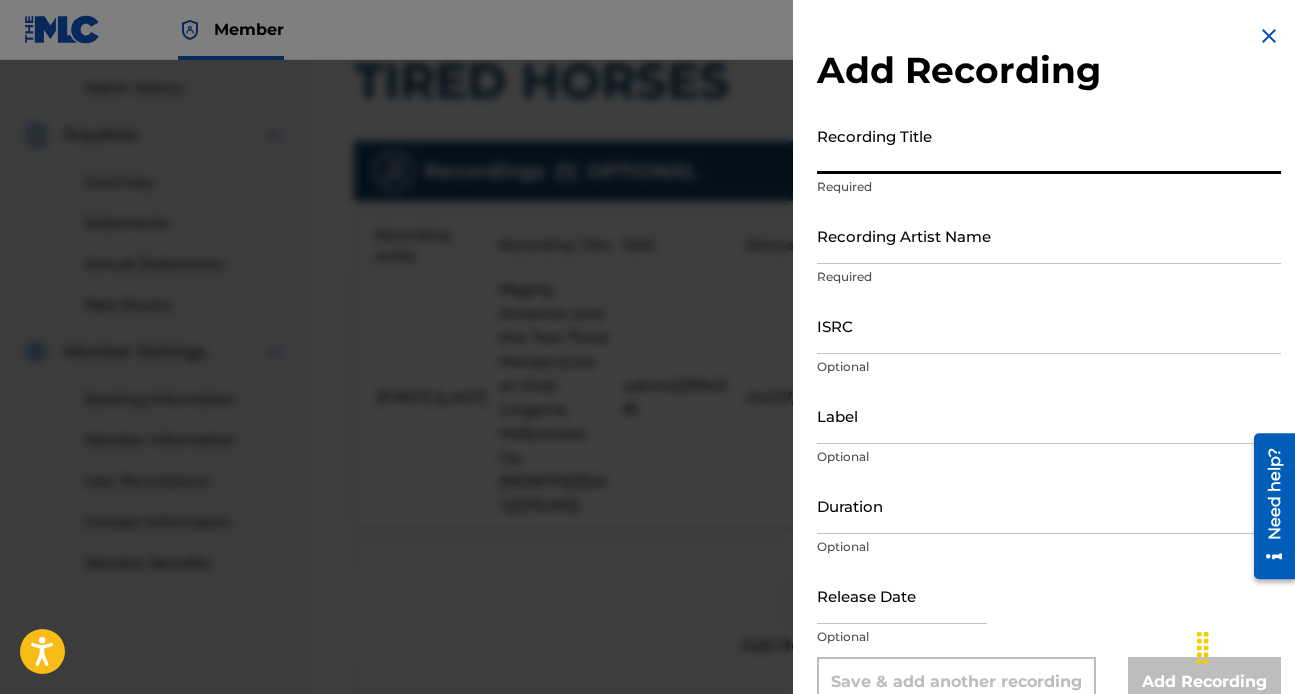 paste on "ushm22594581" 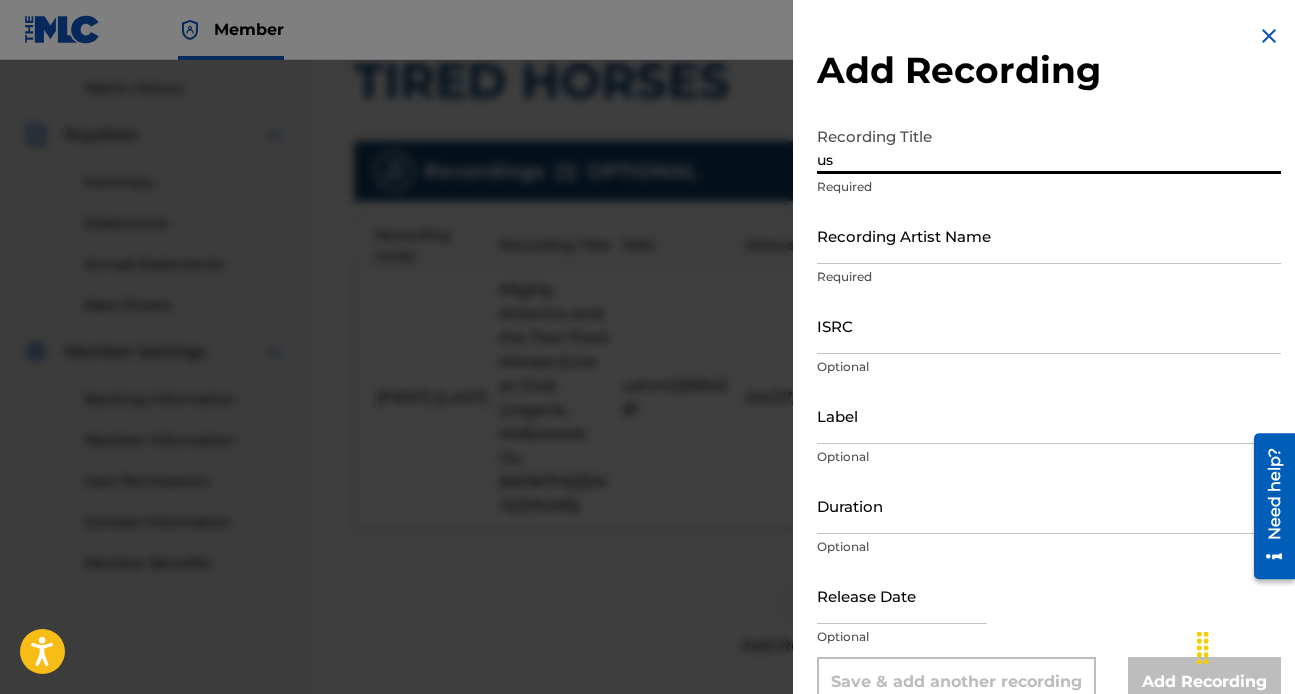 type on "u" 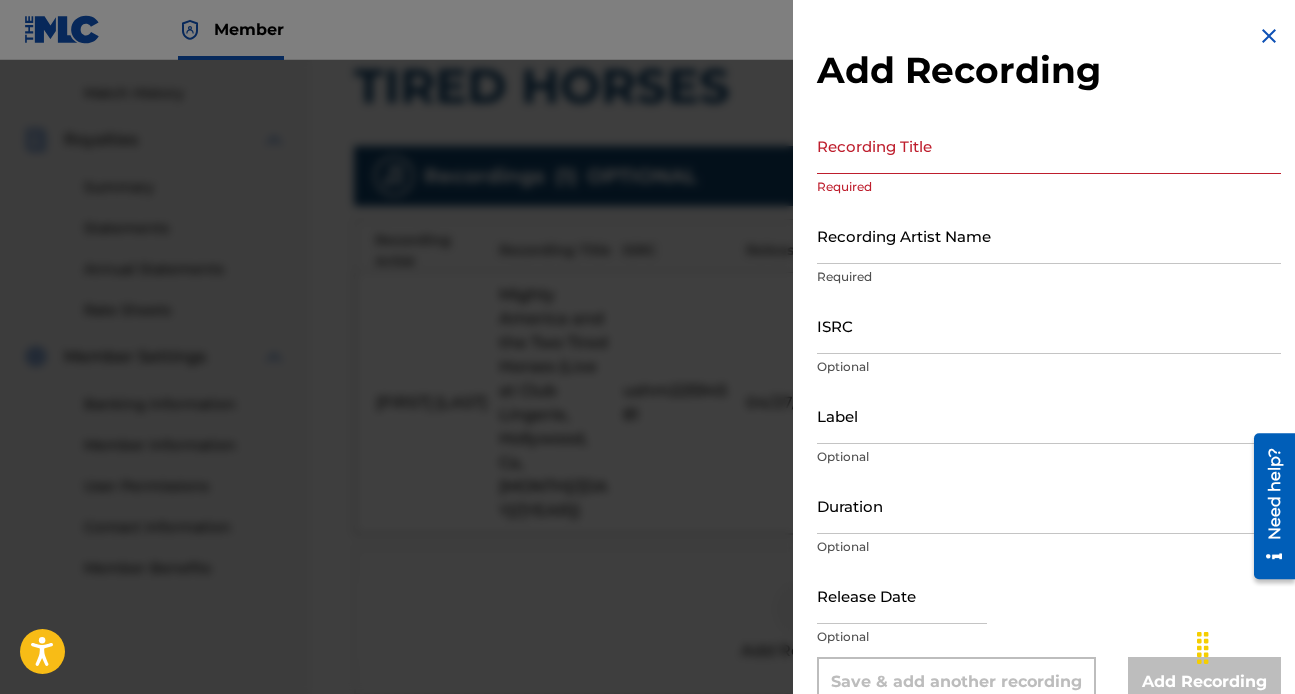 scroll, scrollTop: 424, scrollLeft: 0, axis: vertical 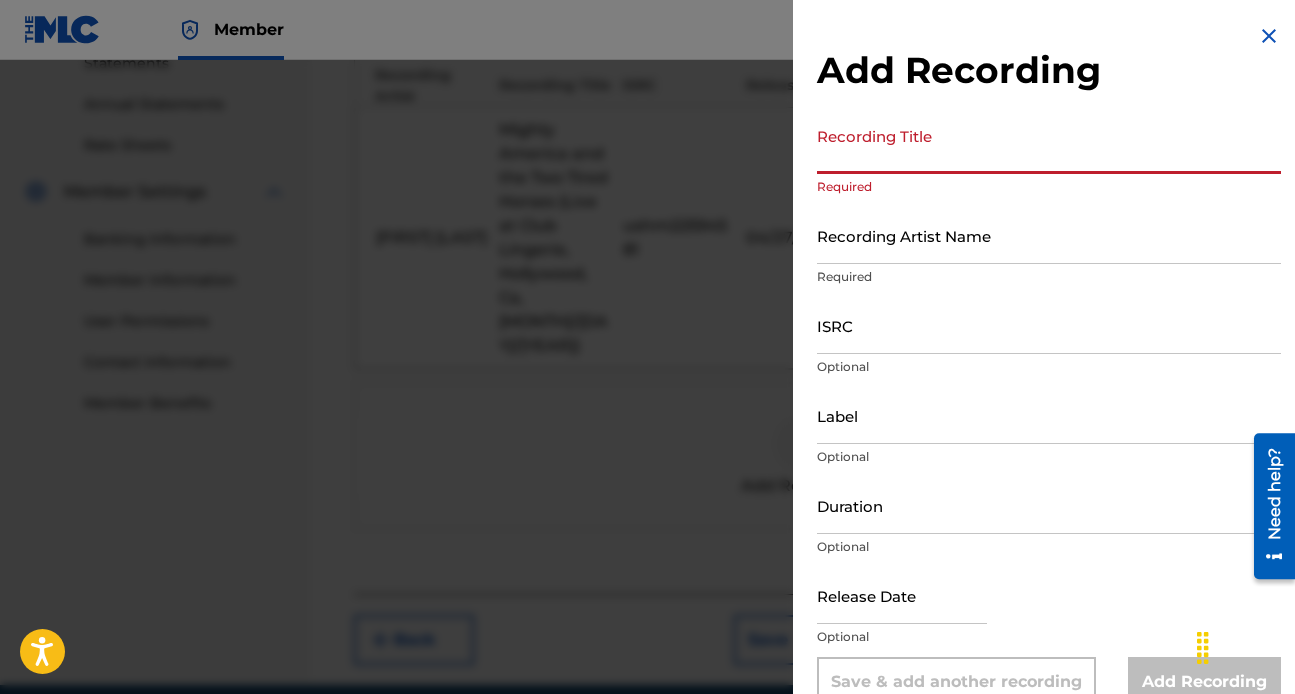 click on "Recording Title" at bounding box center [1049, 145] 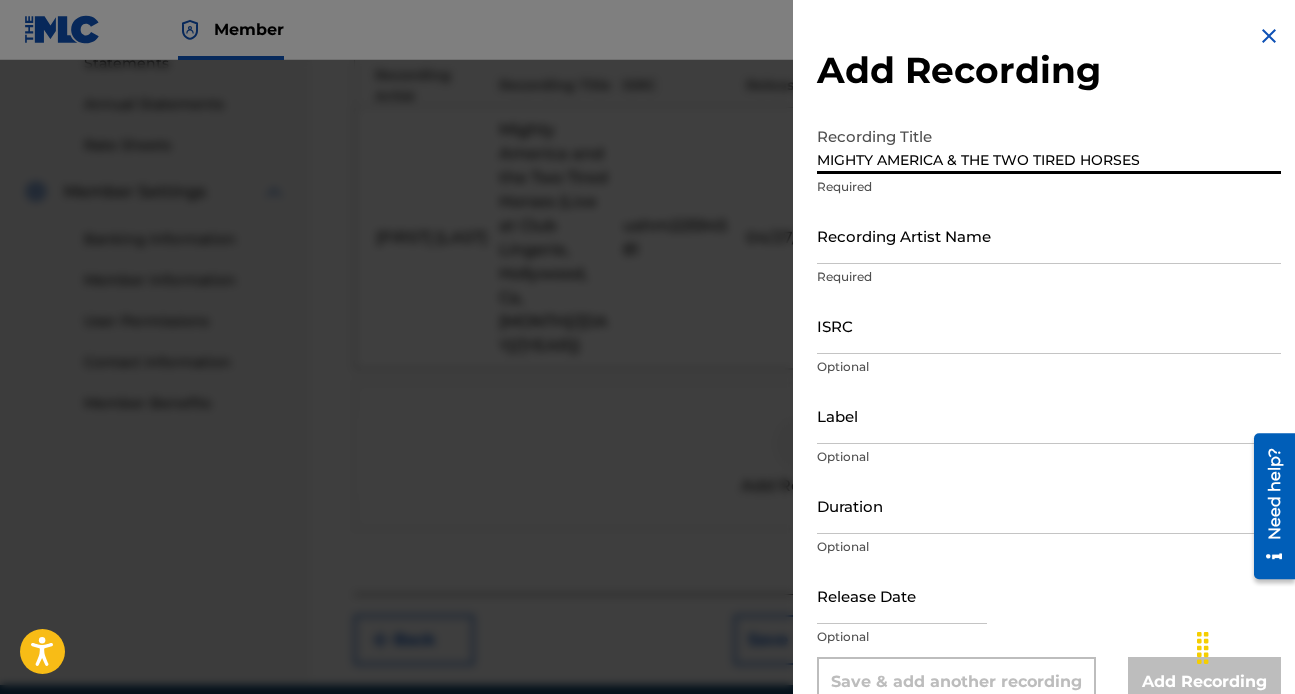 type on "MIGHTY AMERICA & THE TWO TIRED HORSES" 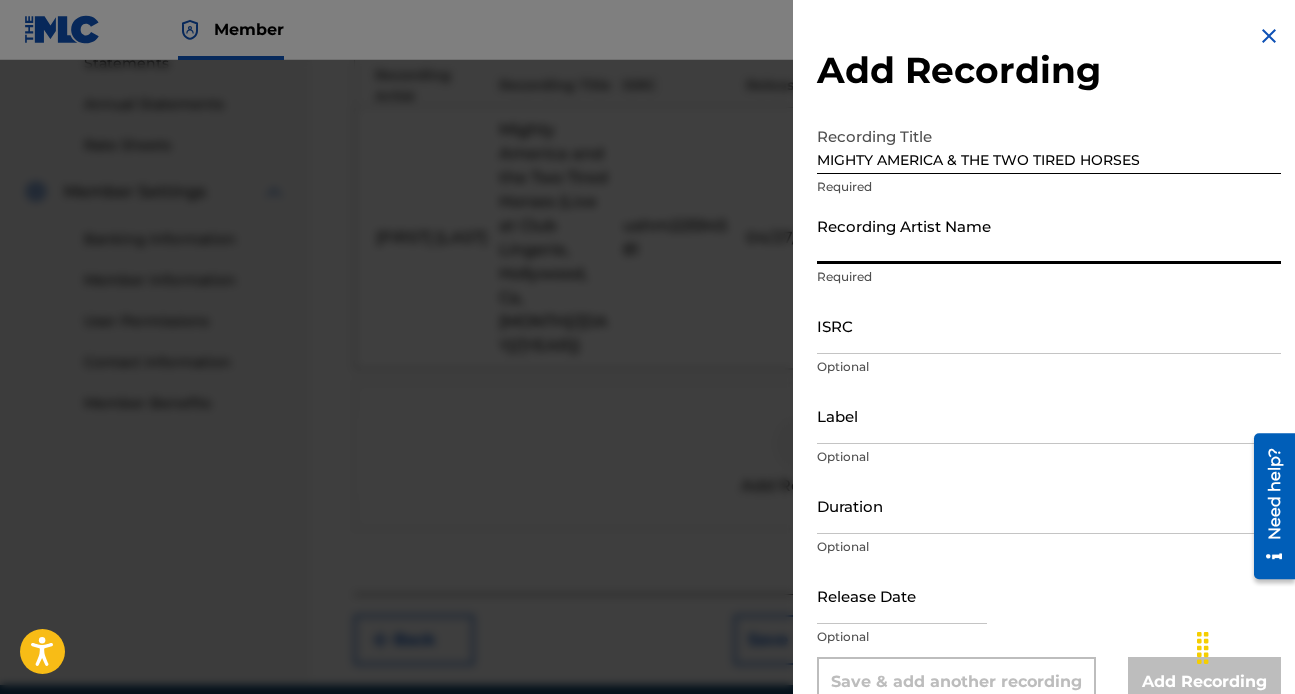 type on "[FIRST] [LAST]" 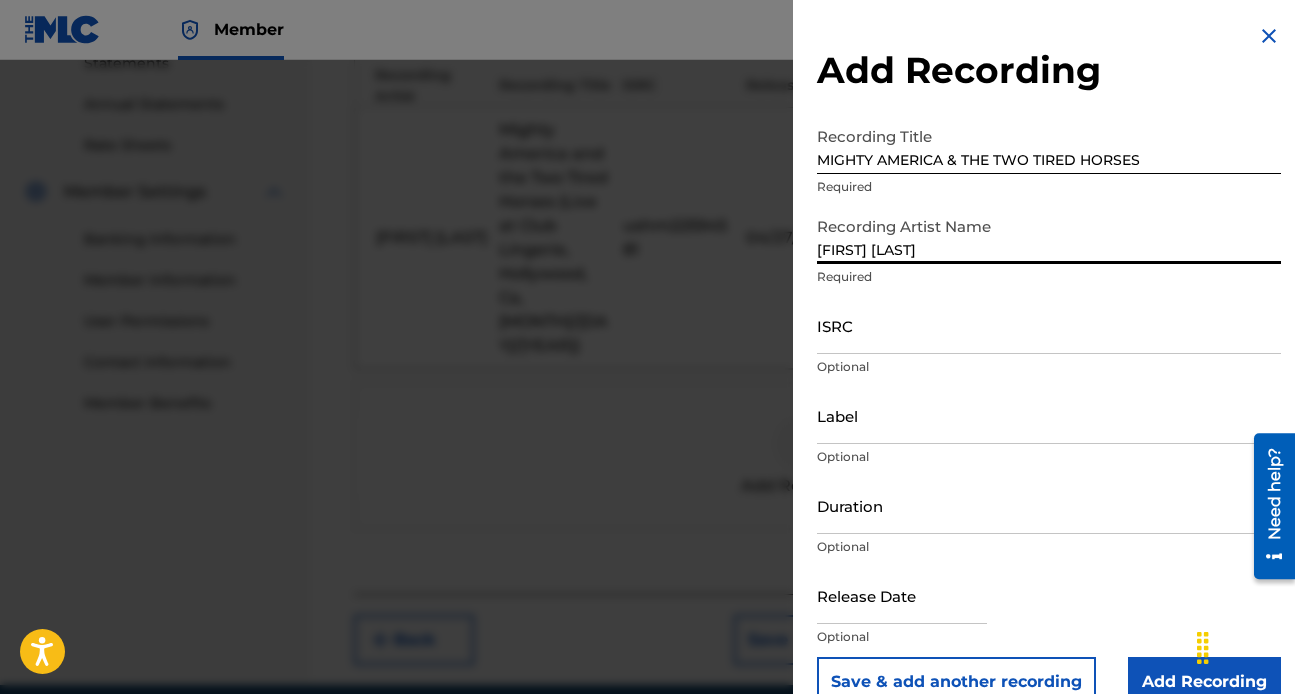 click on "ISRC" at bounding box center (1049, 325) 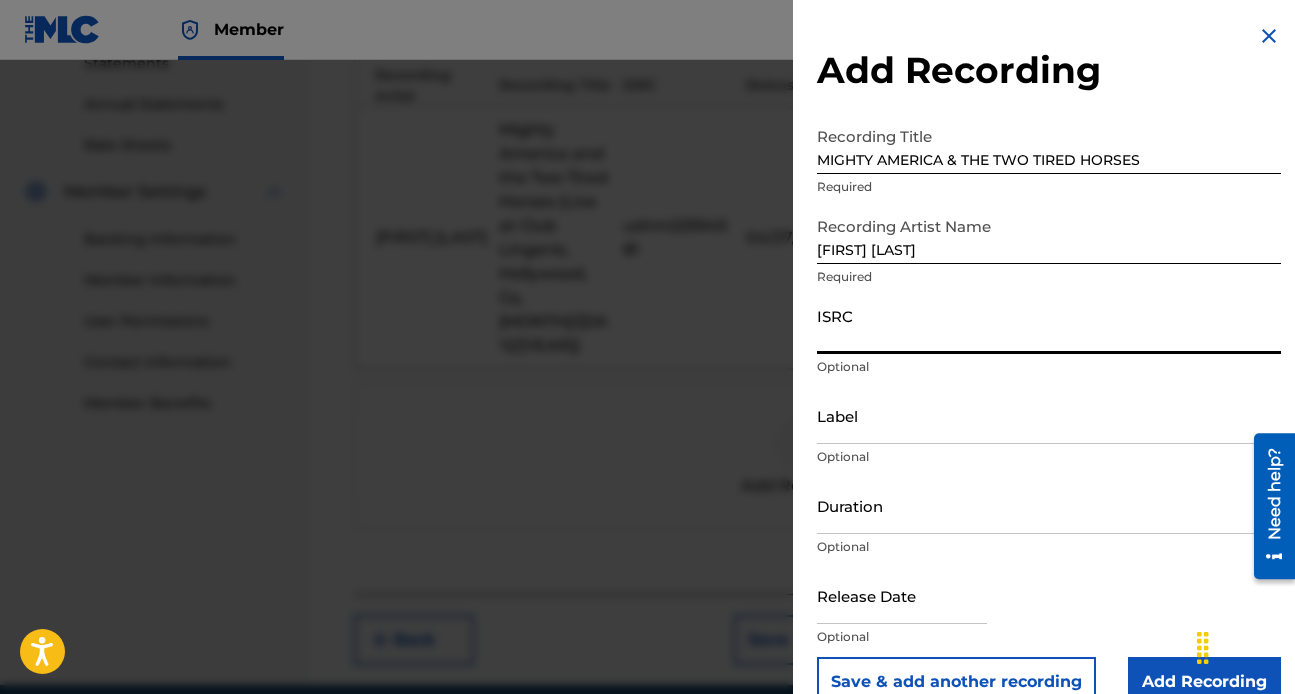 paste on "USDY41871114" 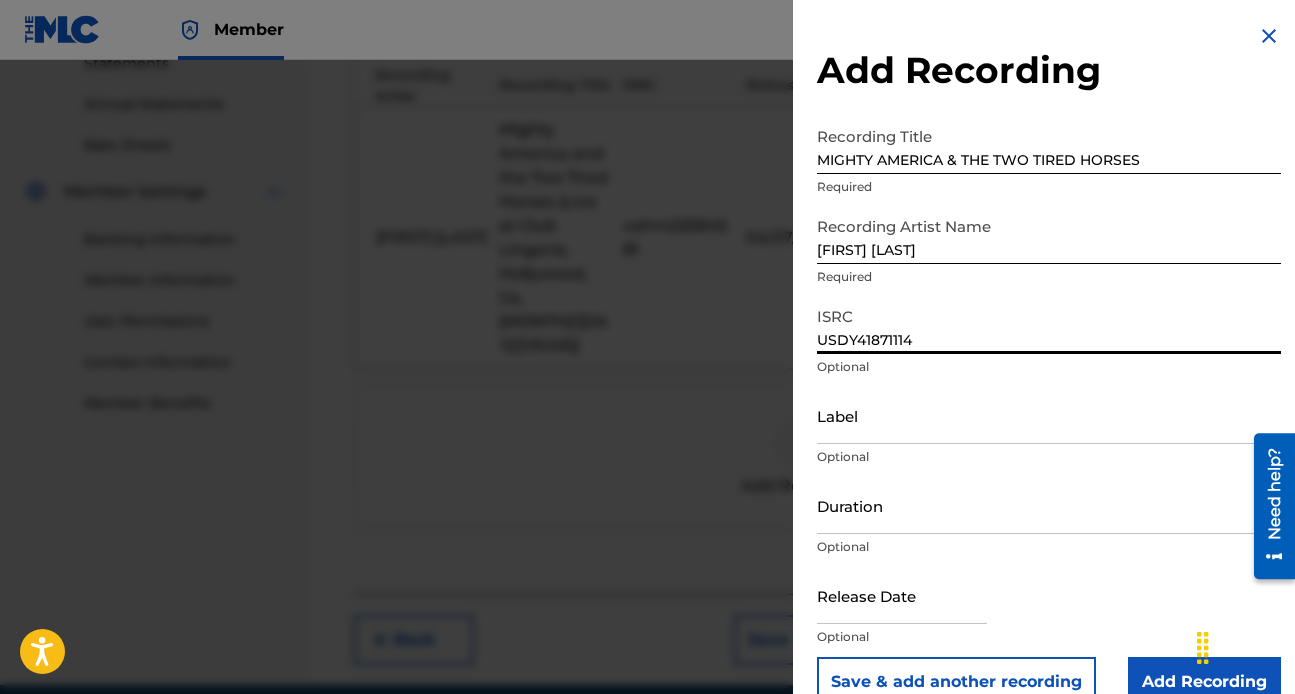 type on "USDY41871114" 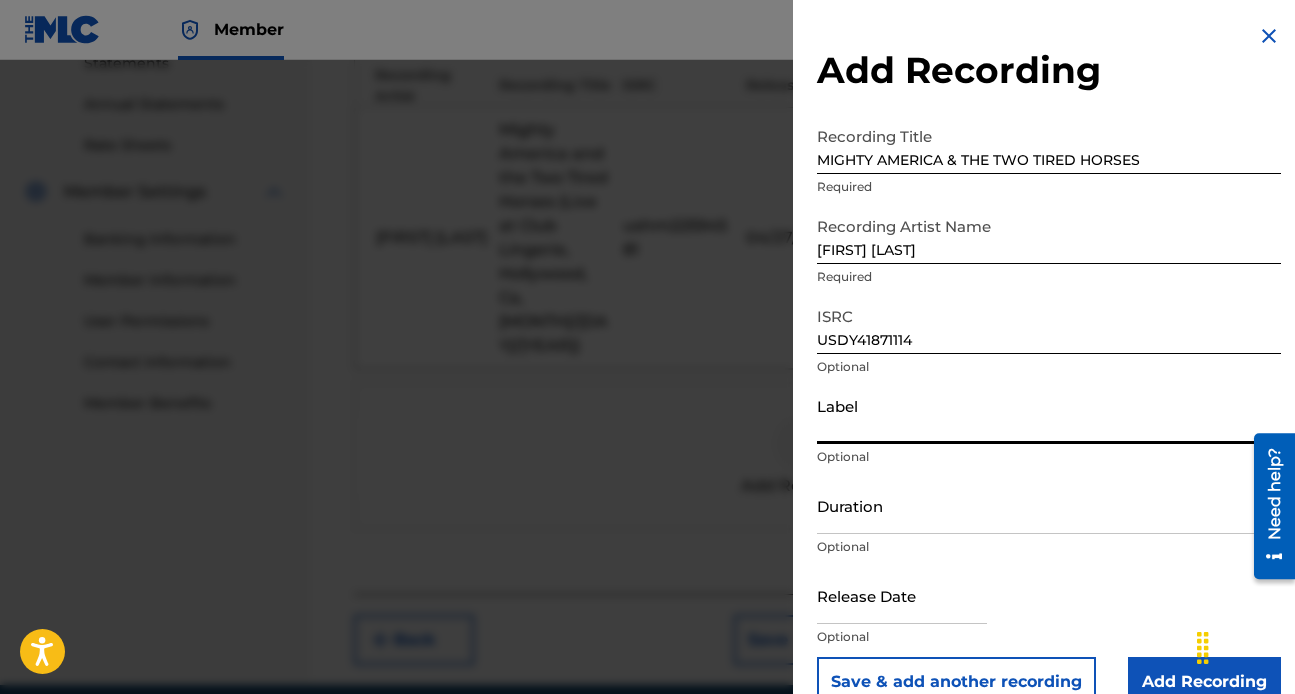 click on "Label" at bounding box center (1049, 415) 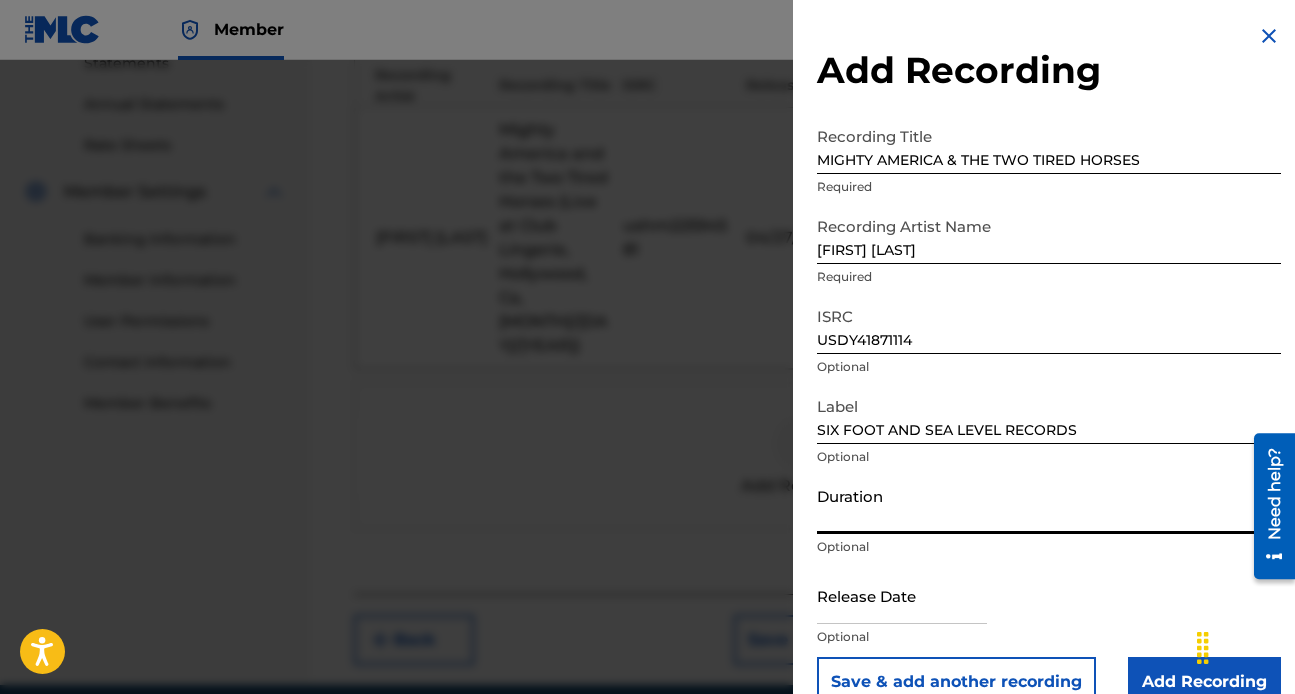 click on "Duration" at bounding box center (1049, 505) 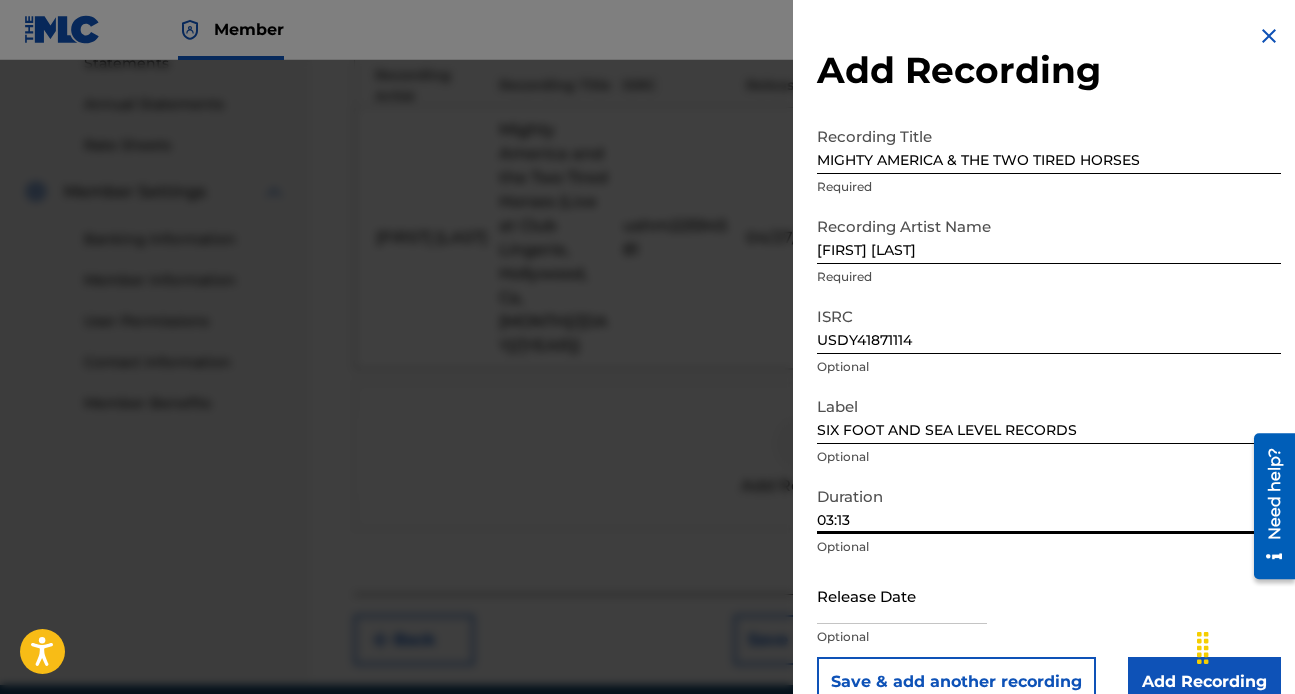 type on "03:13" 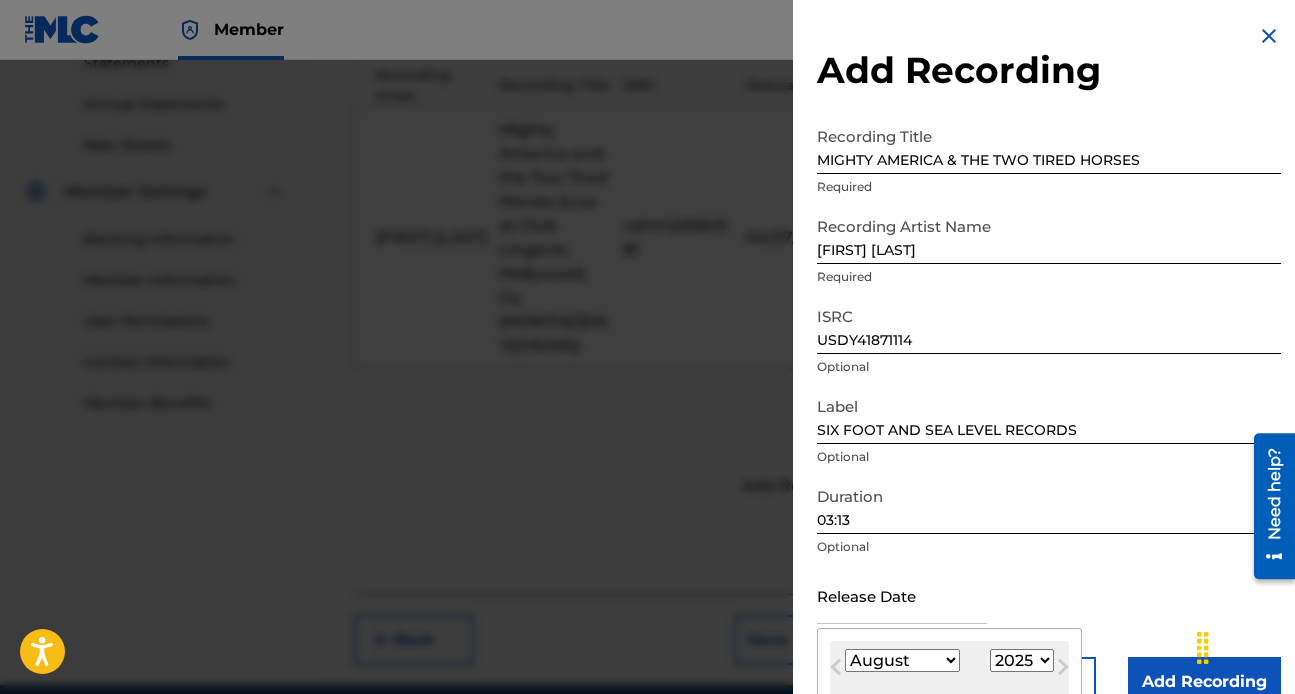click on "January February March April May June July August September October November December" at bounding box center [902, 660] 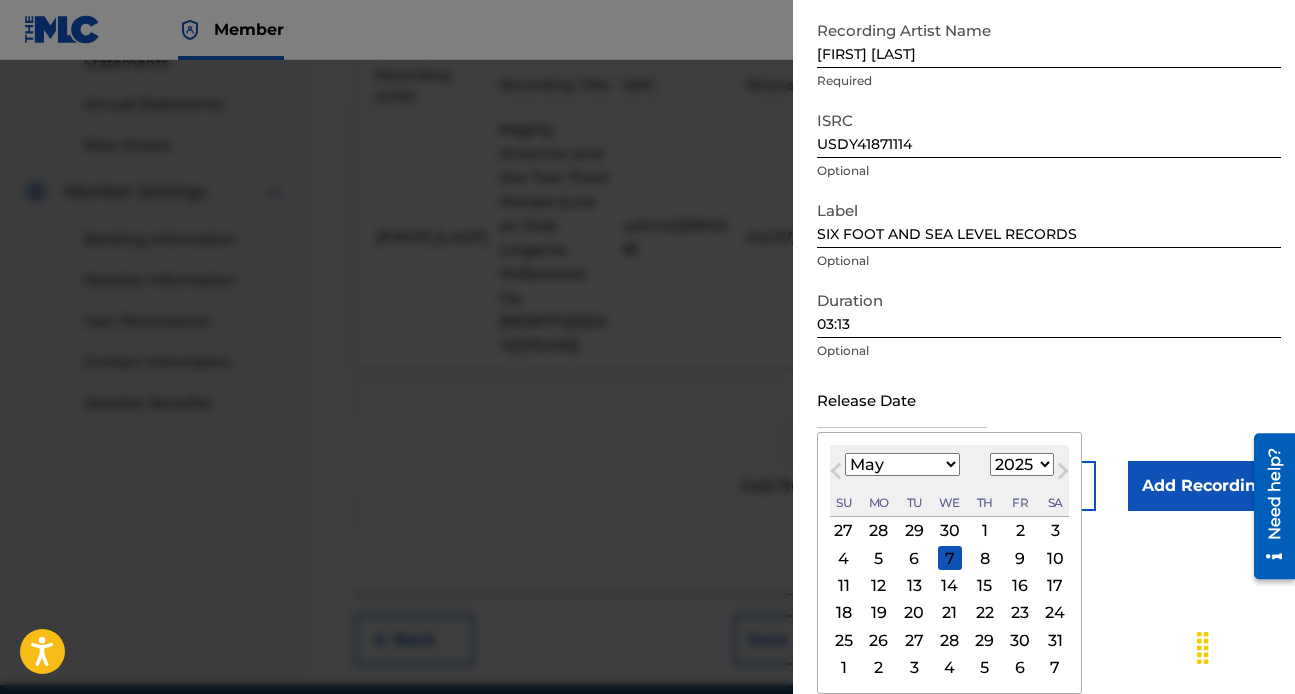 scroll, scrollTop: 195, scrollLeft: 0, axis: vertical 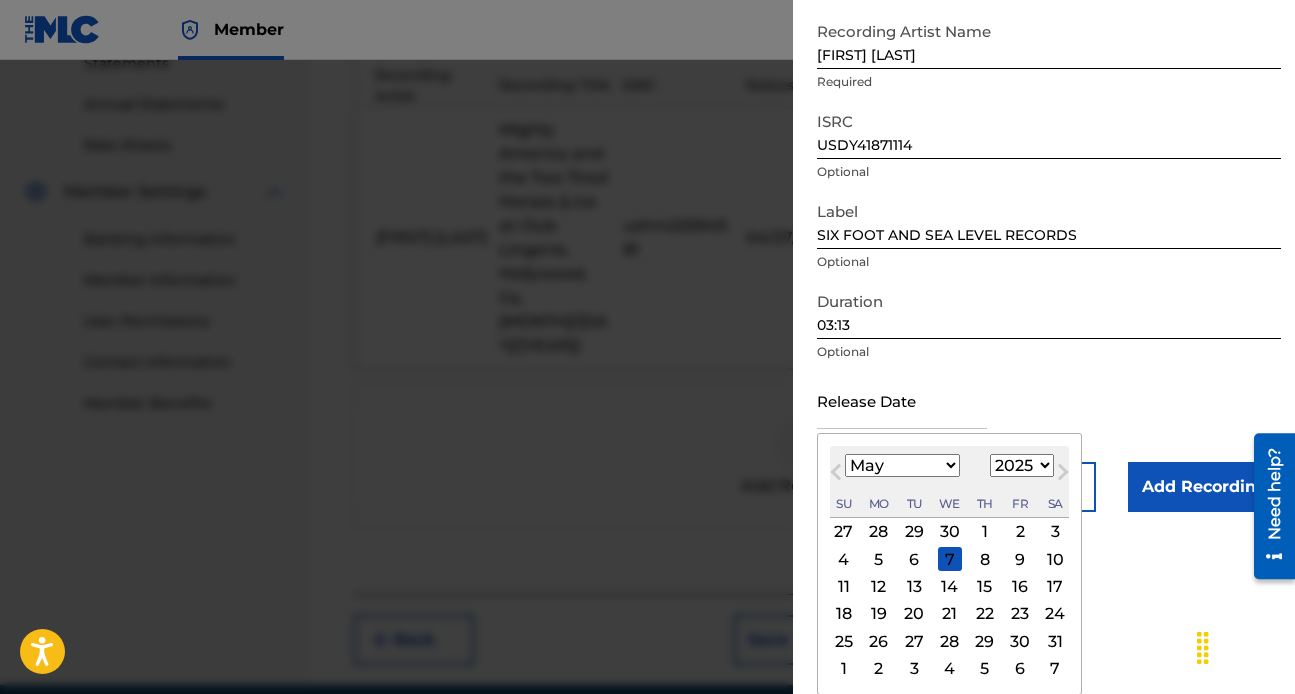 click on "11" at bounding box center [844, 587] 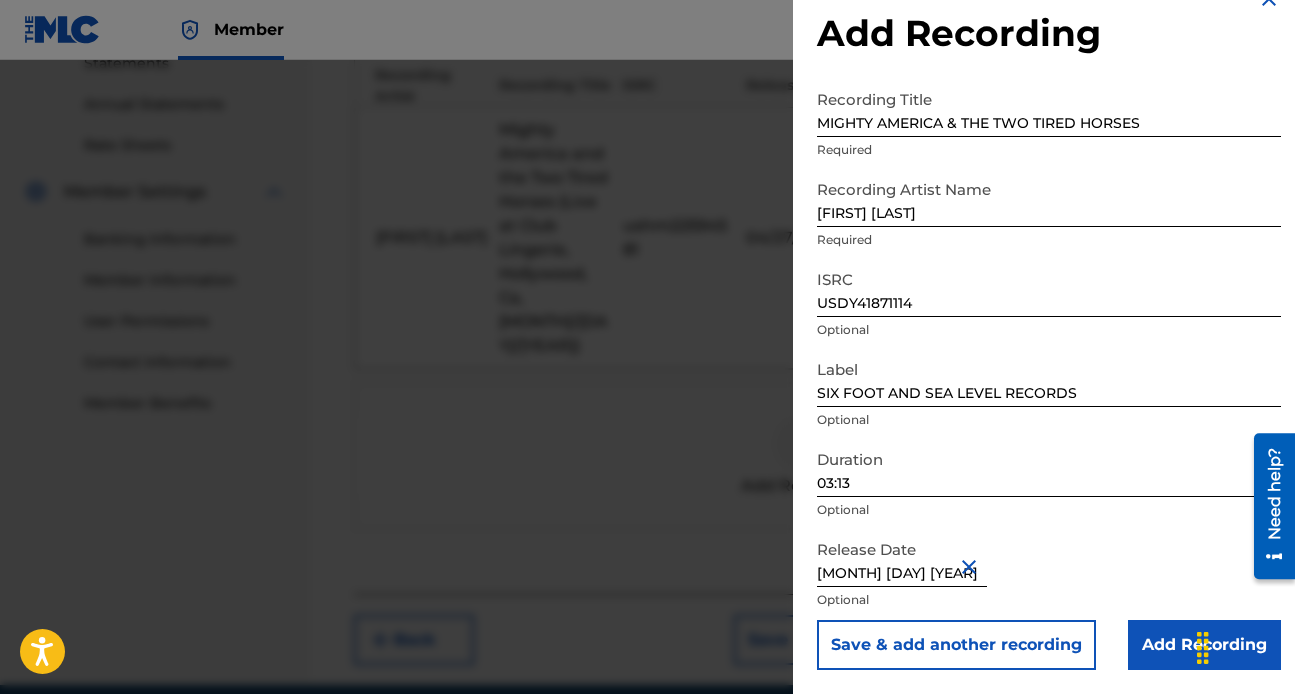 scroll, scrollTop: 37, scrollLeft: 0, axis: vertical 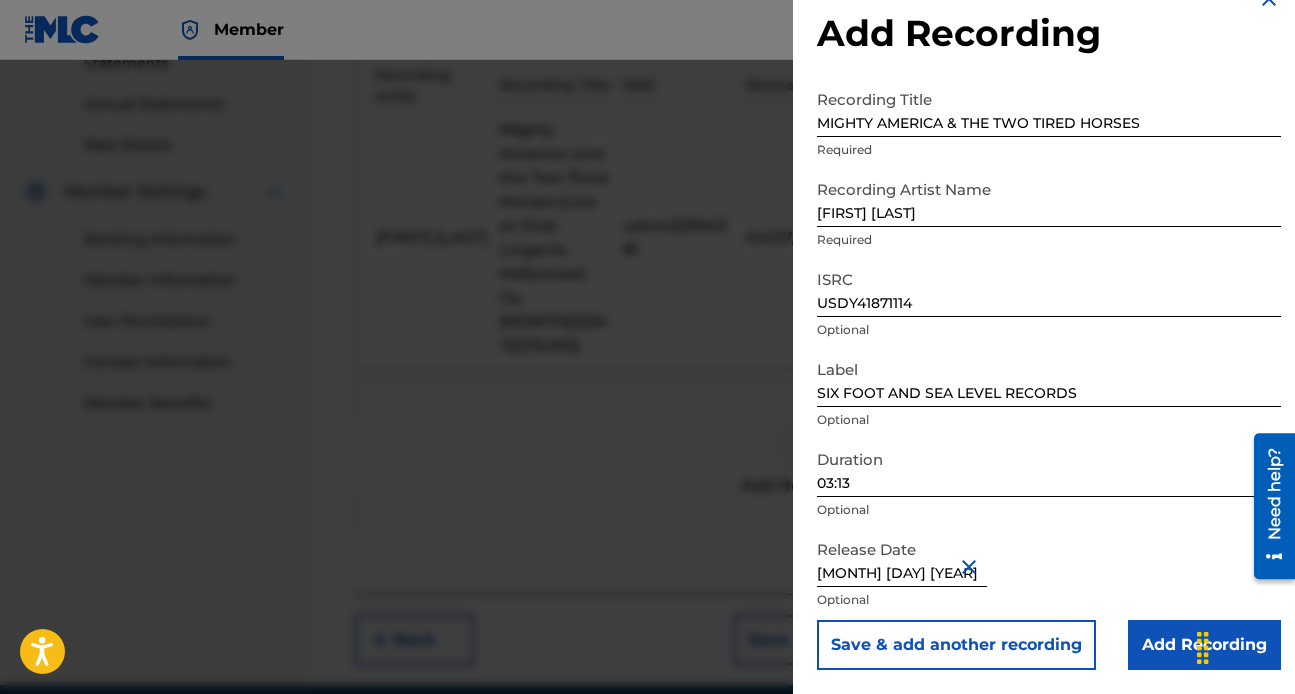 type on "[MONTH] [DAY] [YEAR]" 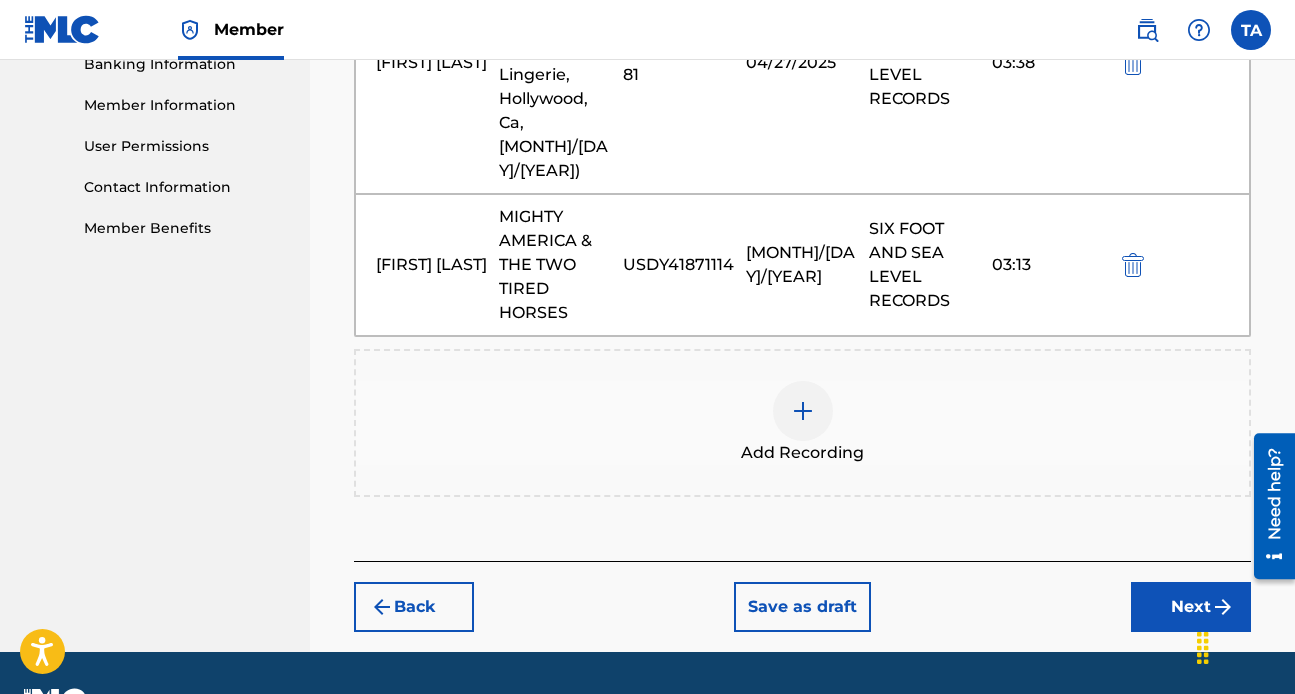 scroll, scrollTop: 880, scrollLeft: 0, axis: vertical 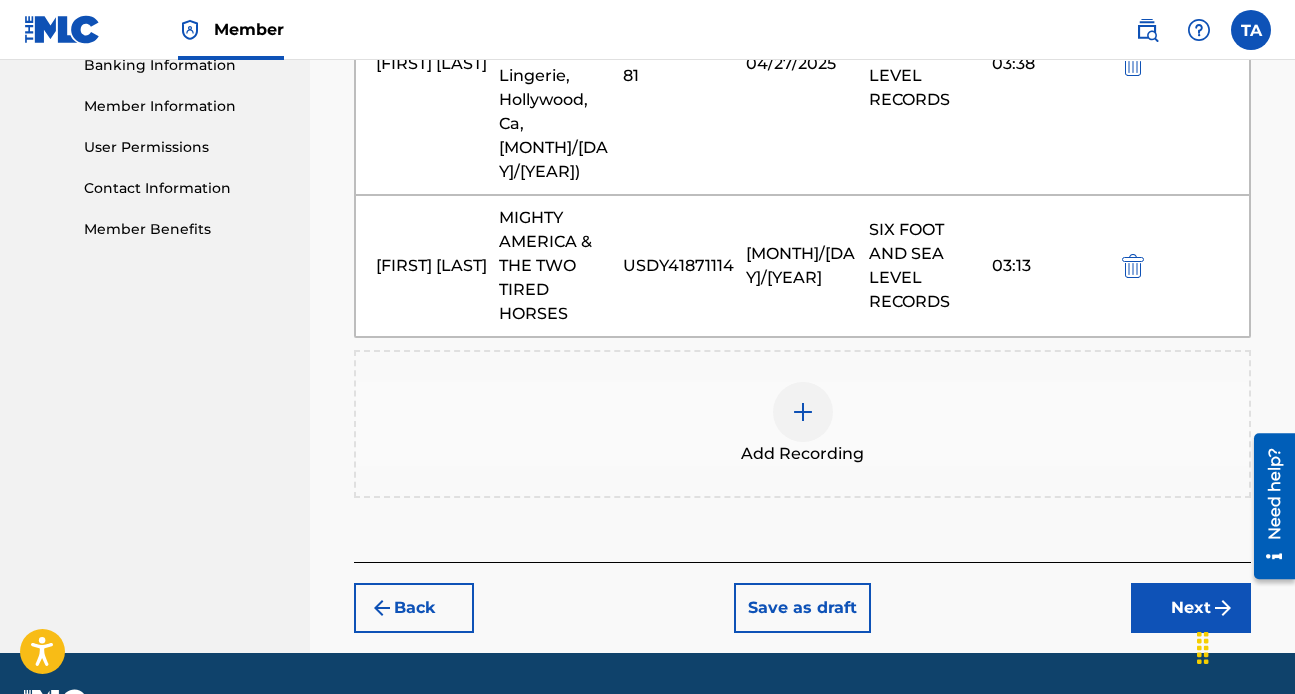 click on "Next" at bounding box center [1191, 608] 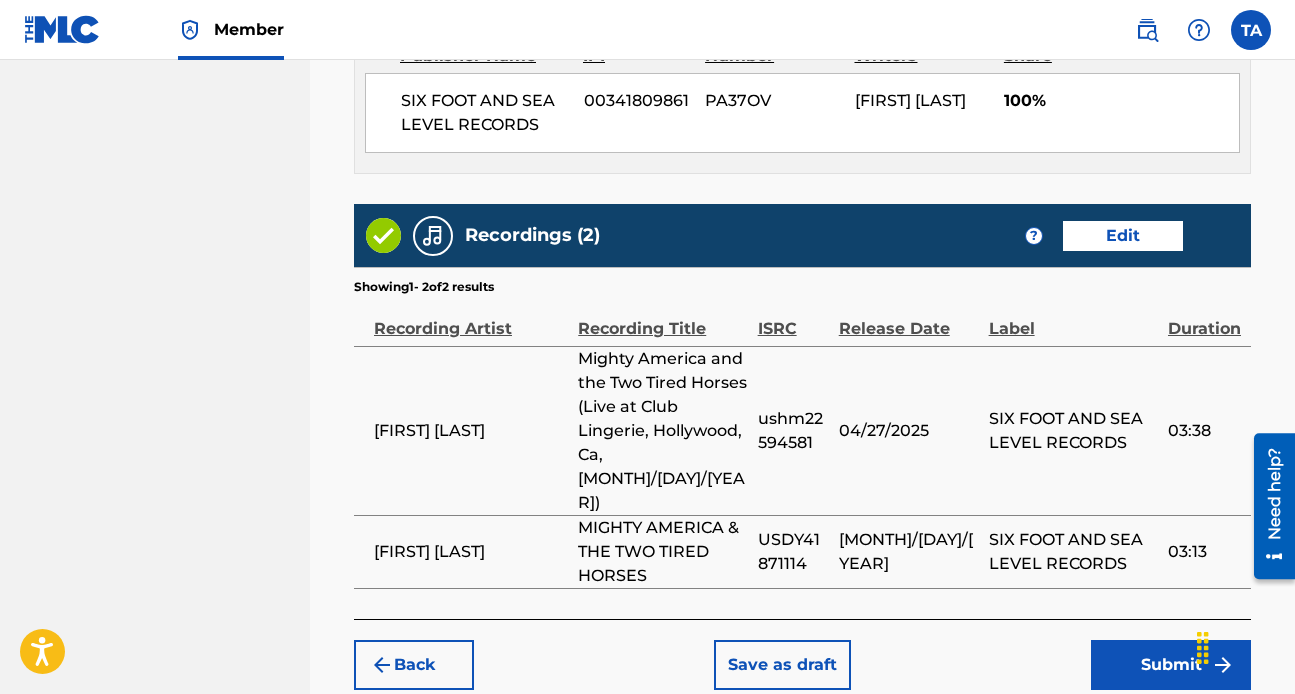 scroll, scrollTop: 1458, scrollLeft: 0, axis: vertical 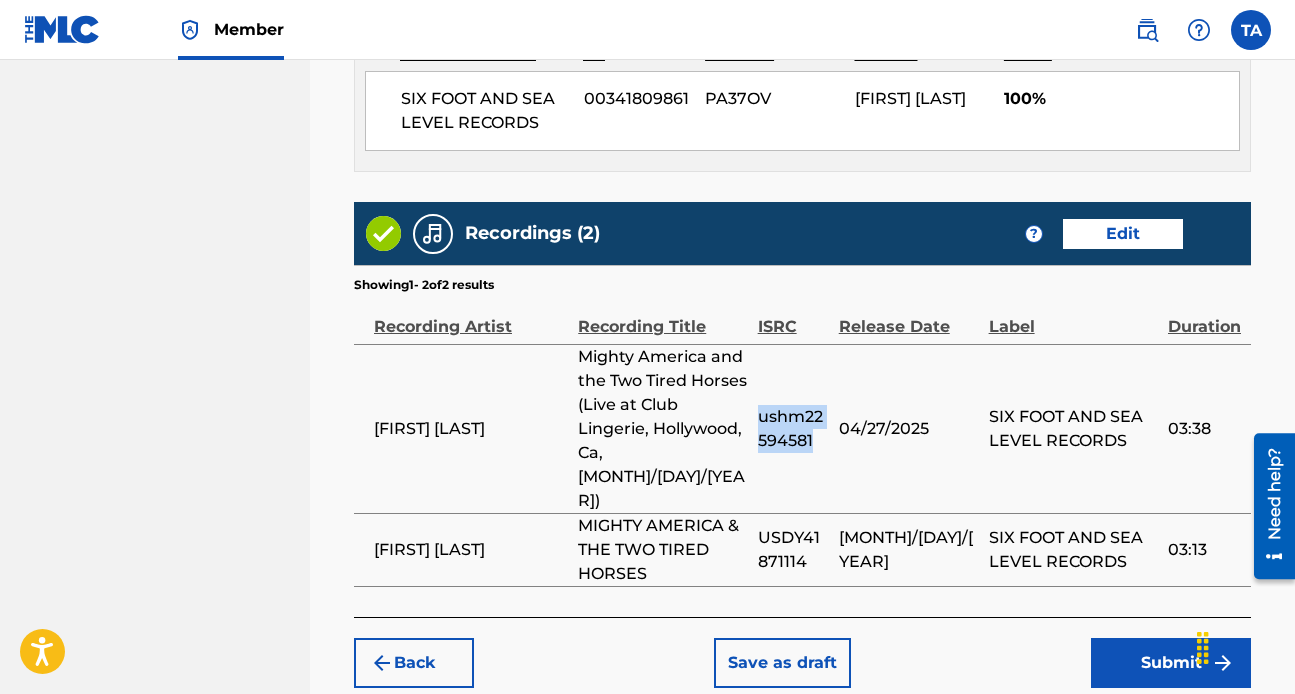 drag, startPoint x: 856, startPoint y: 403, endPoint x: 842, endPoint y: 363, distance: 42.379242 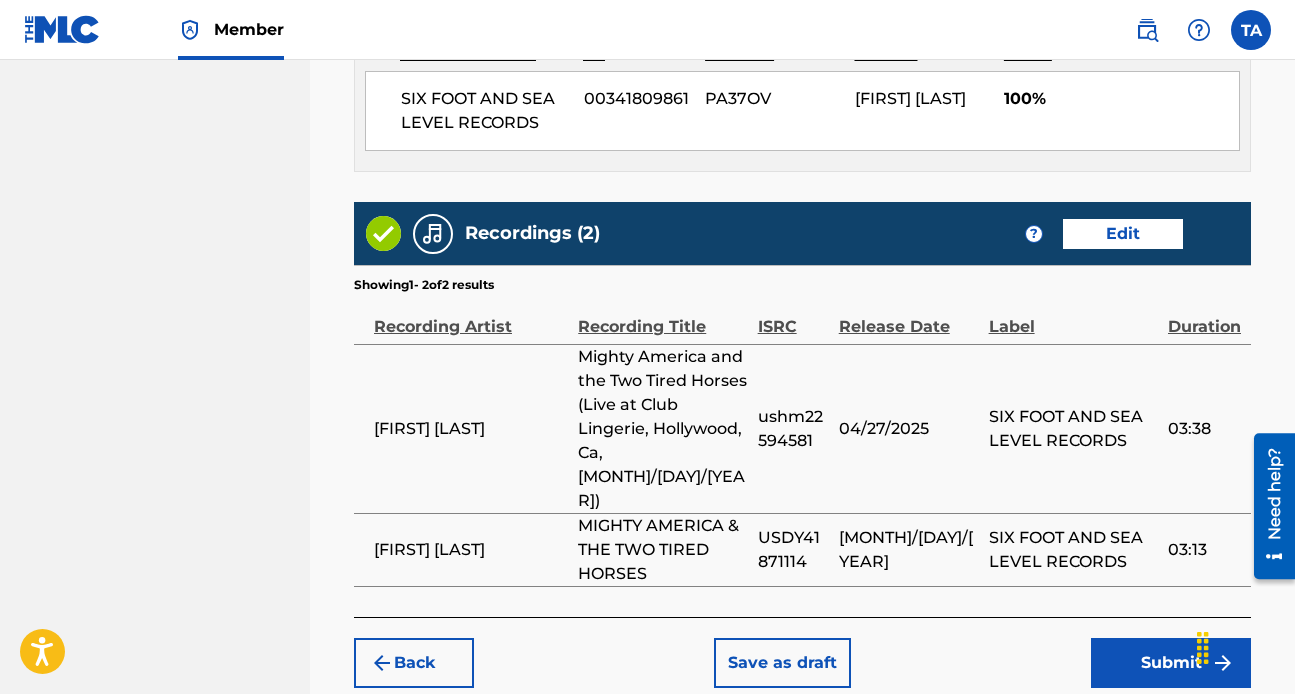 click on "[MONTH]/[DAY]/[YEAR]" at bounding box center [914, 549] 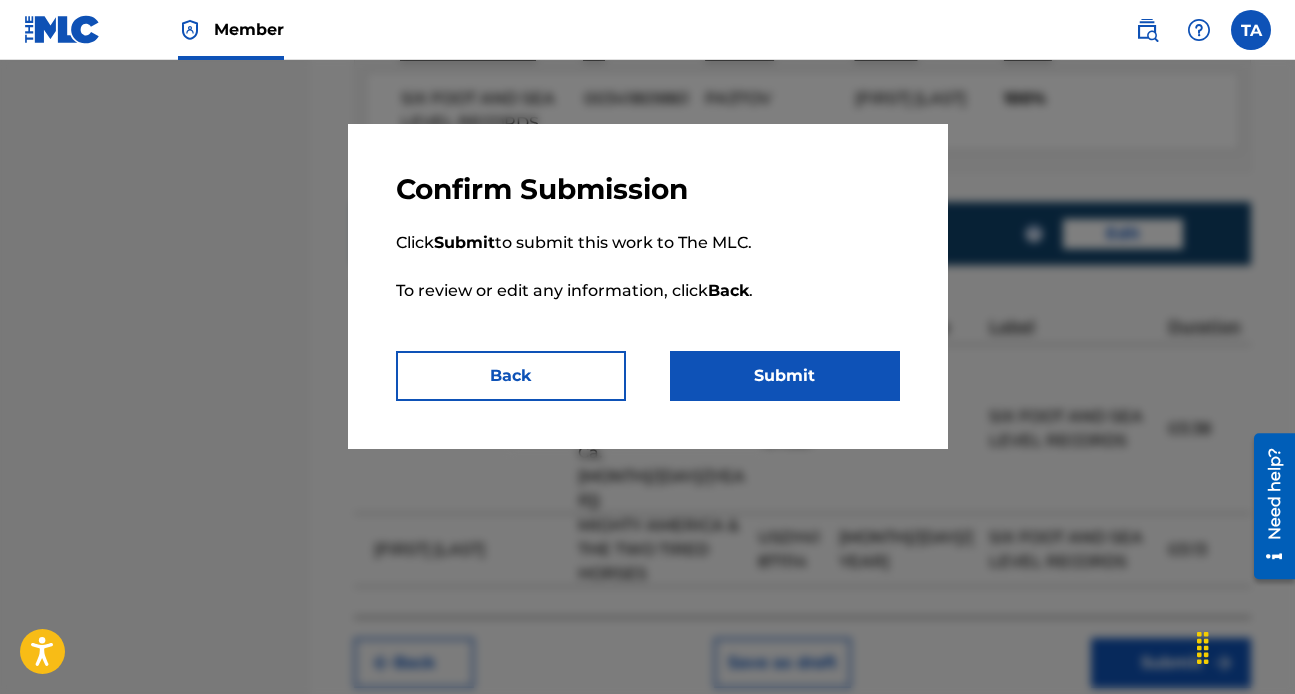 click on "Submit" at bounding box center (785, 376) 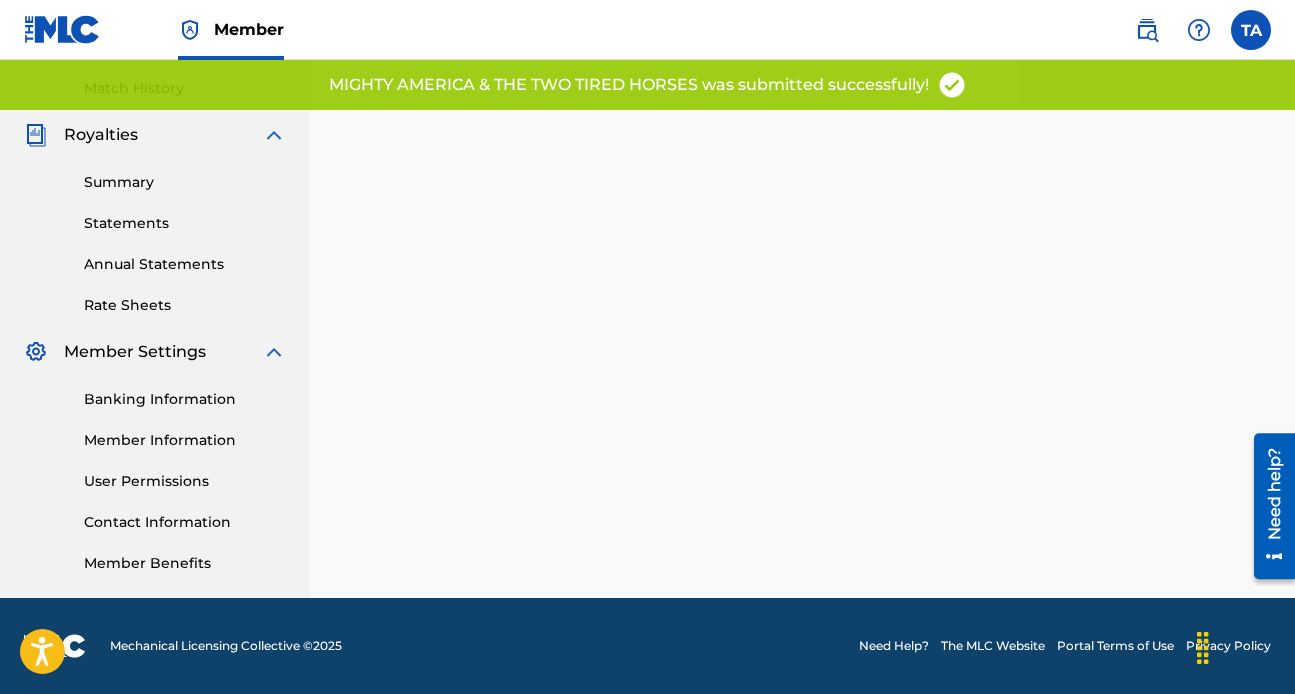 scroll, scrollTop: 0, scrollLeft: 0, axis: both 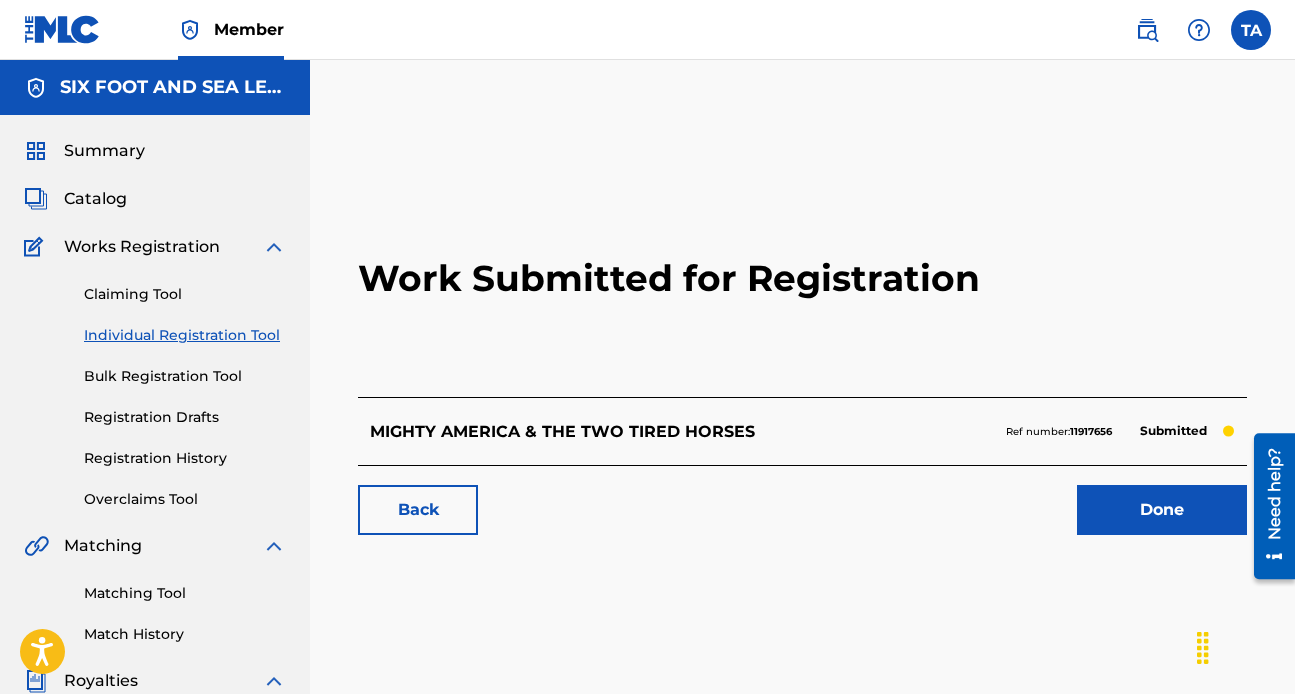 click on "Done" at bounding box center (1162, 510) 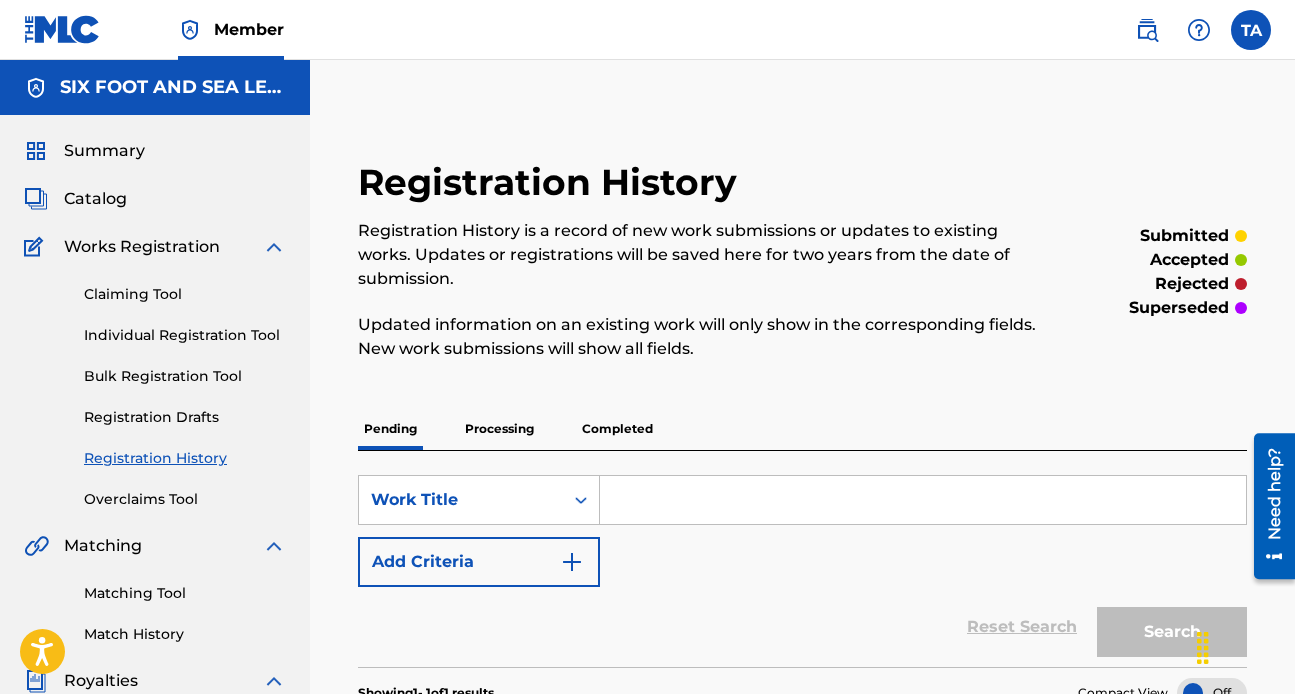 click on "Processing" at bounding box center (499, 429) 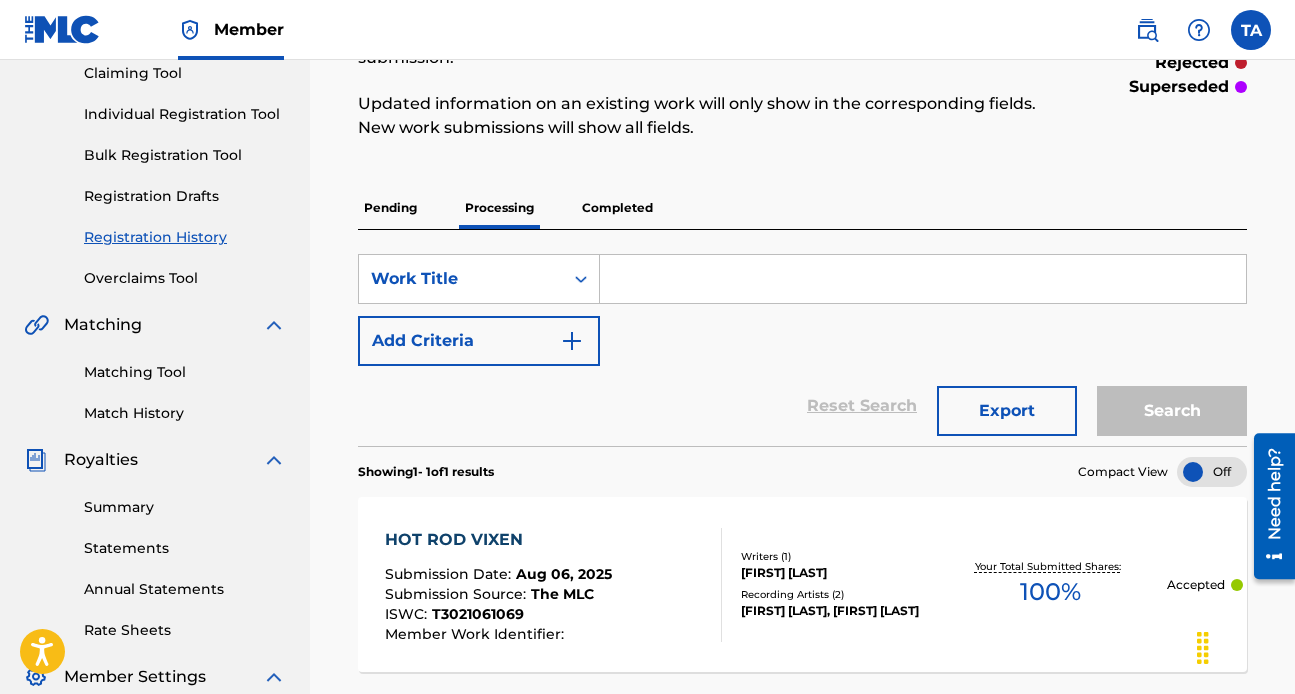 scroll, scrollTop: 308, scrollLeft: 0, axis: vertical 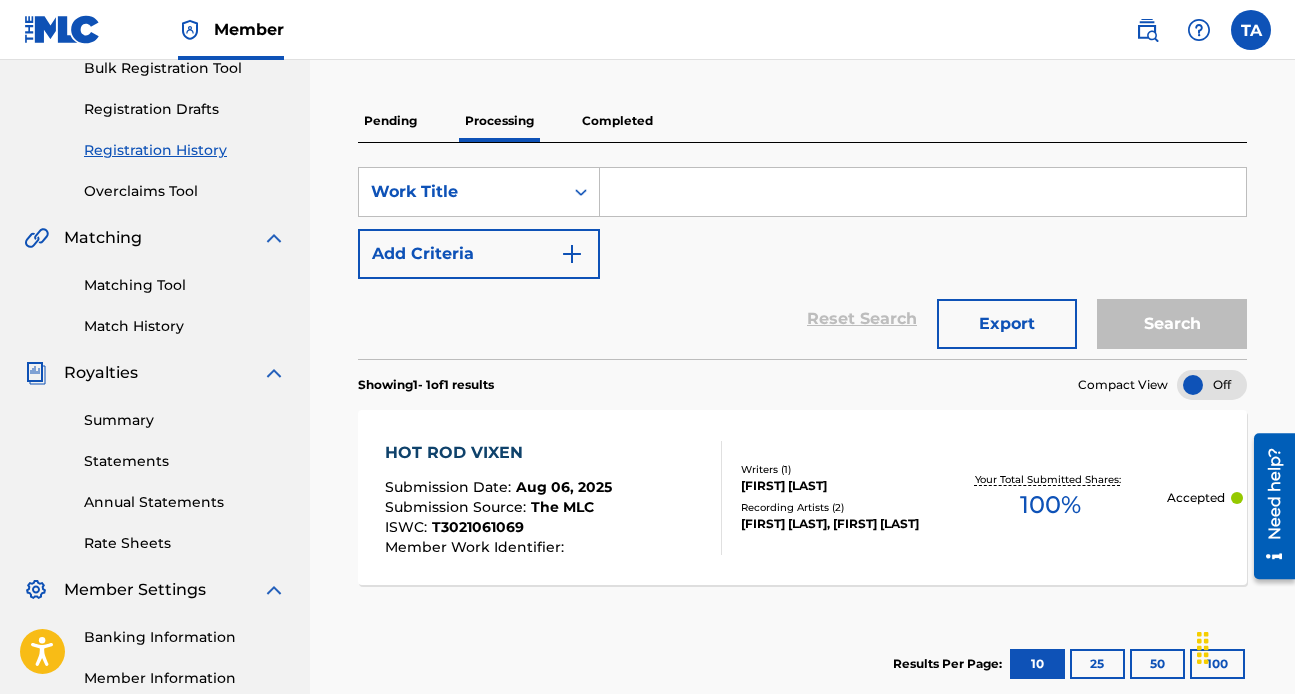 click on "Completed" at bounding box center (617, 121) 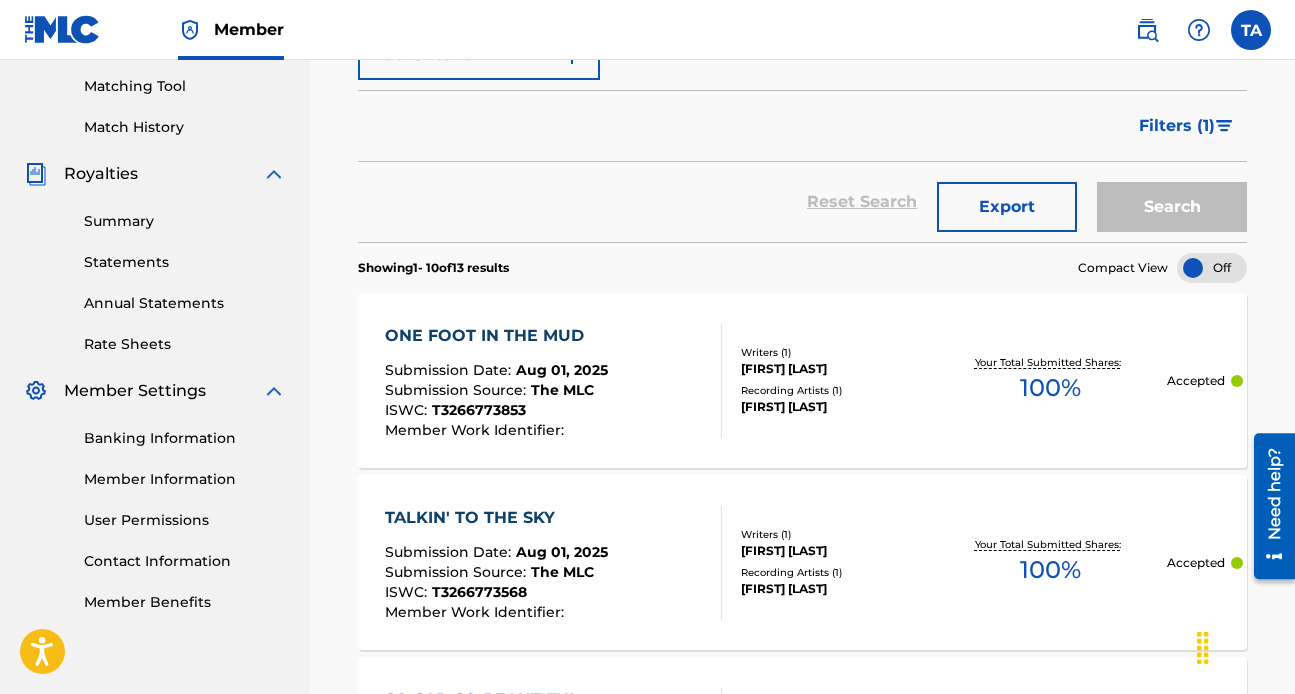 scroll, scrollTop: 347, scrollLeft: 0, axis: vertical 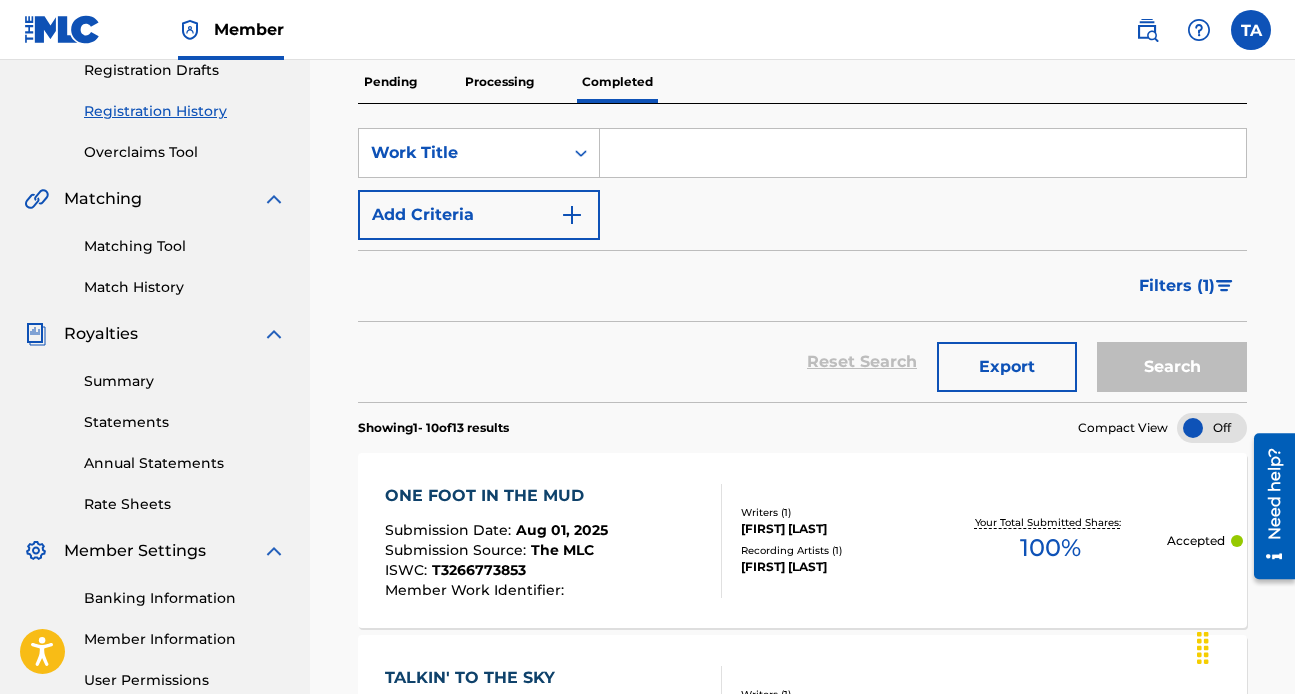click on "Registration History" at bounding box center [185, 111] 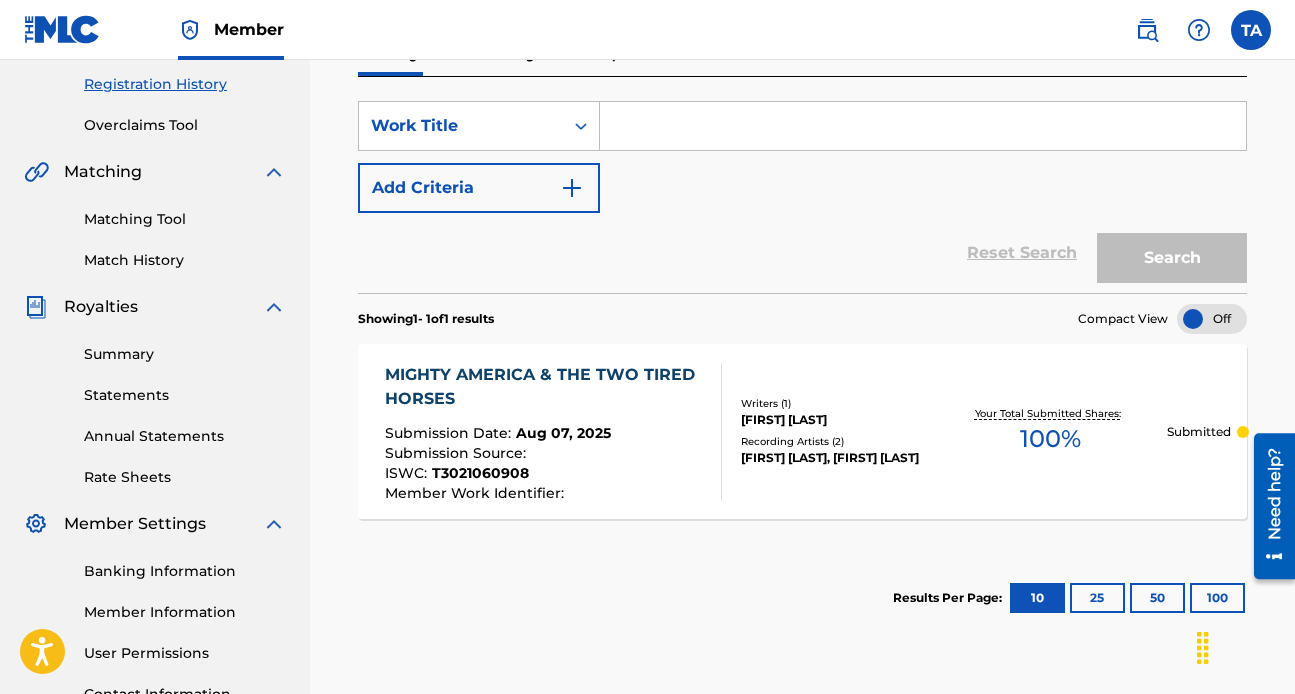 scroll, scrollTop: 368, scrollLeft: 0, axis: vertical 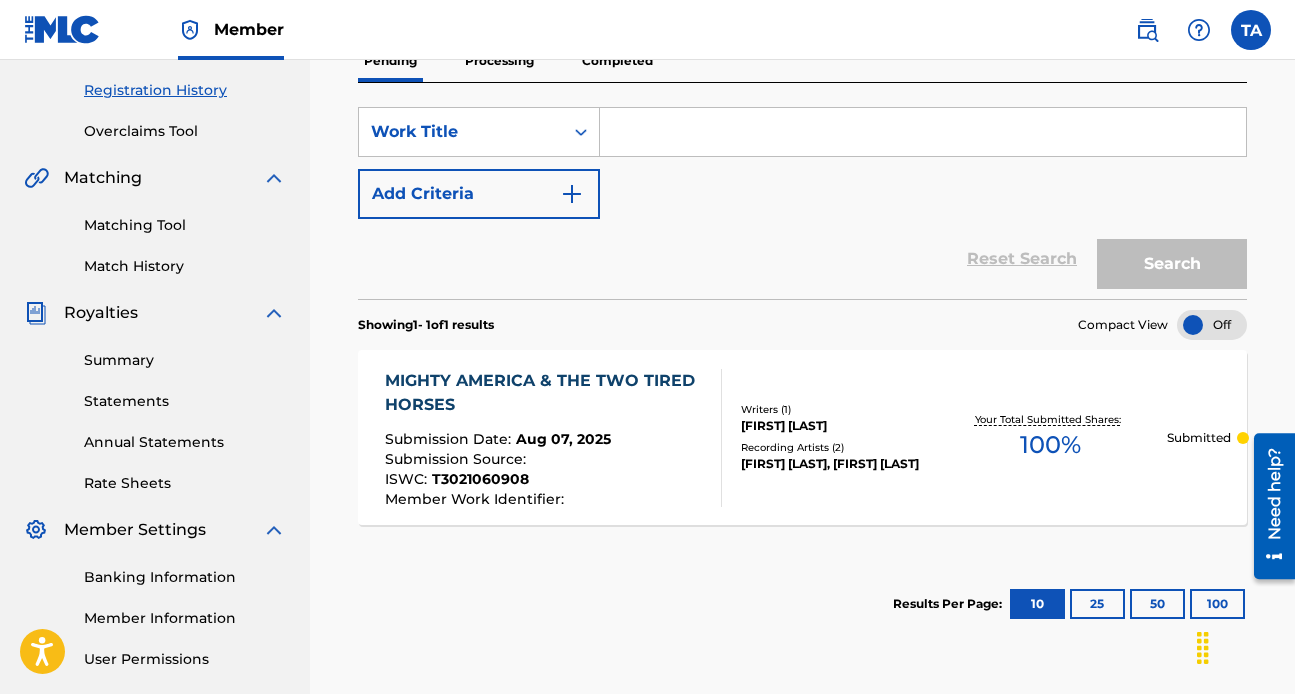 click on "MIGHTY AMERICA & THE TWO TIRED HORSES" at bounding box center [545, 393] 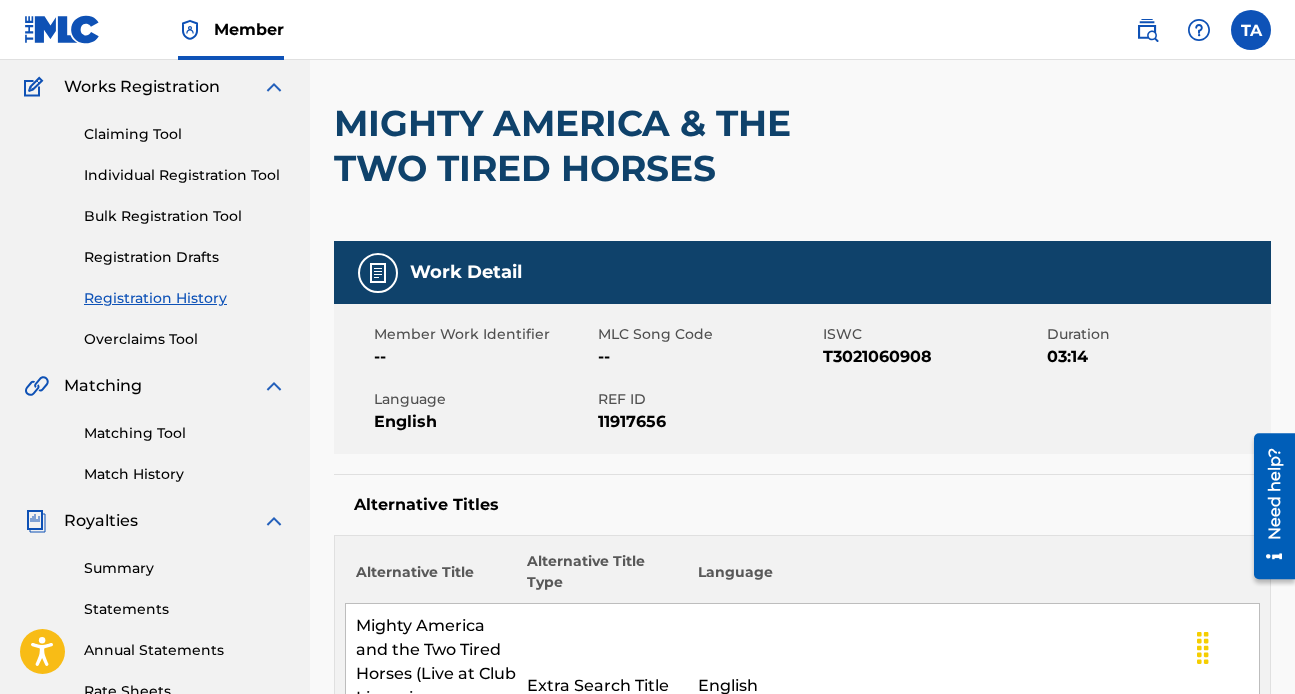 scroll, scrollTop: 424, scrollLeft: 0, axis: vertical 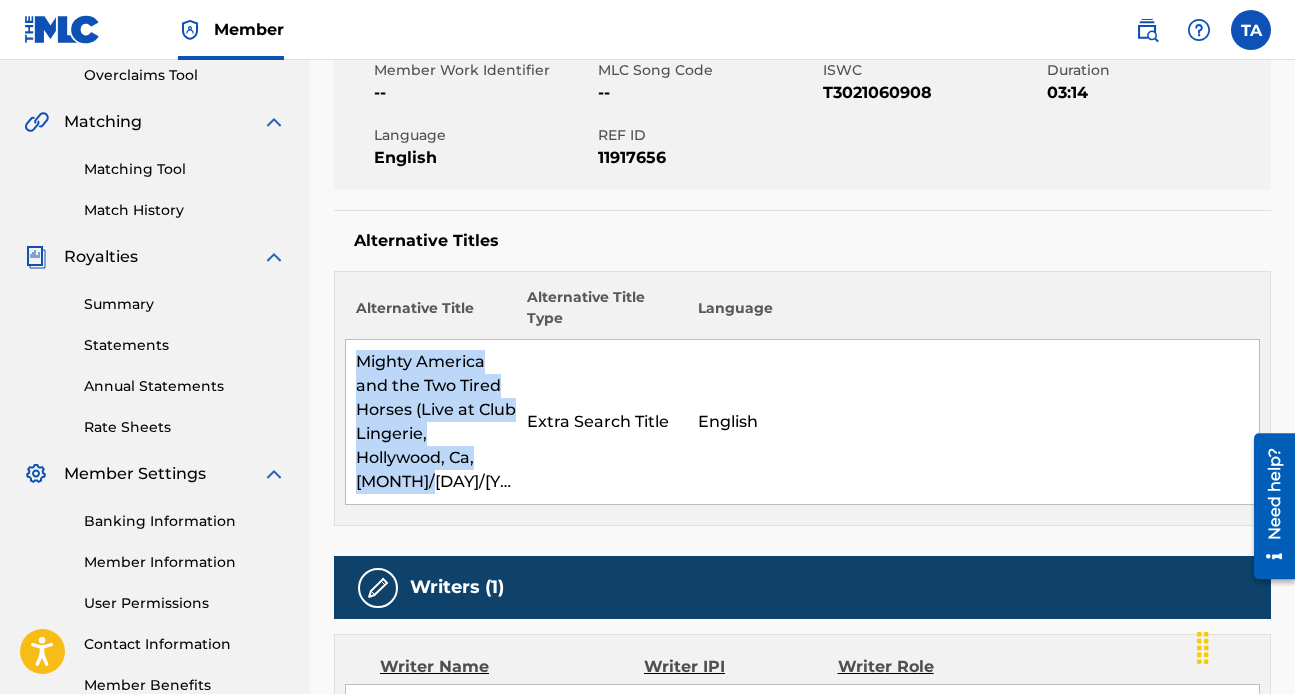 drag, startPoint x: 441, startPoint y: 481, endPoint x: 359, endPoint y: 351, distance: 153.701 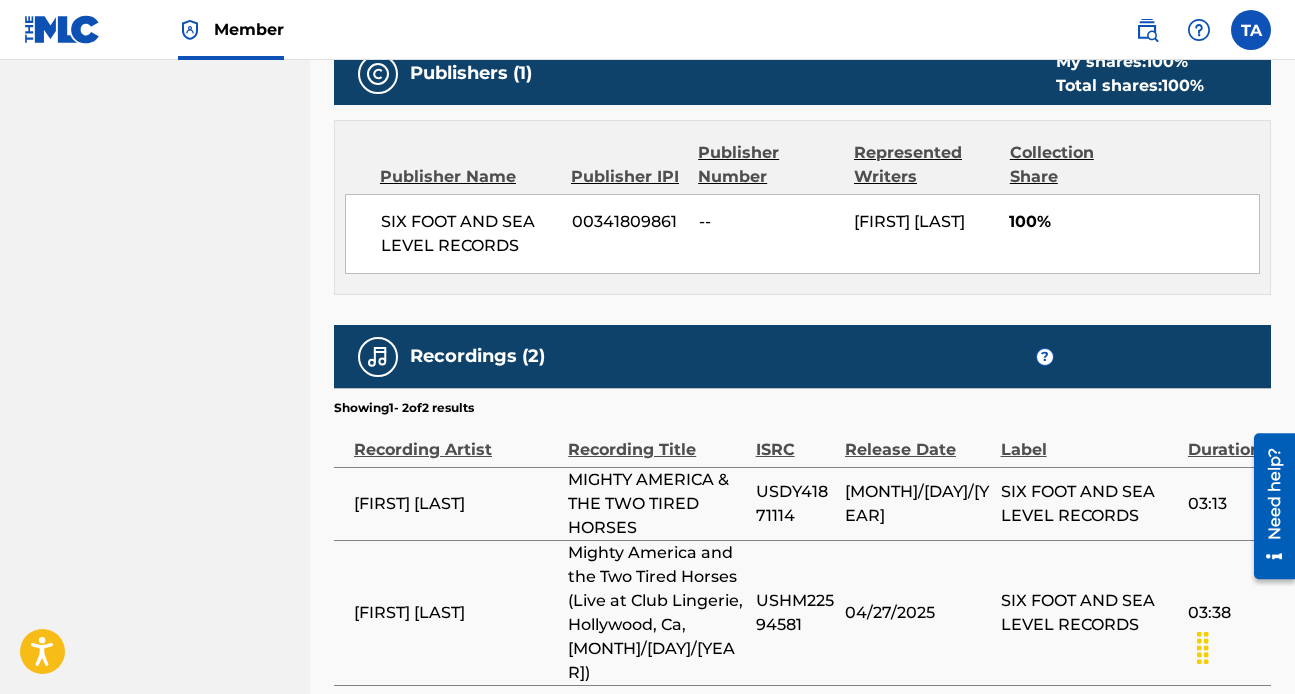 scroll, scrollTop: 1263, scrollLeft: 0, axis: vertical 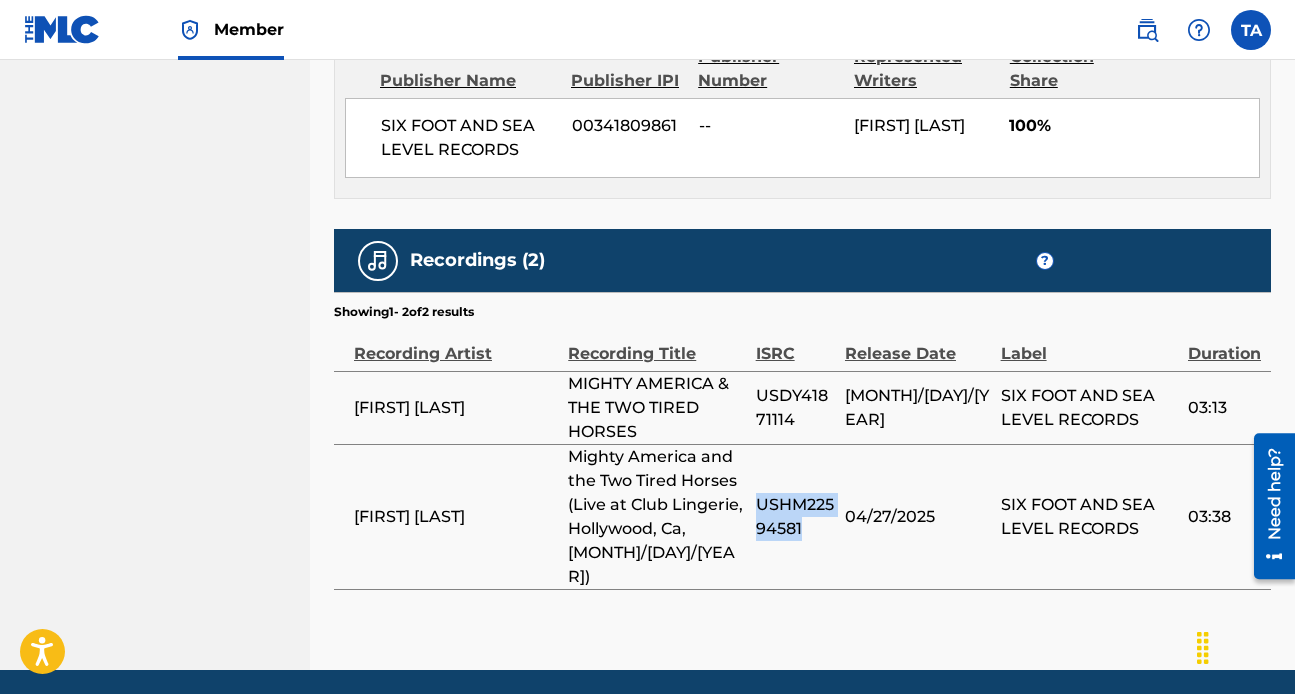 drag, startPoint x: 915, startPoint y: 498, endPoint x: 850, endPoint y: 458, distance: 76.321686 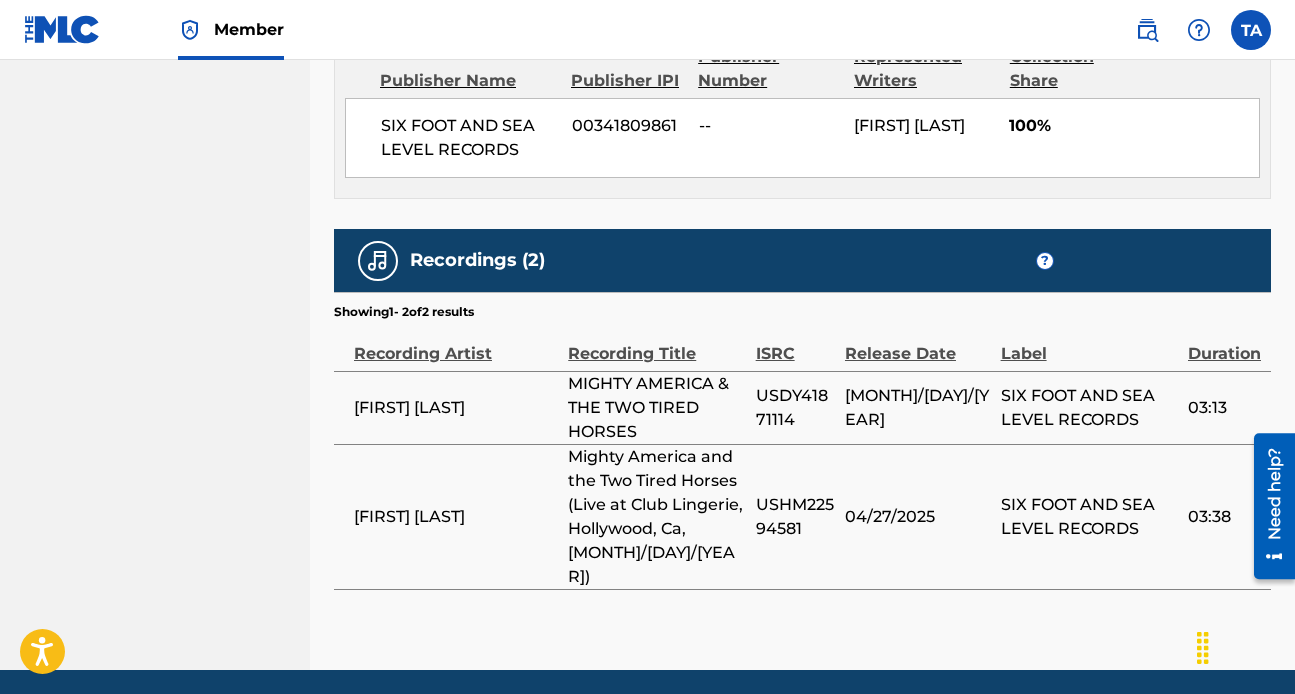 click on "SIX FOOT AND SEA LEVEL RECORDS Summary Catalog Works Registration Claiming Tool Individual Registration Tool Bulk Registration Tool Registration Drafts Registration History Overclaims Tool Matching Matching Tool Match History Royalties Summary Statements Annual Statements Rate Sheets Member Settings Banking Information Member Information User Permissions Contact Information Member Benefits" at bounding box center (155, -267) 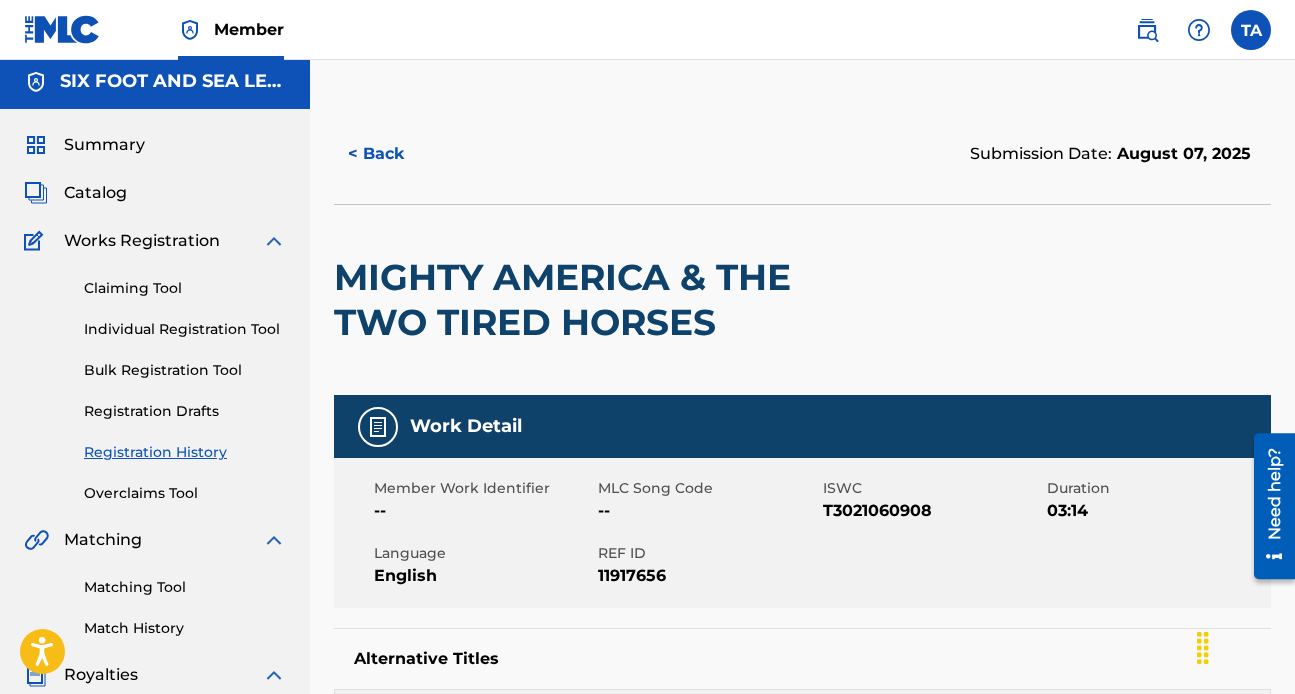 scroll, scrollTop: 3, scrollLeft: 0, axis: vertical 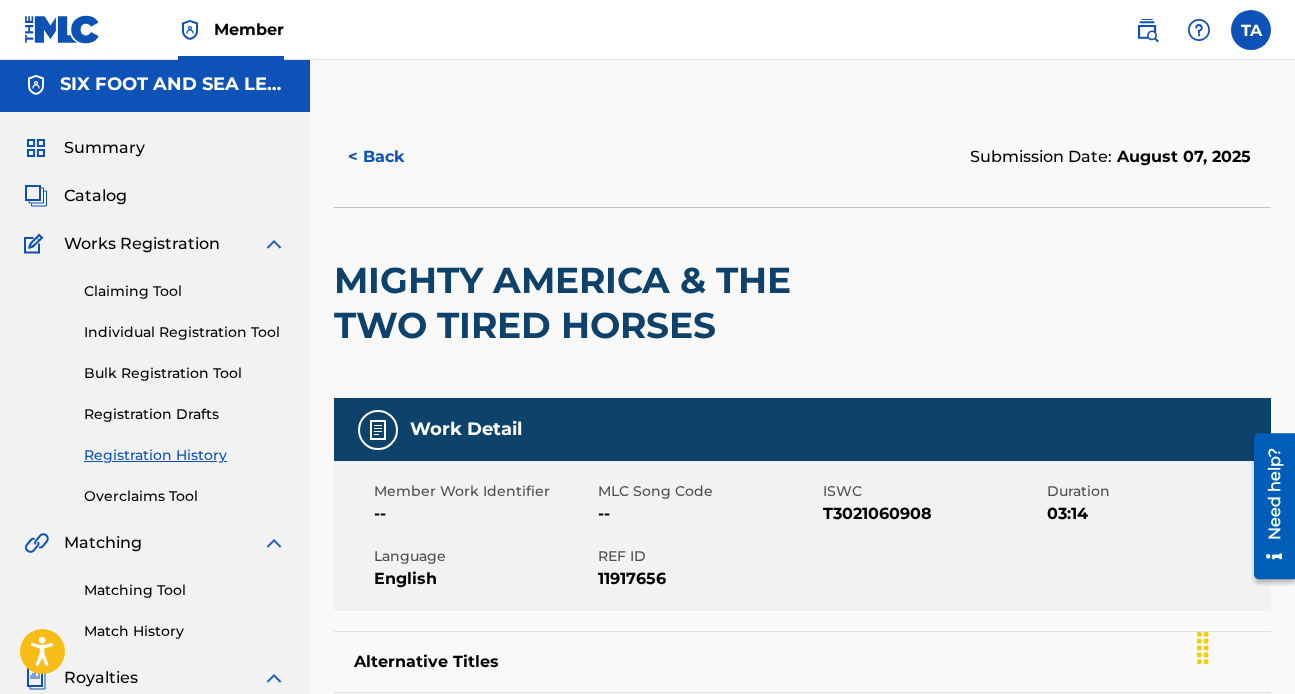click on "Catalog" at bounding box center [95, 196] 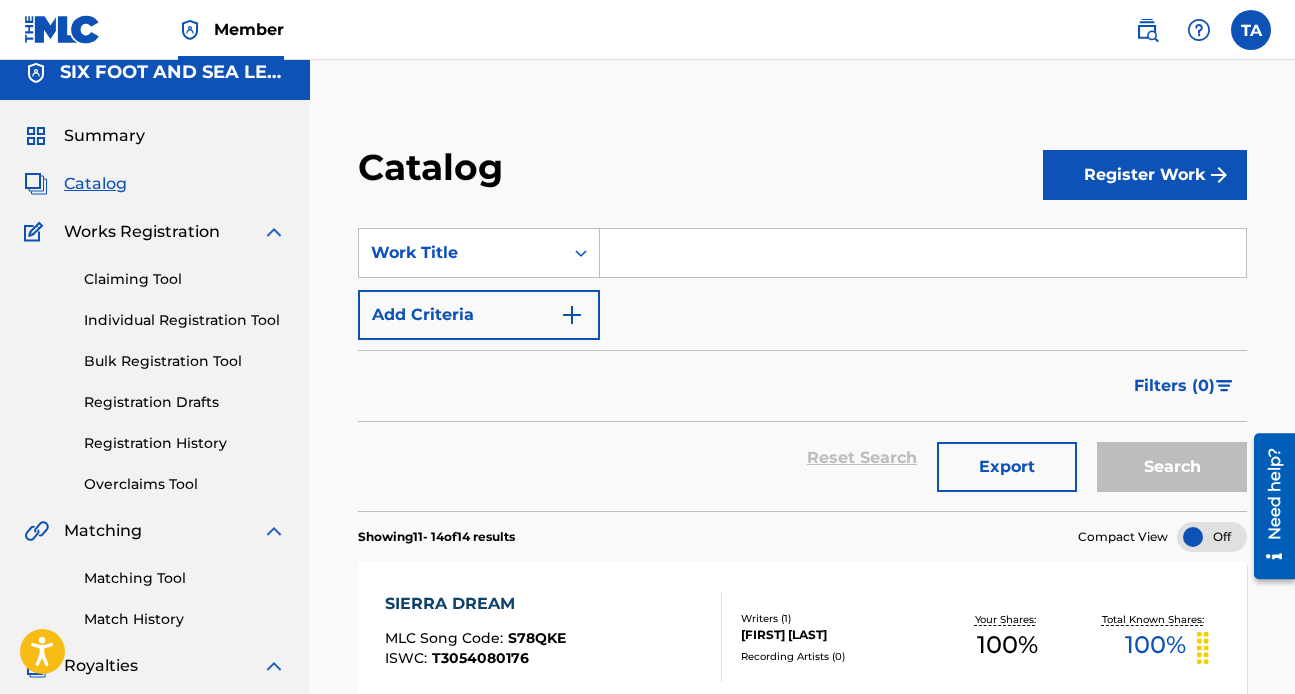 scroll, scrollTop: 13, scrollLeft: 0, axis: vertical 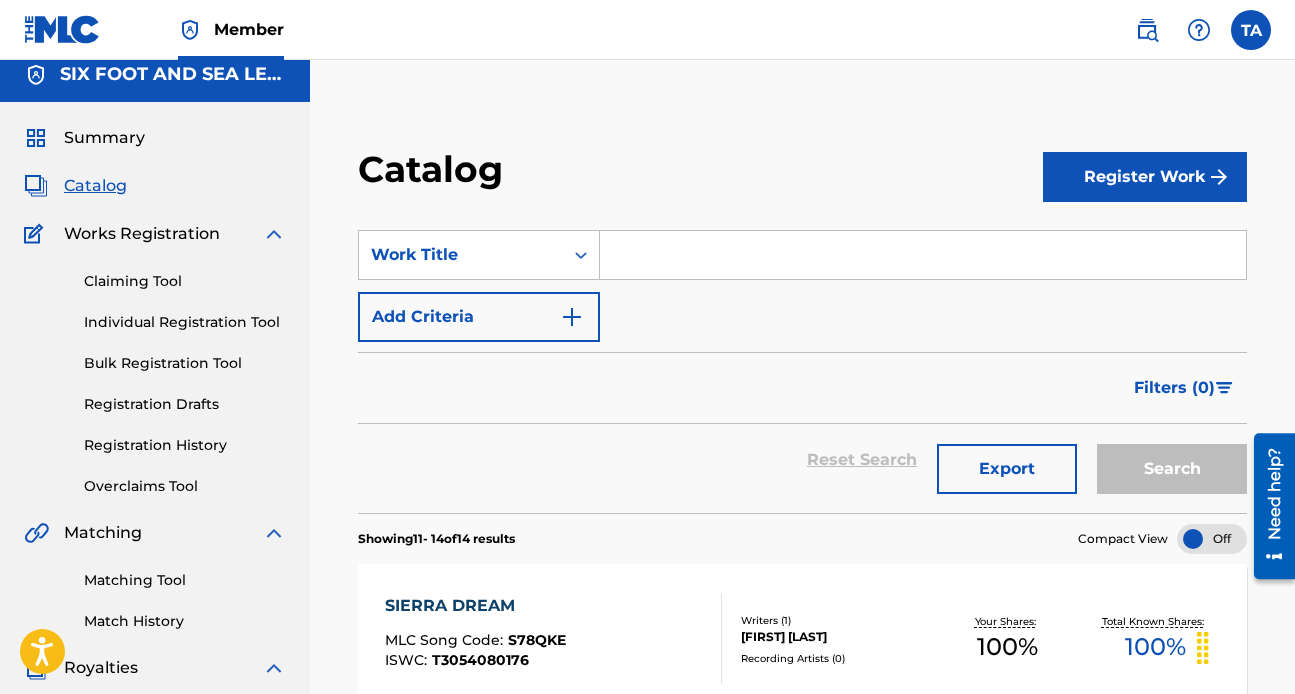click at bounding box center [1251, 30] 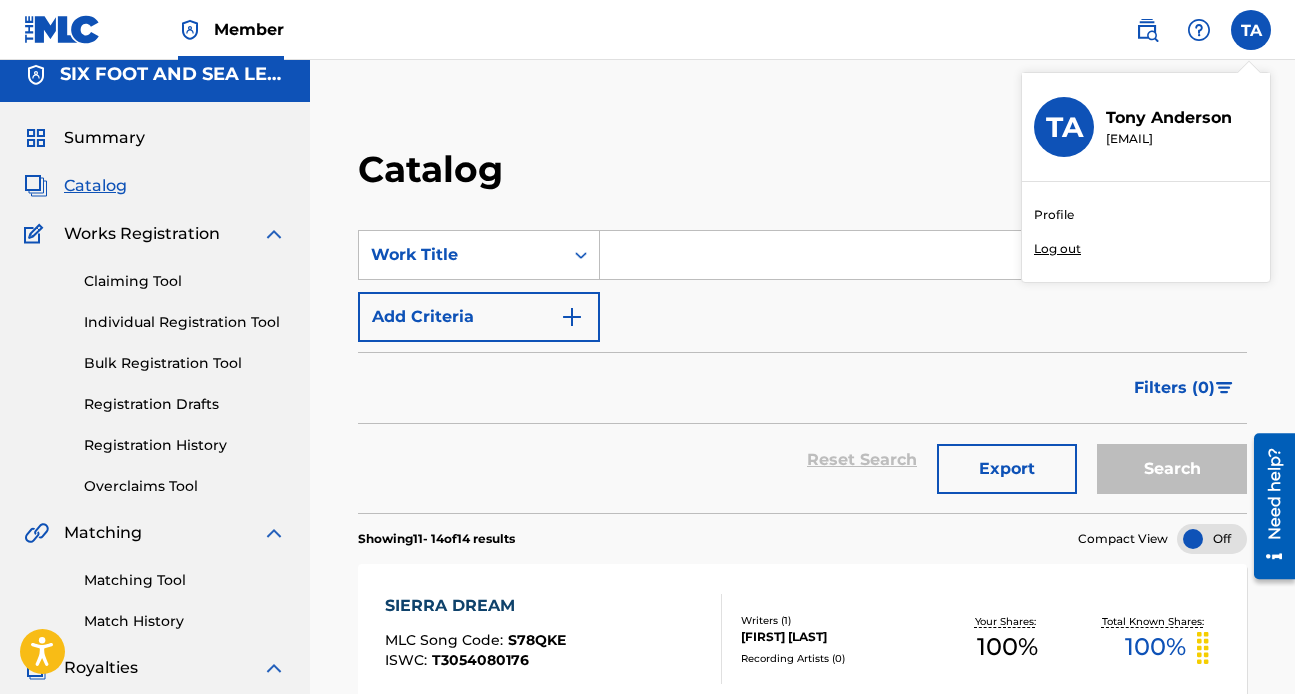 click on "Log out" at bounding box center (1057, 249) 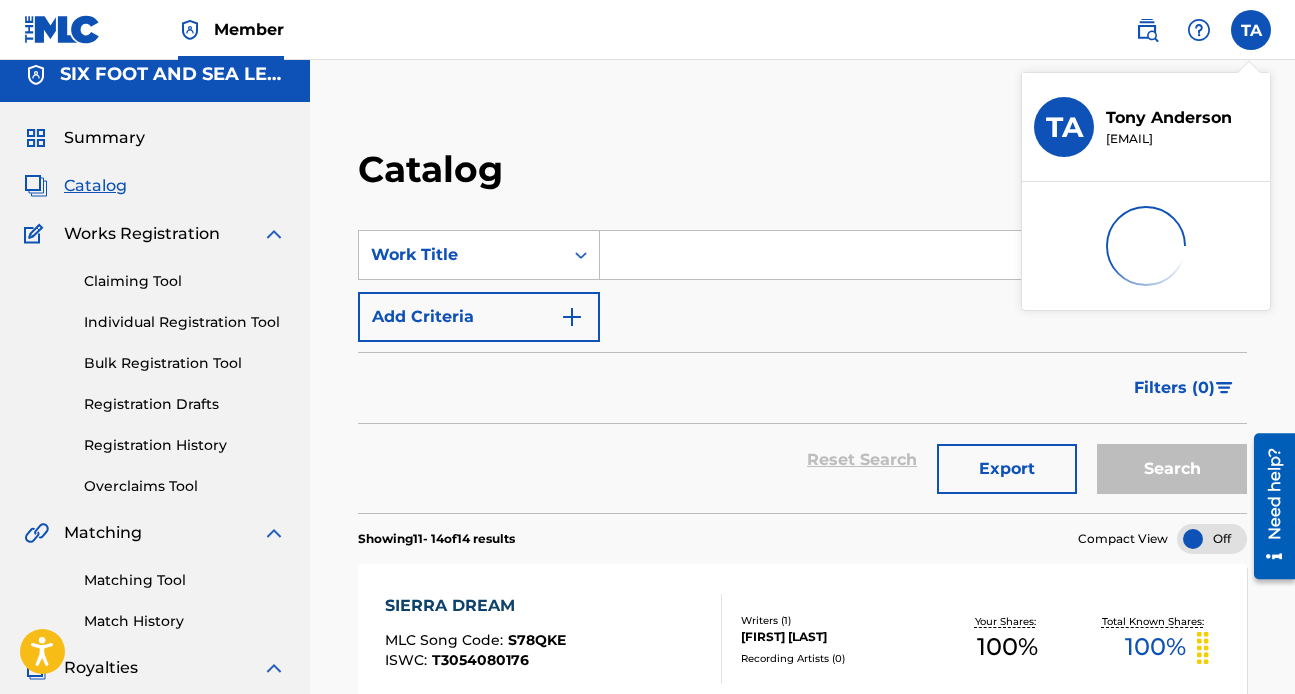scroll, scrollTop: 0, scrollLeft: 0, axis: both 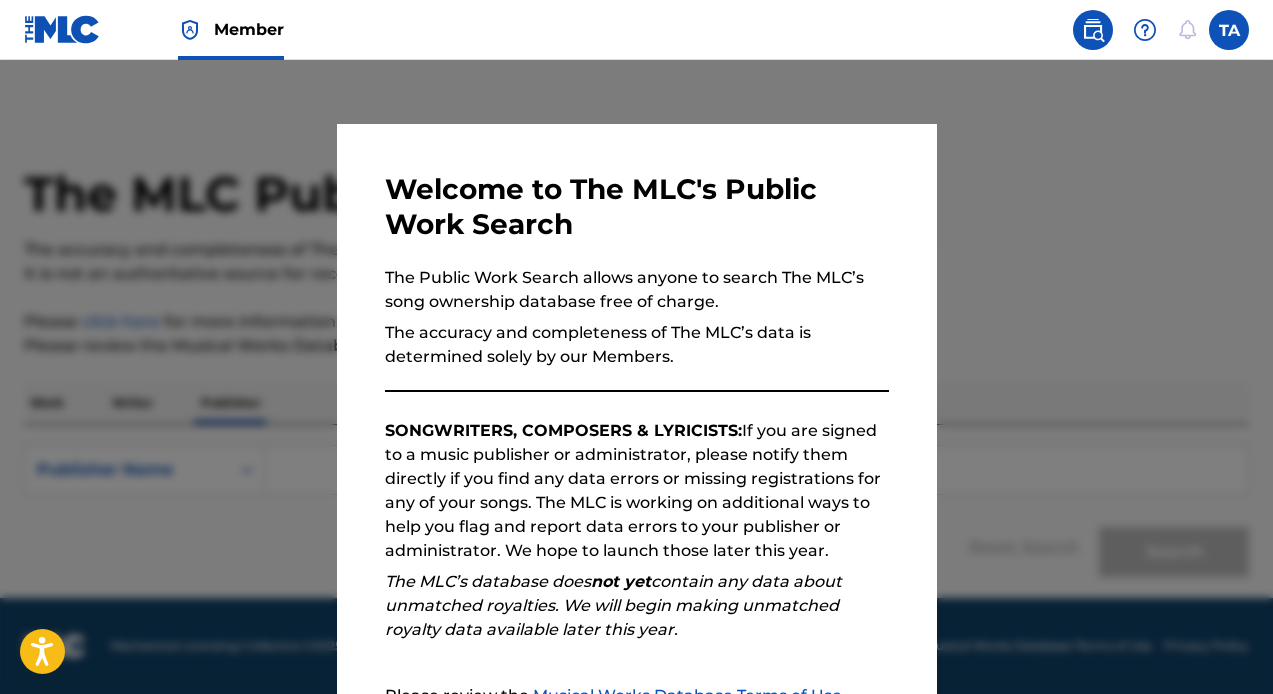 click at bounding box center [636, 407] 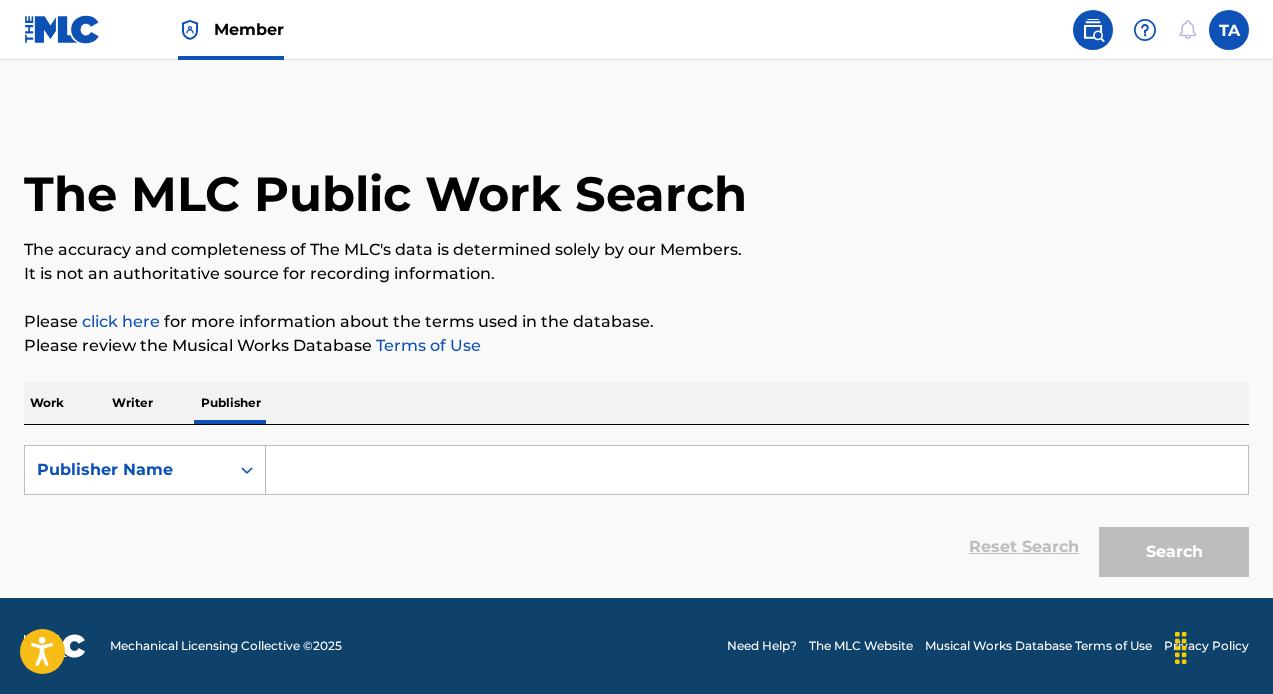 scroll, scrollTop: 0, scrollLeft: 0, axis: both 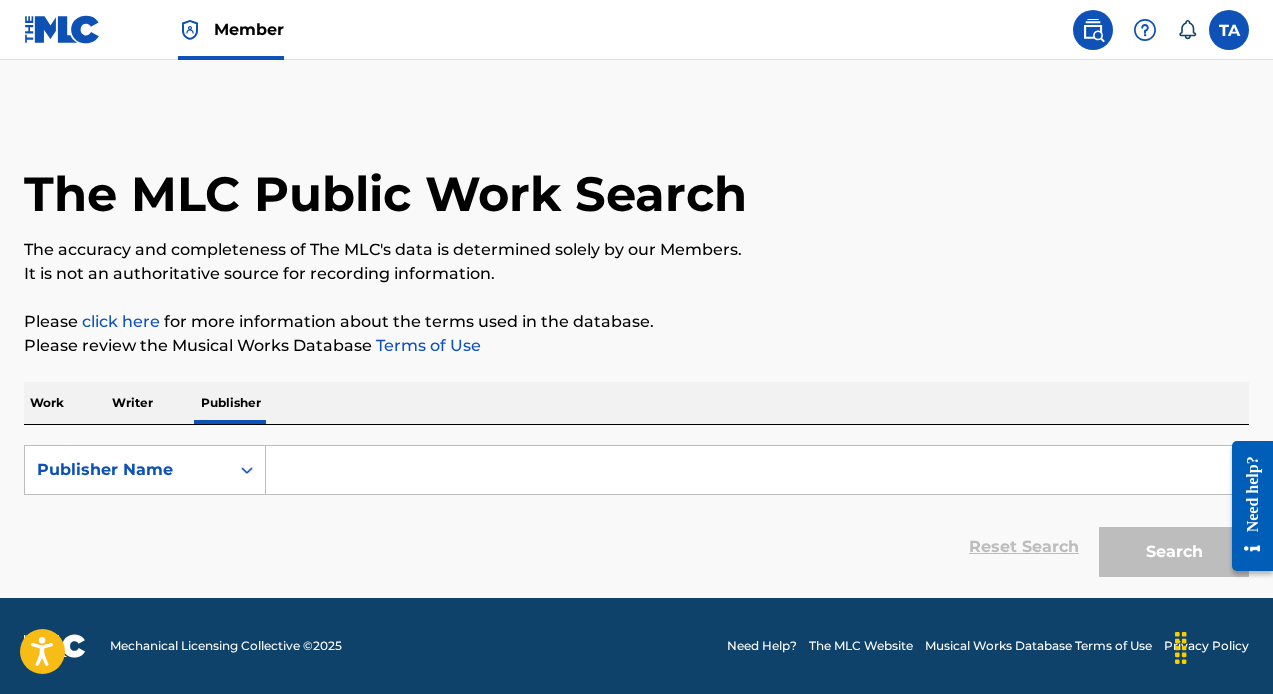 click on "Work" at bounding box center (47, 403) 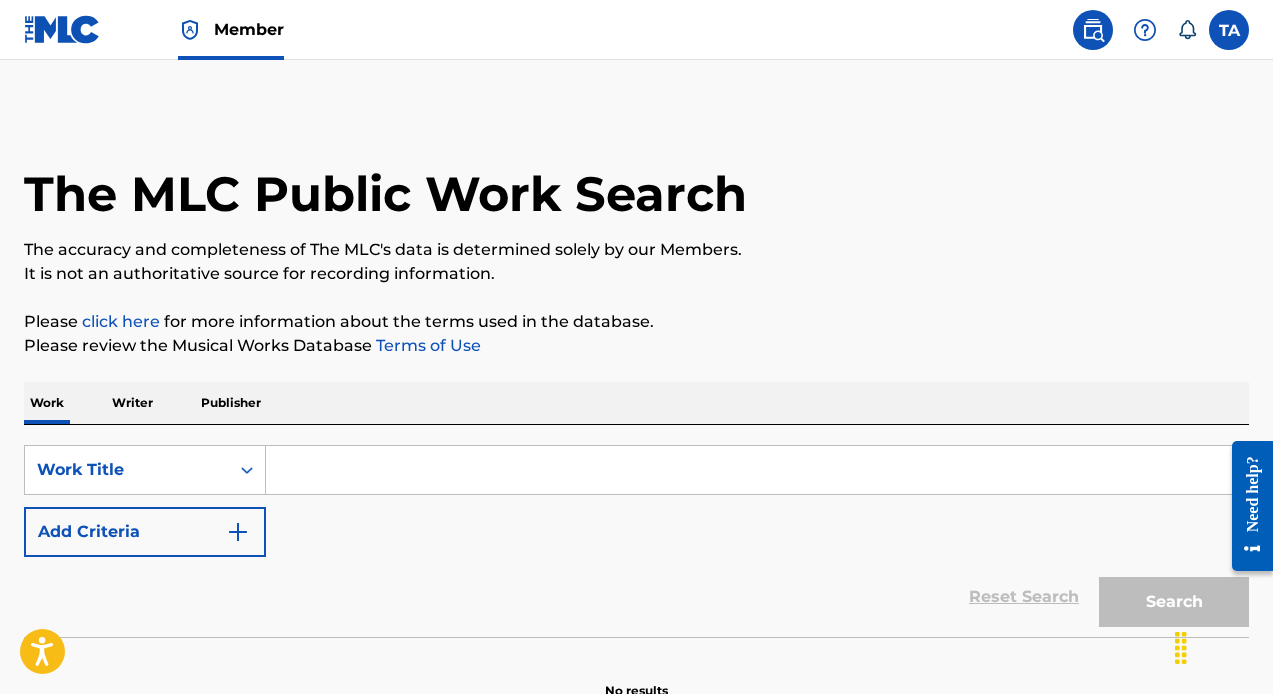 click at bounding box center [757, 470] 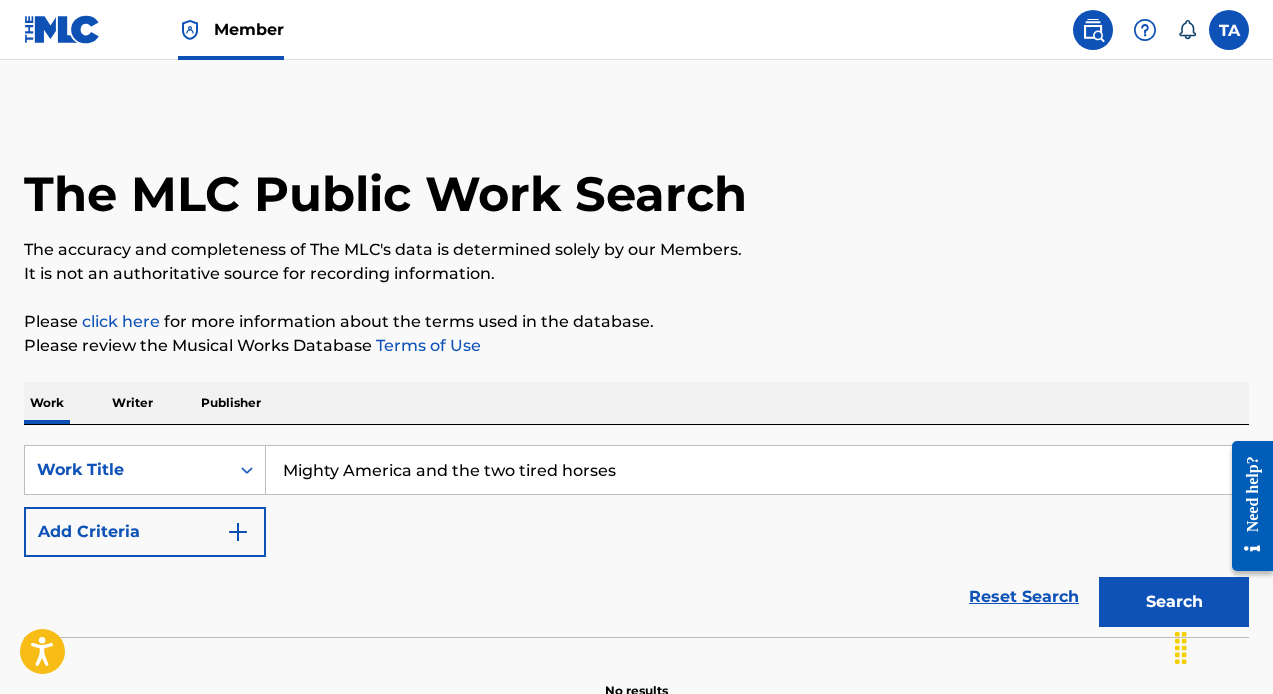 type on "Mighty America and the two tired horses" 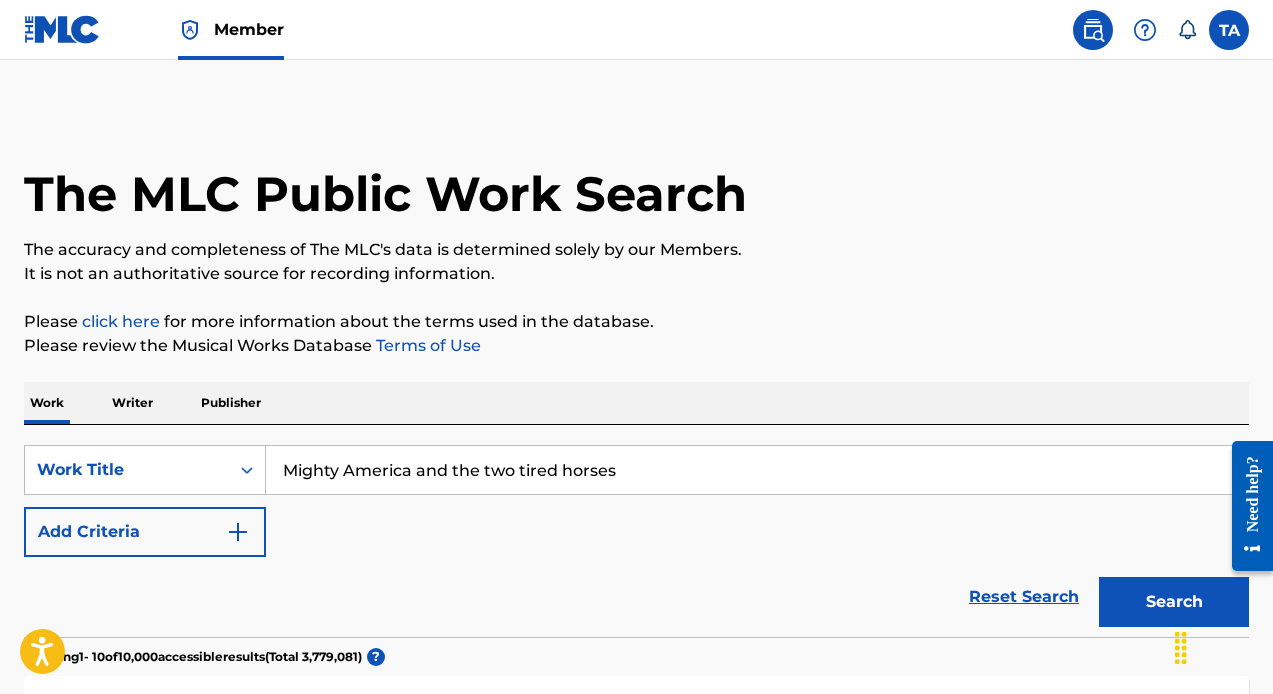 scroll, scrollTop: 22, scrollLeft: 0, axis: vertical 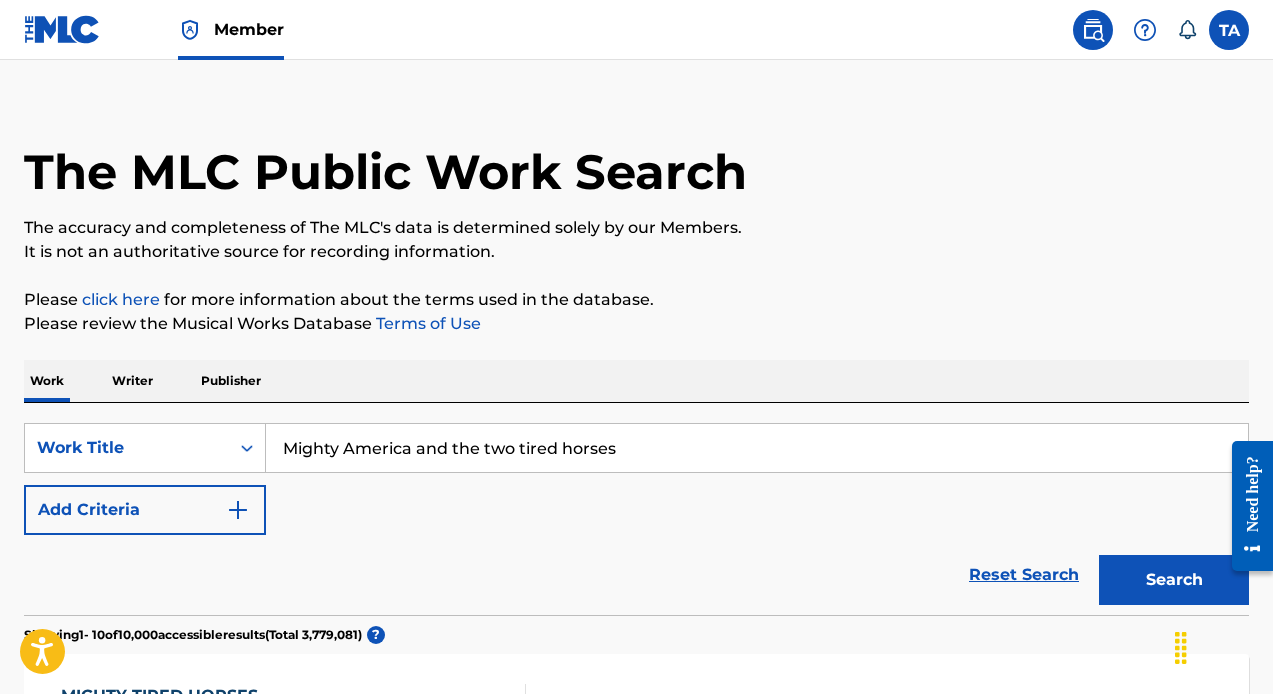 click on "Writer" at bounding box center [132, 381] 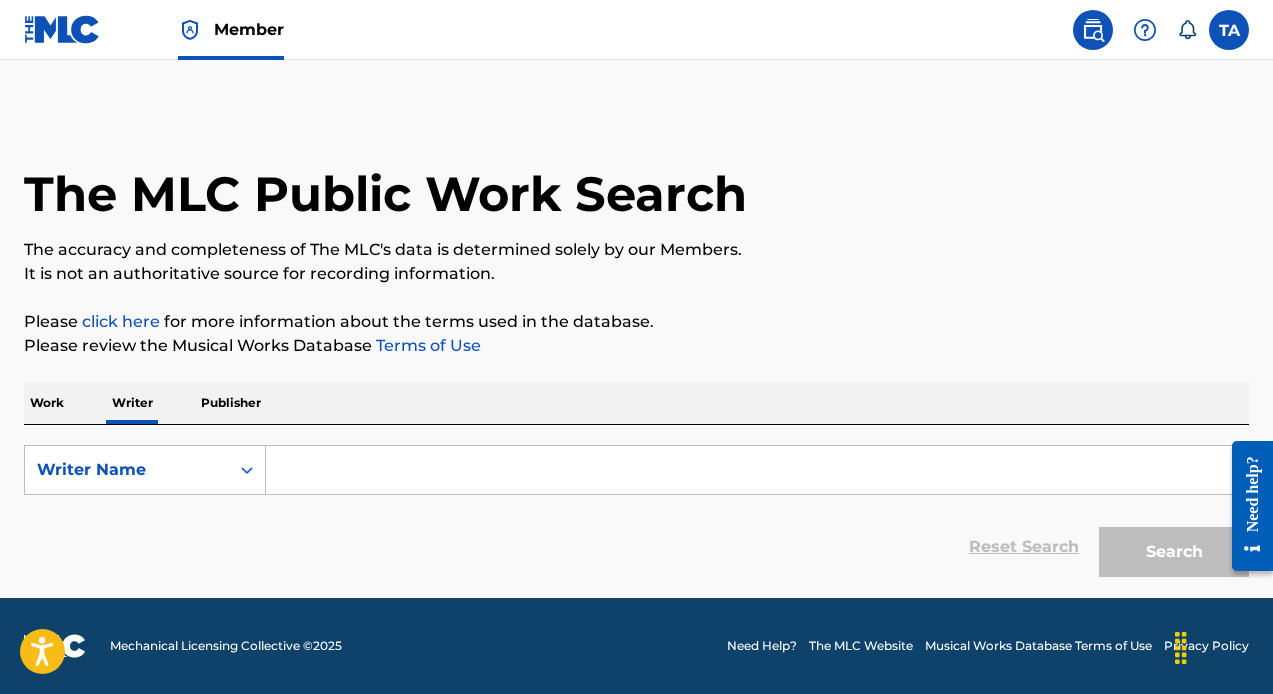 click on "Work" at bounding box center [47, 403] 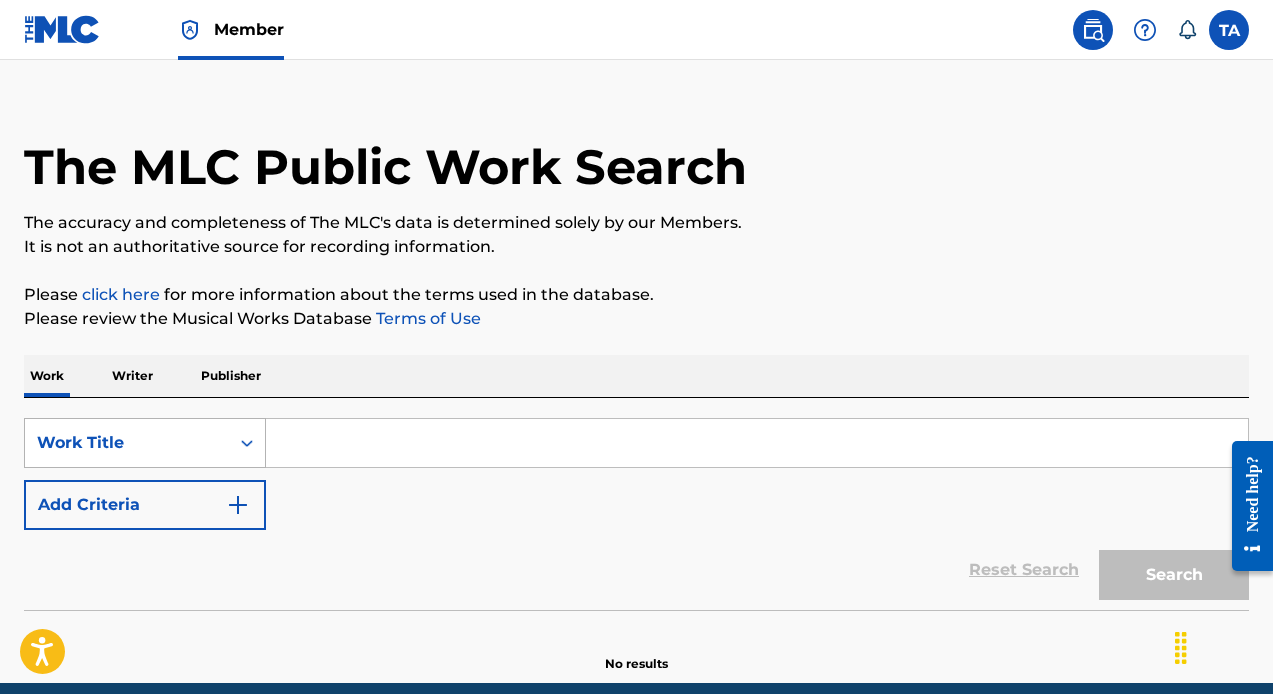 scroll, scrollTop: 112, scrollLeft: 0, axis: vertical 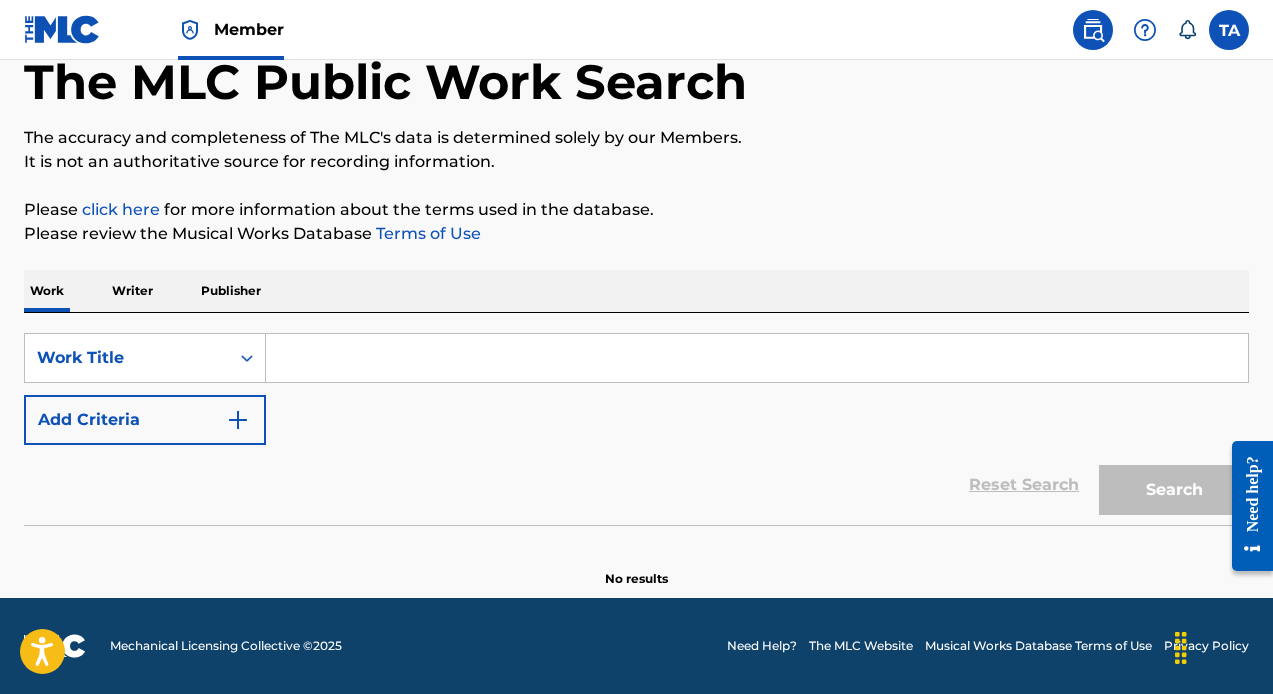 click at bounding box center [757, 358] 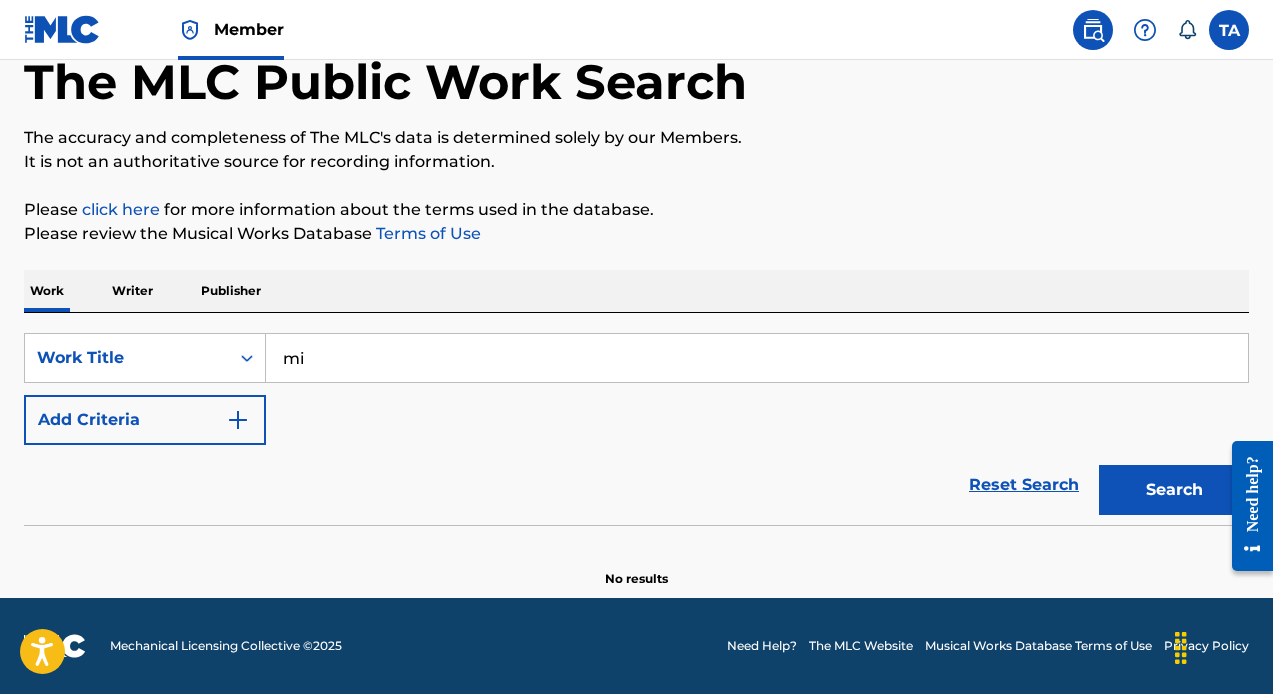 type on "m" 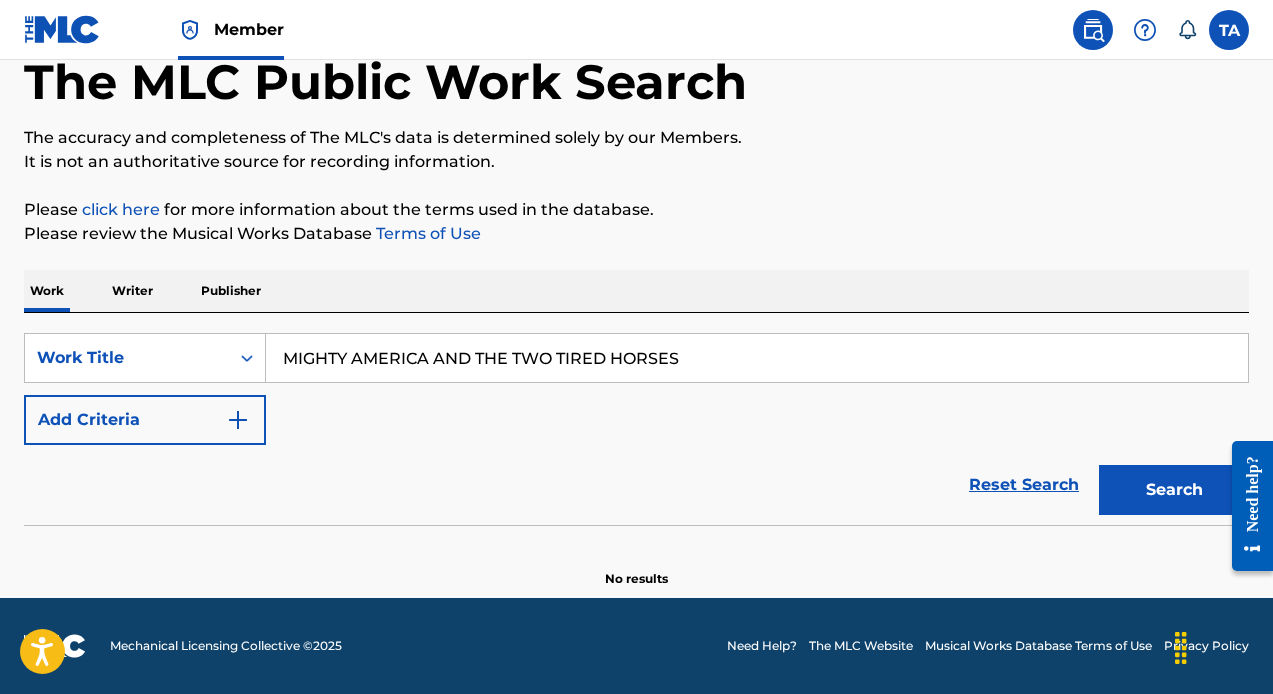 type on "MIGHTY AMERICA AND THE TWO TIRED HORSES" 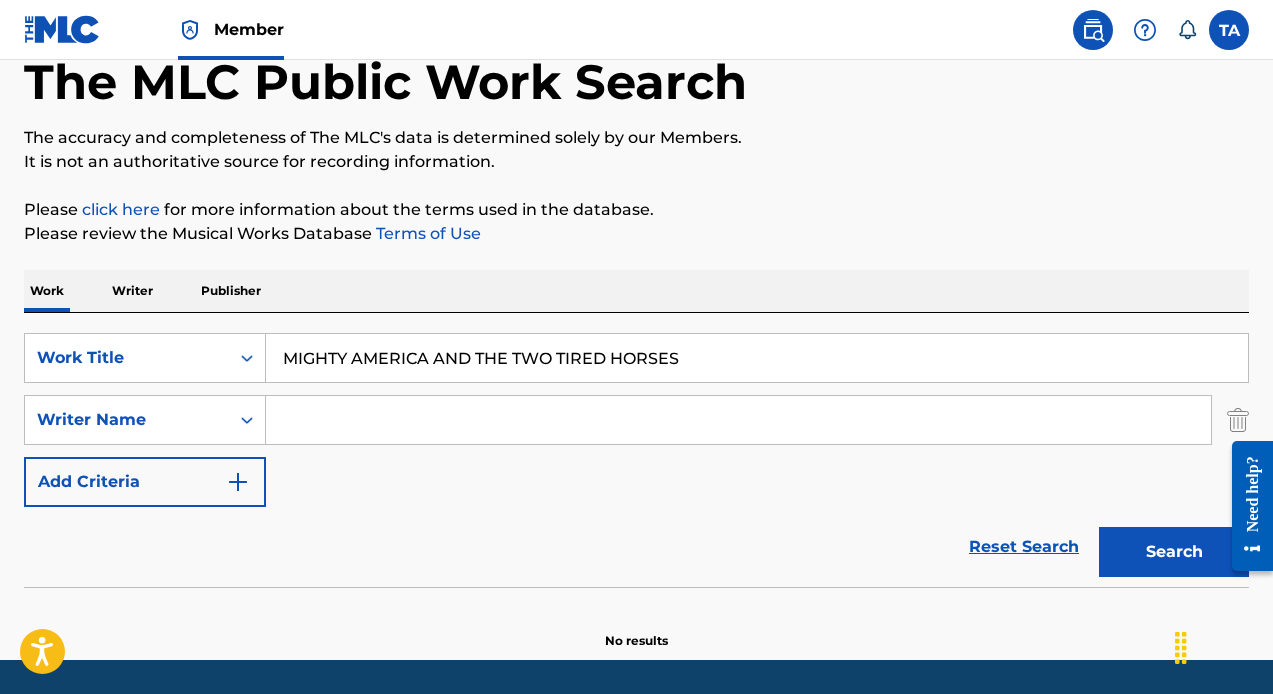 click at bounding box center [738, 420] 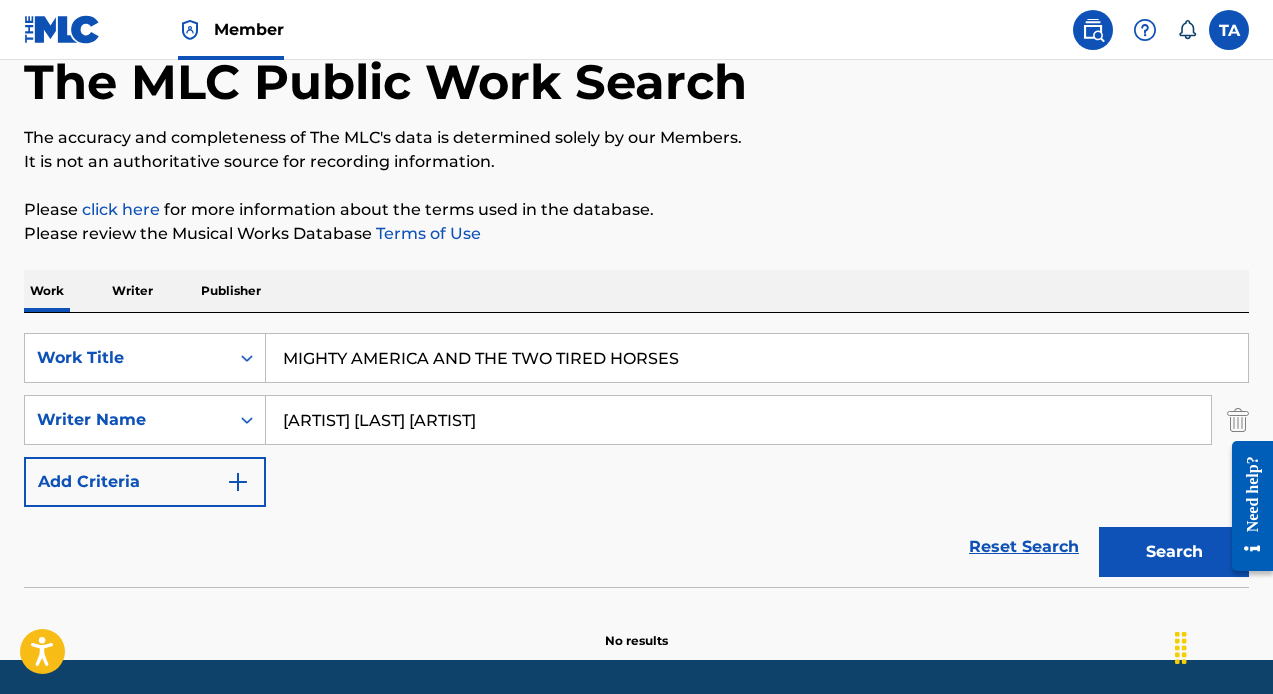 click on "Search" at bounding box center (1174, 552) 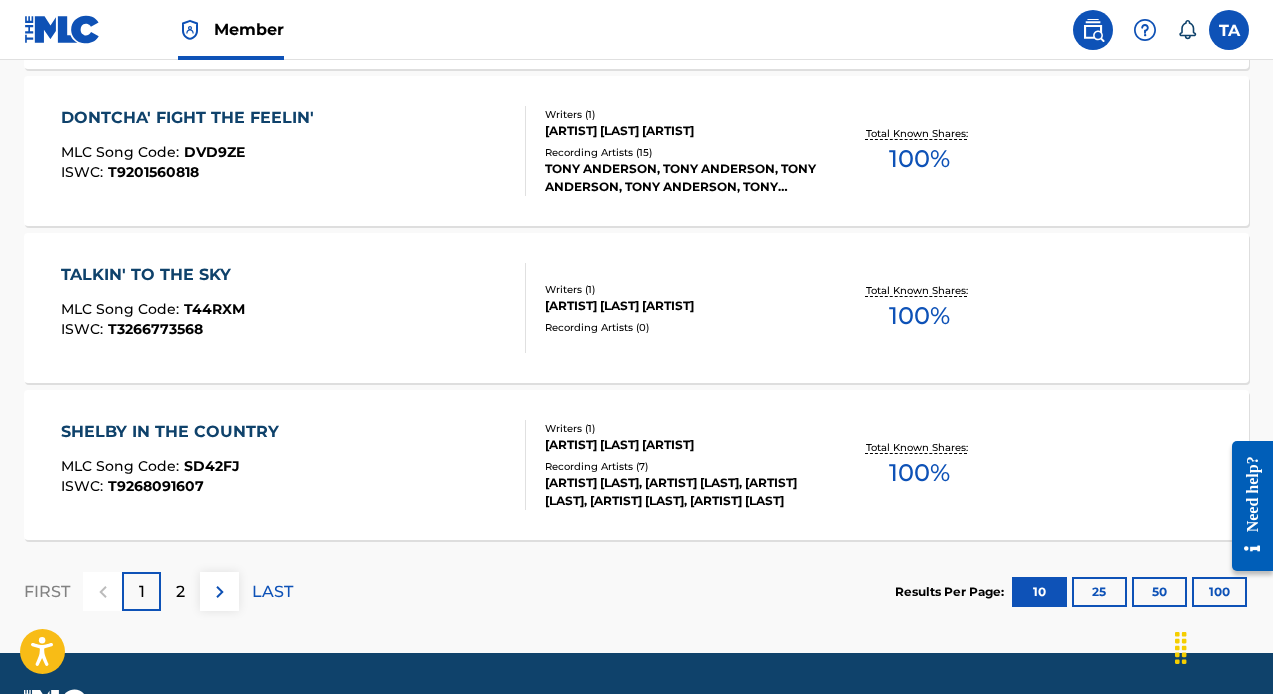 scroll, scrollTop: 1765, scrollLeft: 0, axis: vertical 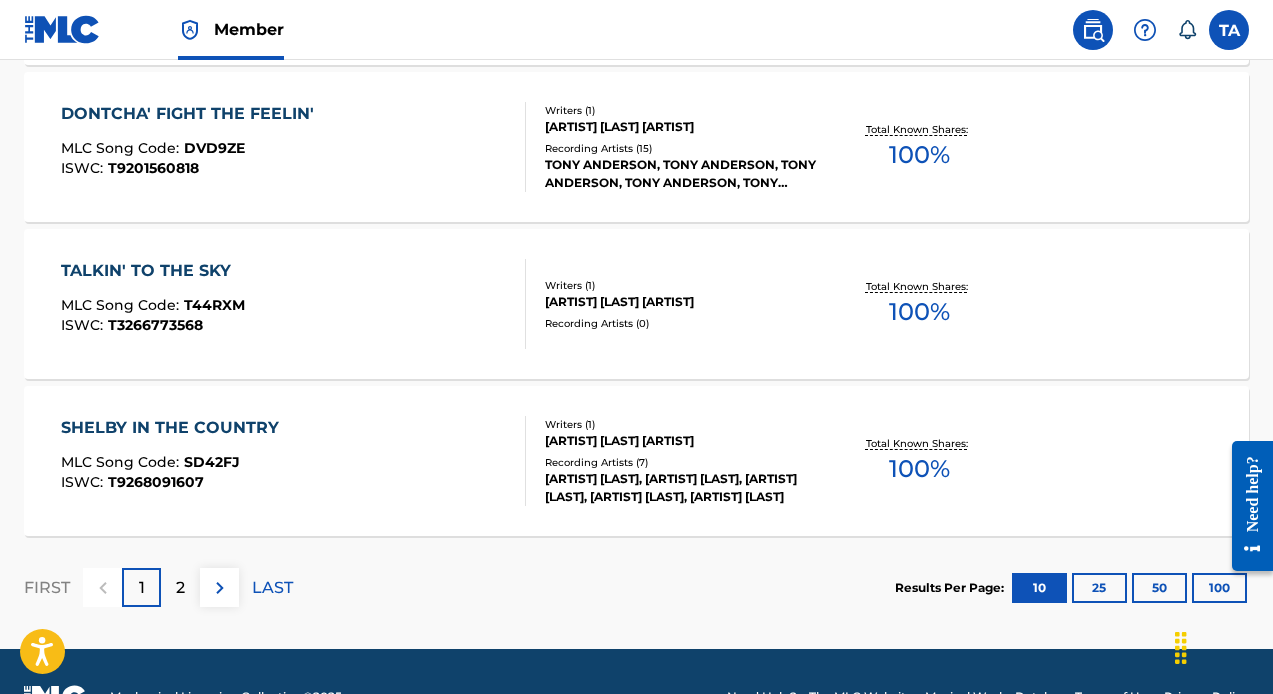 click on "2" at bounding box center (180, 588) 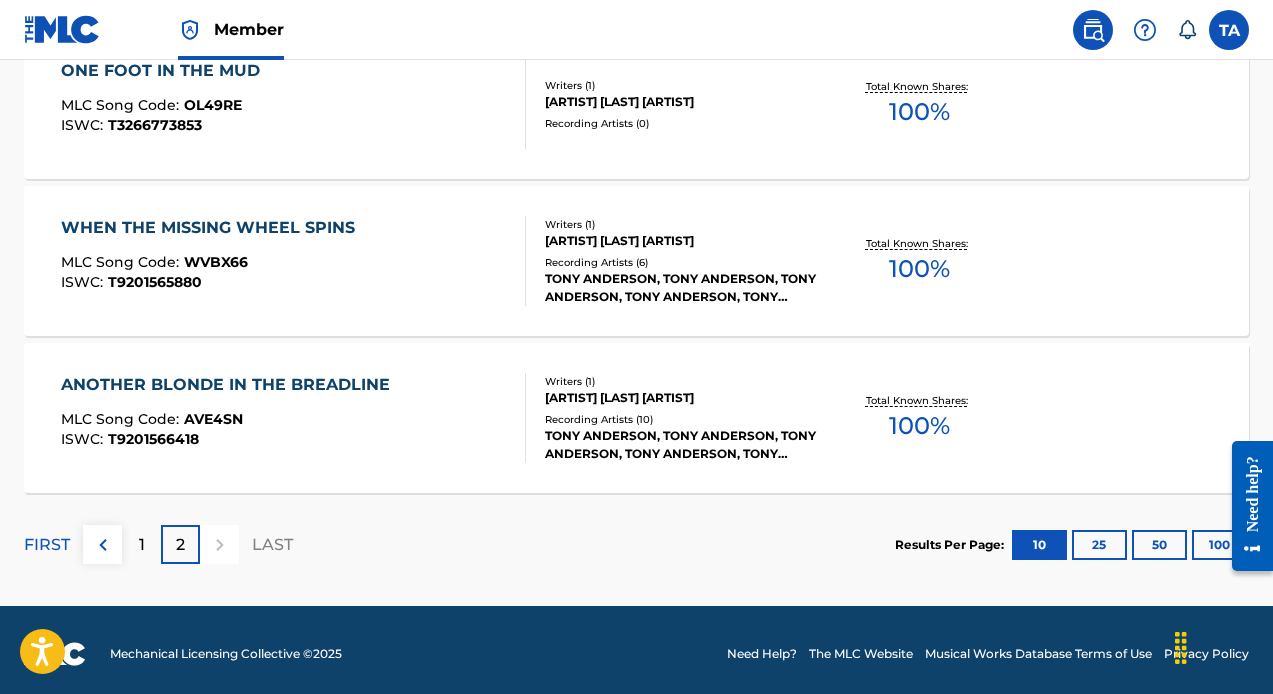 scroll, scrollTop: 874, scrollLeft: 0, axis: vertical 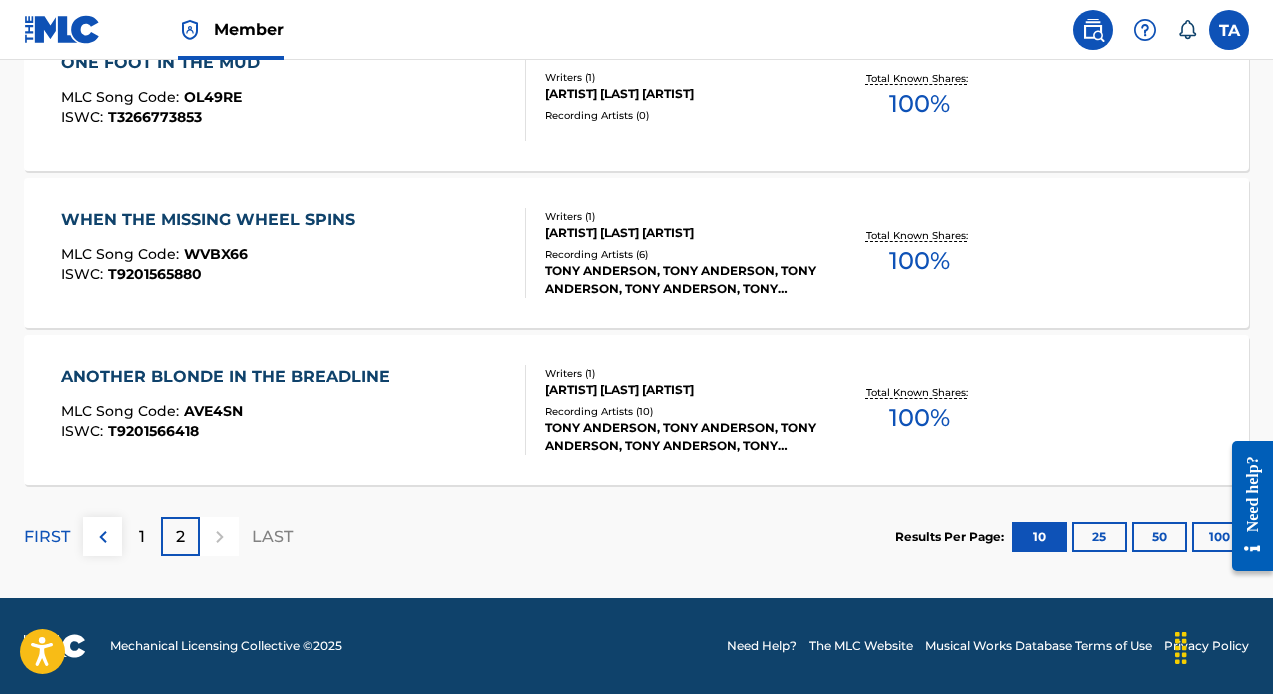 click on "1" at bounding box center [141, 536] 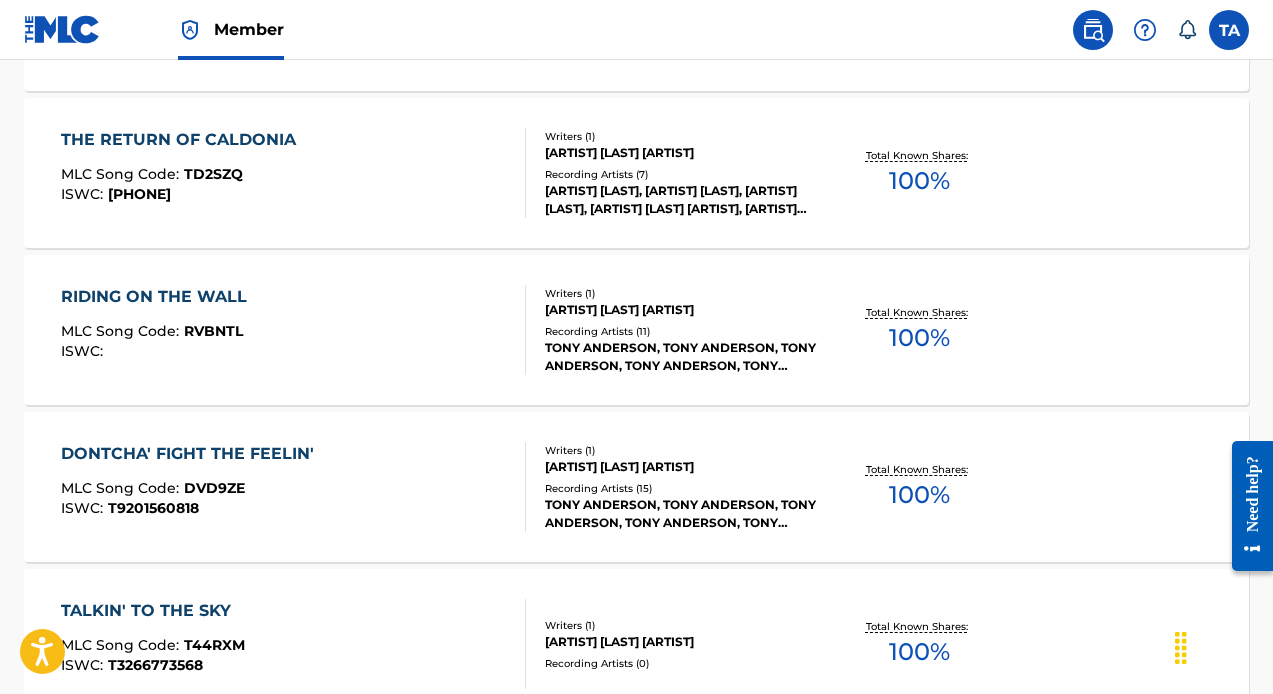 scroll, scrollTop: 1467, scrollLeft: 0, axis: vertical 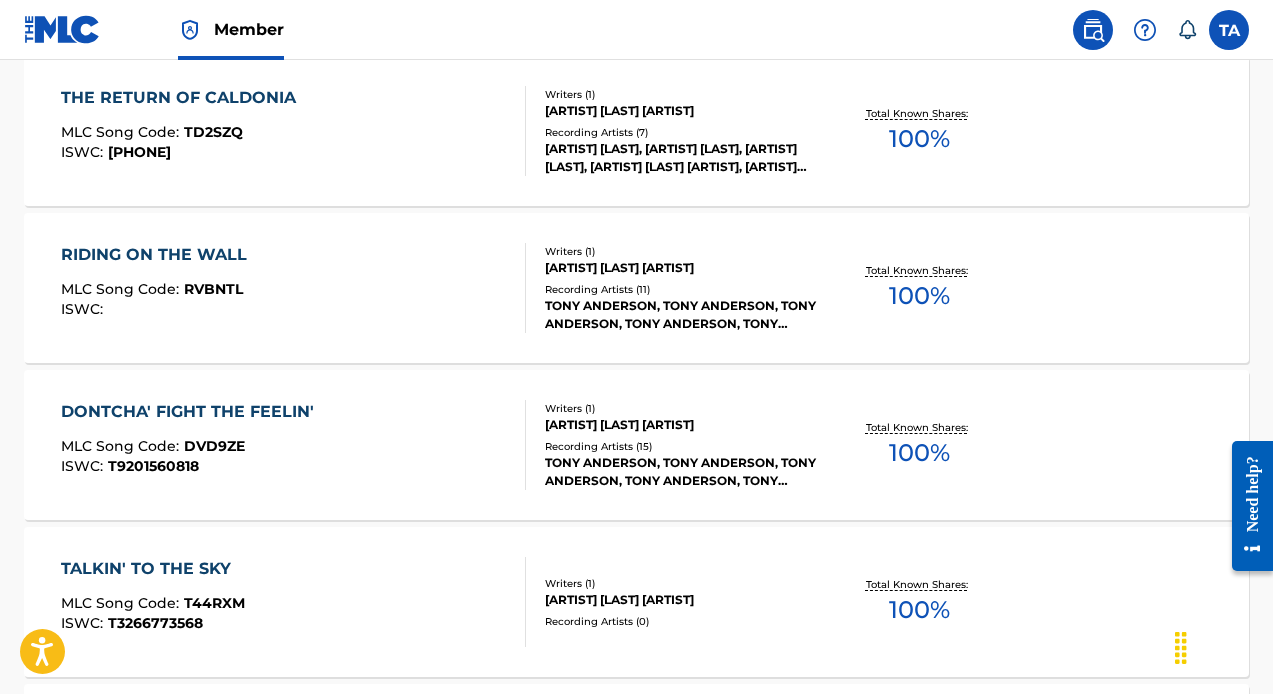 click on "Writers ( 1 ) TONY D ANDERSON Recording Artists ( 11 ) TONY ANDERSON, TONY ANDERSON, TONY ANDERSON, TONY ANDERSON, TONY ANDERSON" at bounding box center [671, 288] 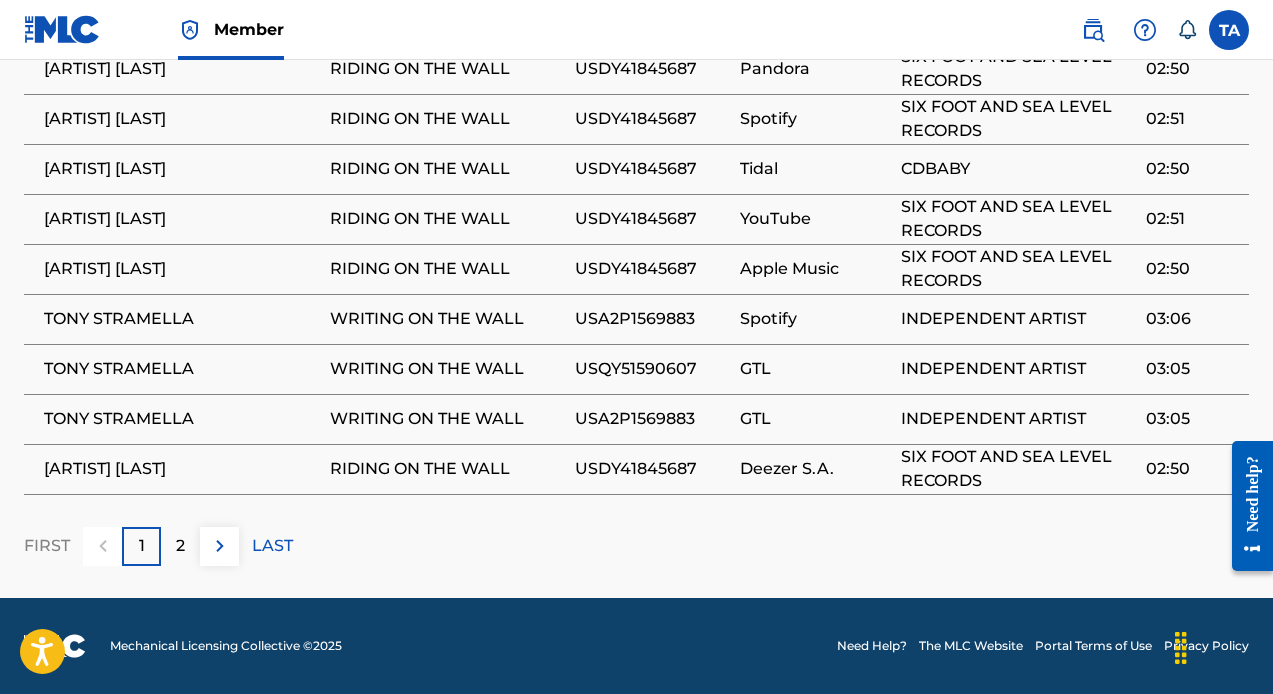 scroll, scrollTop: 1593, scrollLeft: 0, axis: vertical 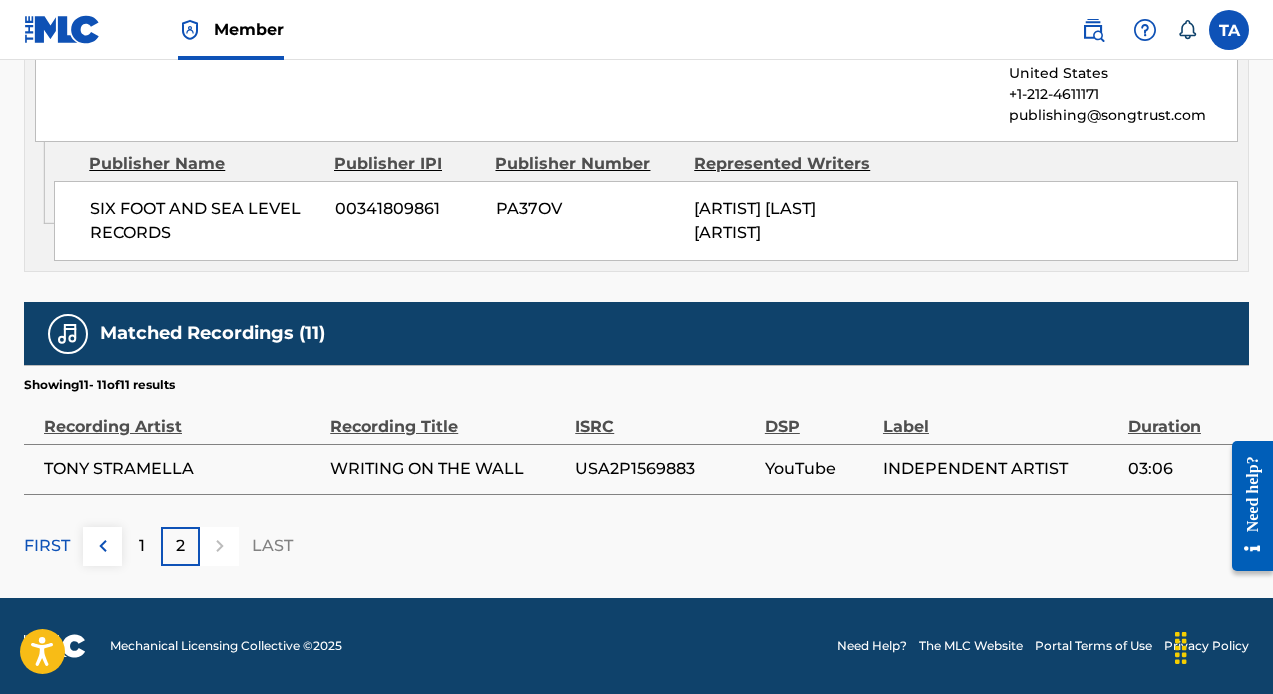 click on "1" at bounding box center (141, 546) 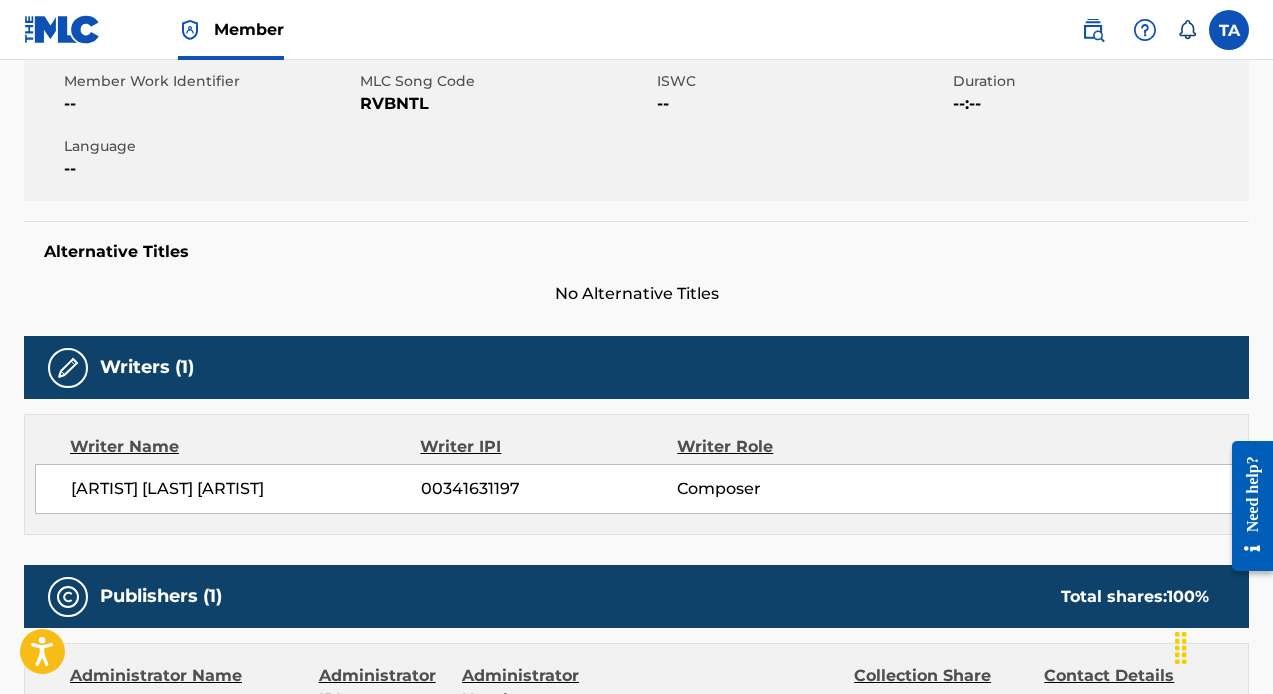 scroll, scrollTop: 0, scrollLeft: 0, axis: both 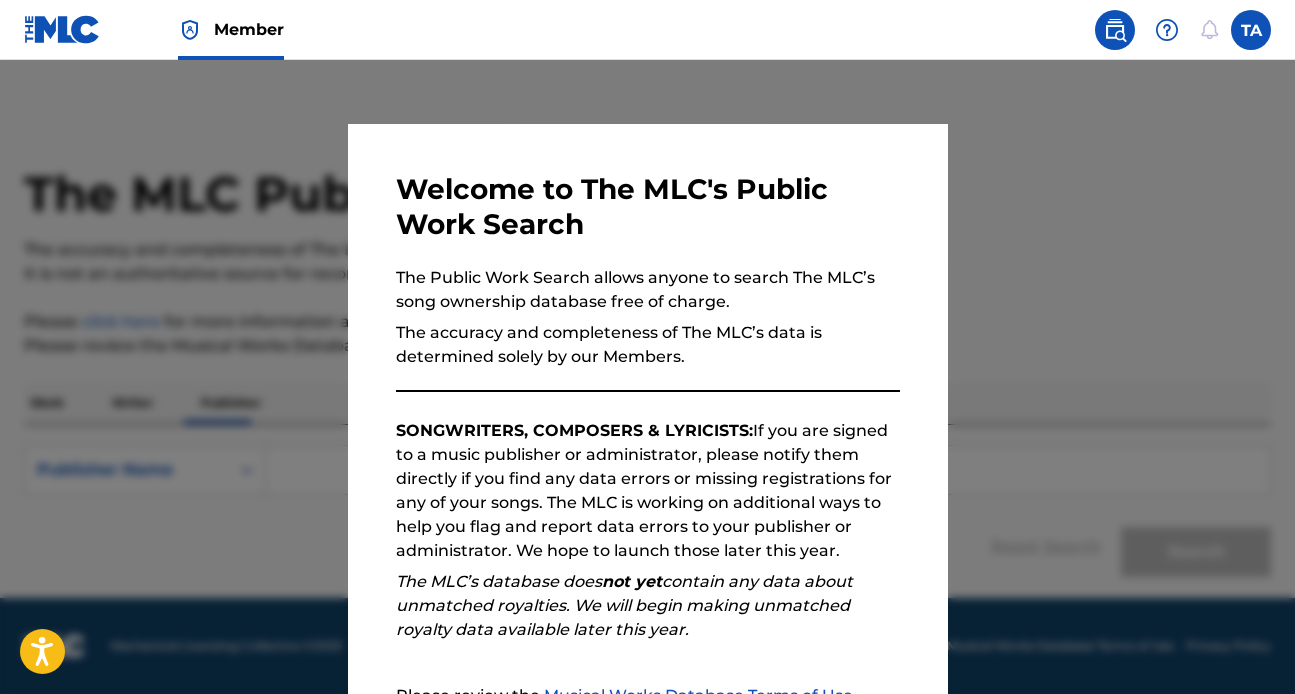 click at bounding box center [647, 407] 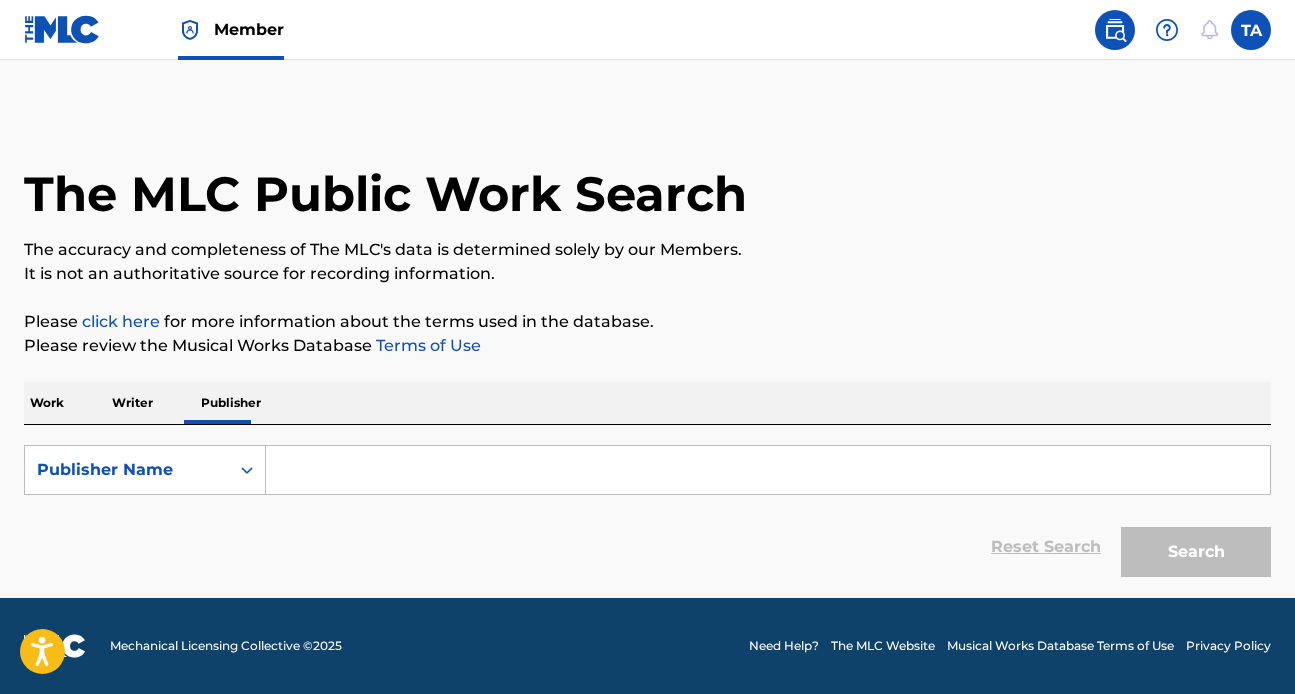 click at bounding box center [768, 470] 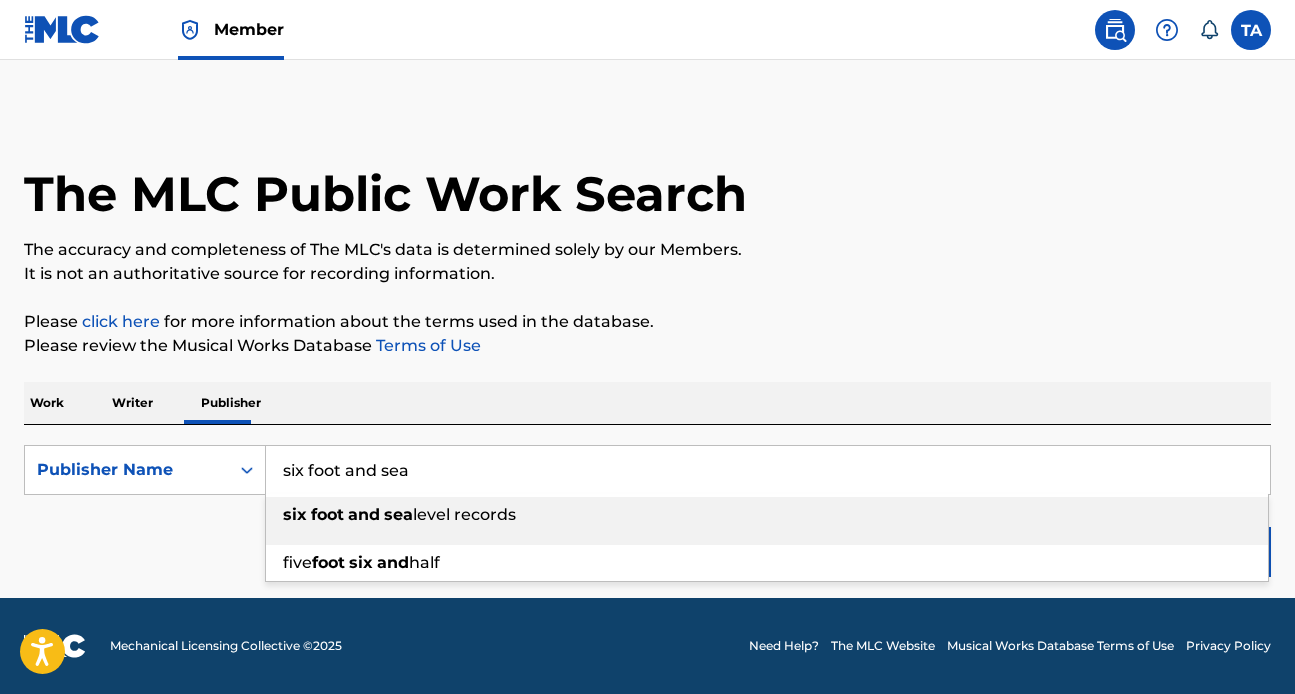 scroll, scrollTop: 0, scrollLeft: 0, axis: both 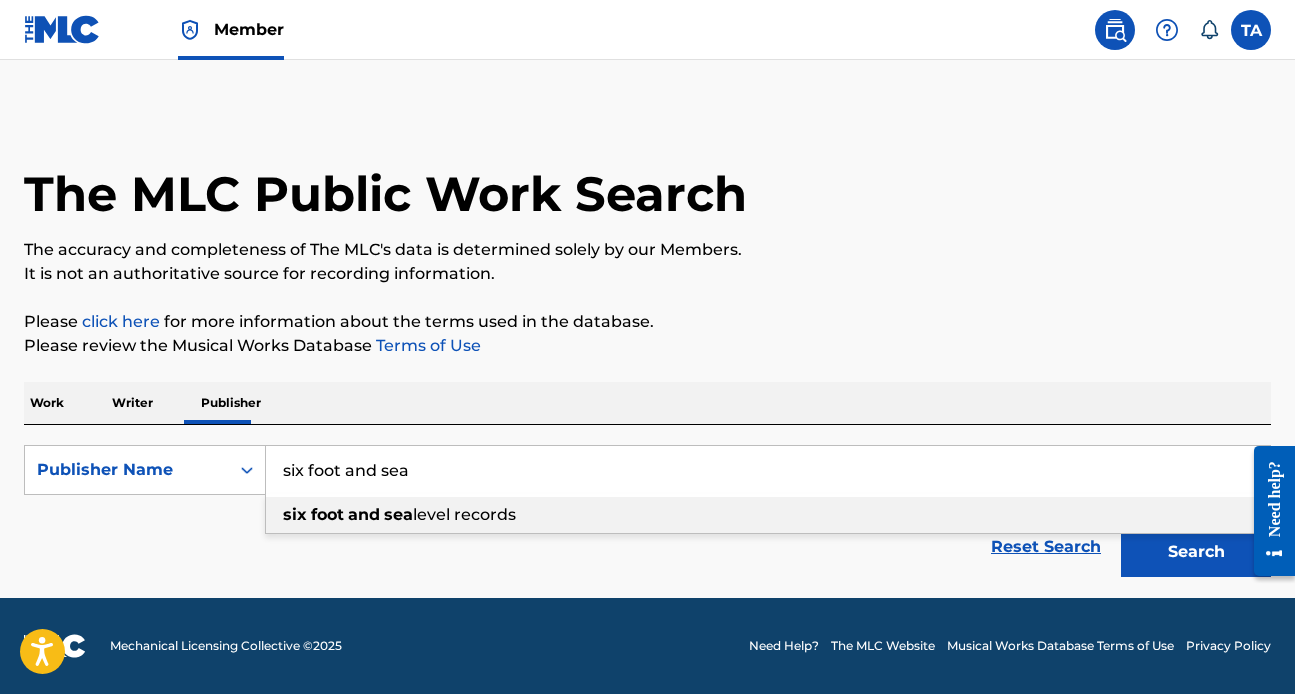 click on "six   foot   and   sea  level records" at bounding box center [767, 515] 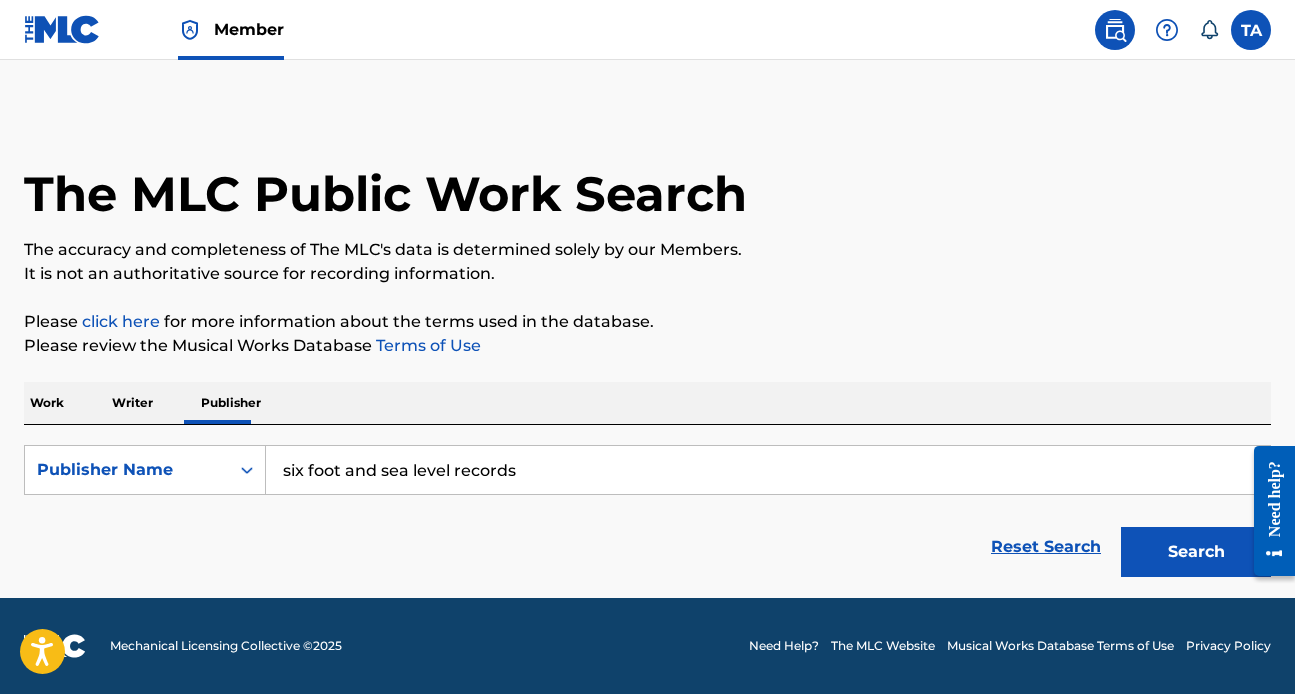 click on "Search" at bounding box center (1196, 552) 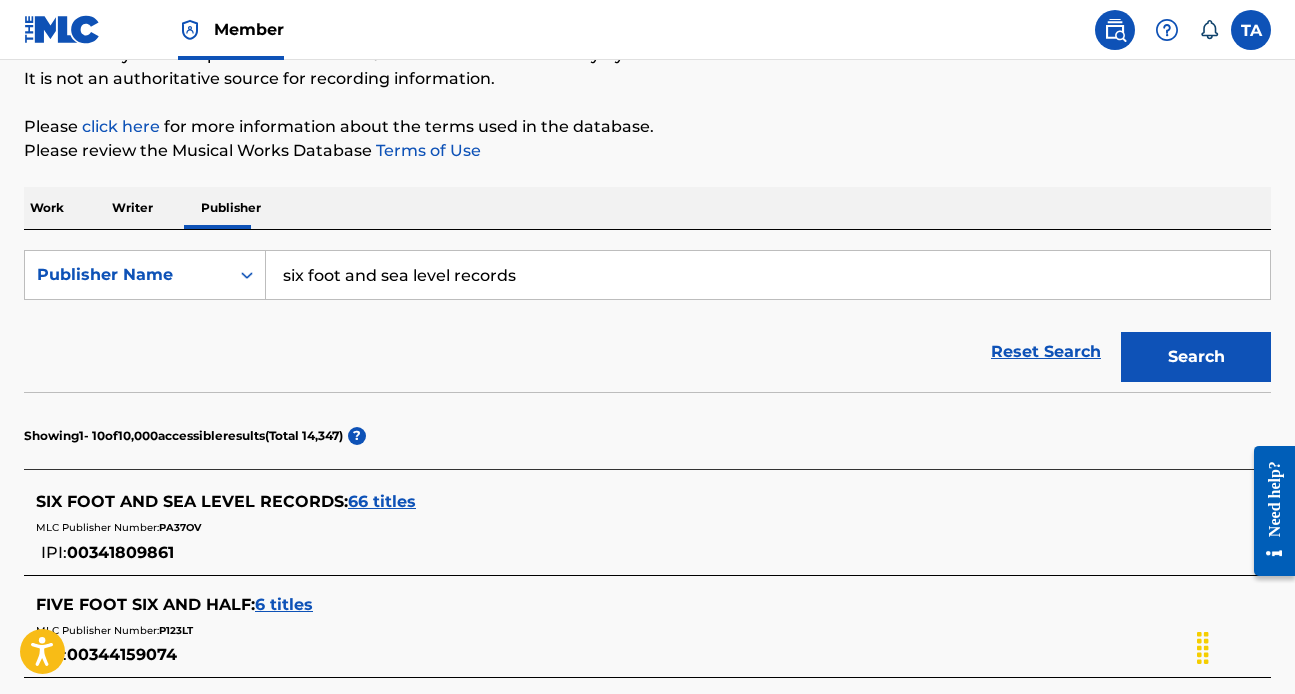 scroll, scrollTop: 199, scrollLeft: 0, axis: vertical 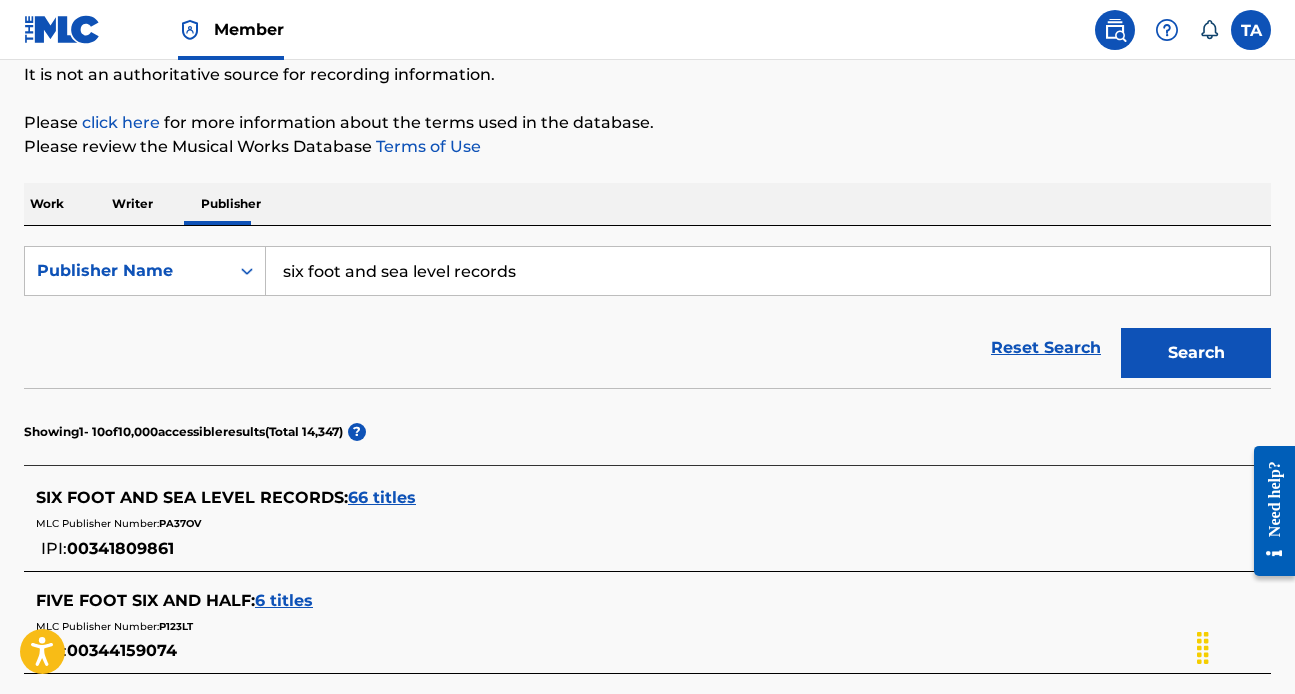 click on "66 titles" at bounding box center (382, 497) 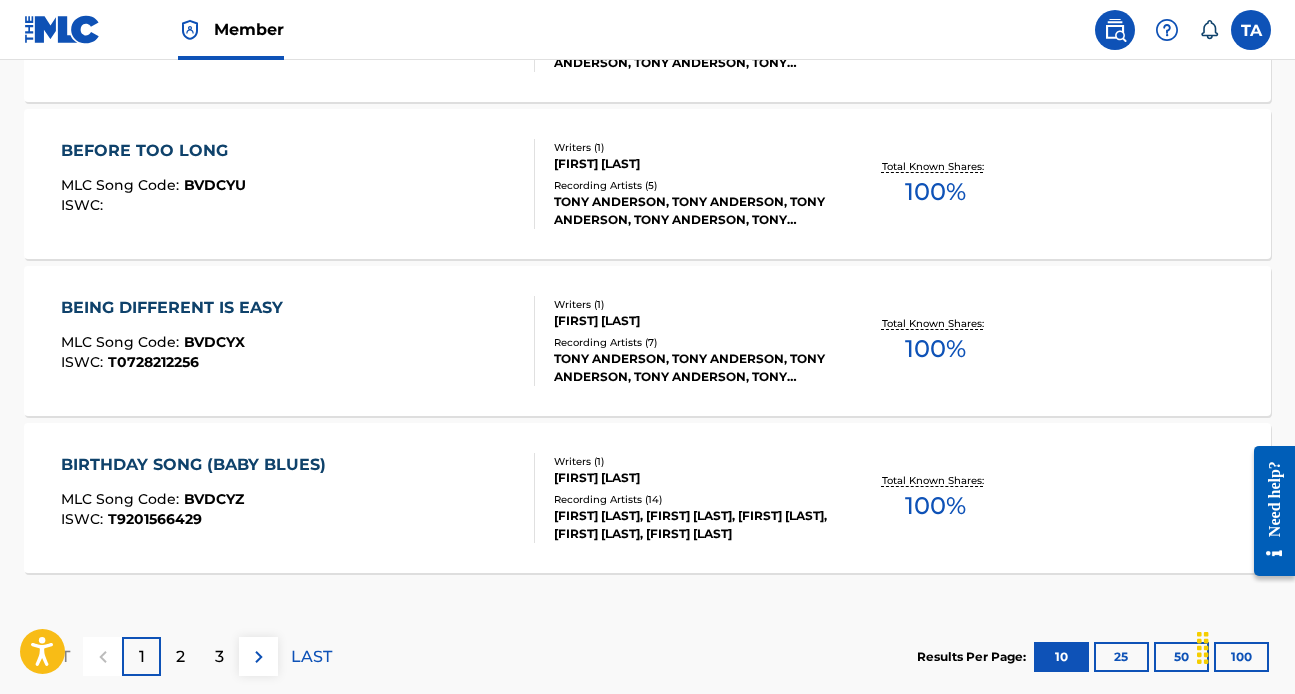 scroll, scrollTop: 1835, scrollLeft: 0, axis: vertical 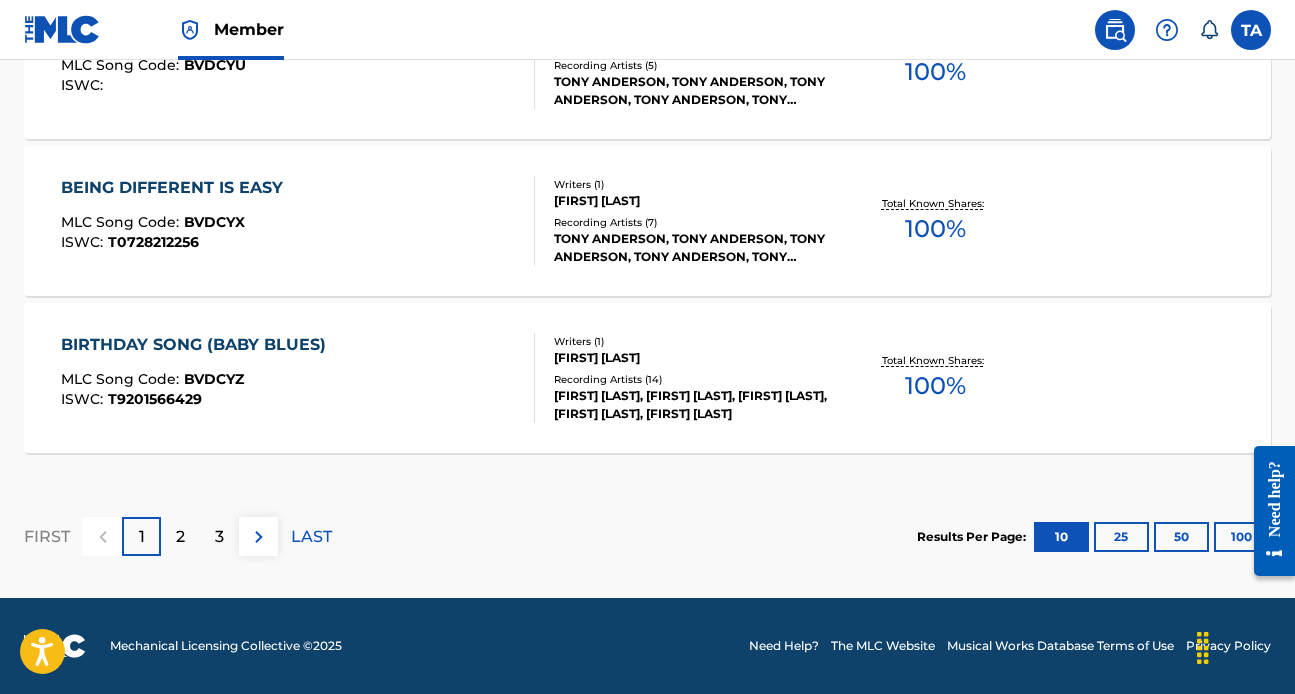 click at bounding box center [1267, 510] 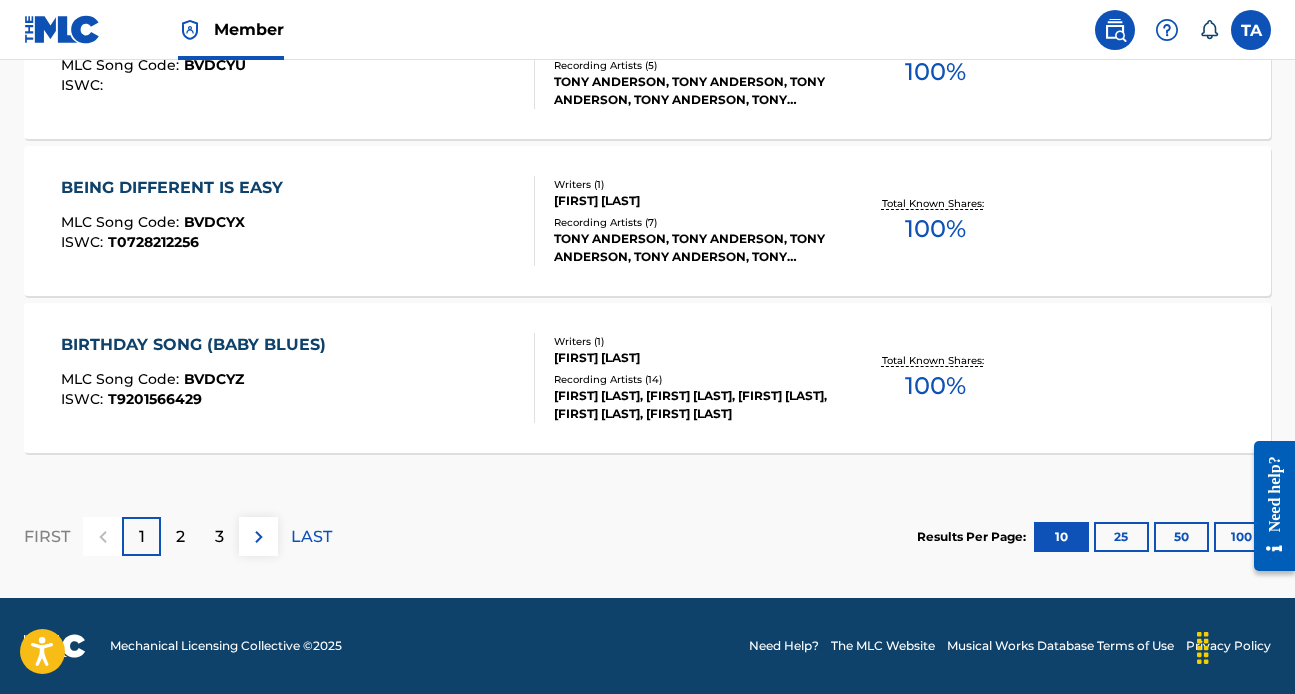 click at bounding box center [1267, 505] 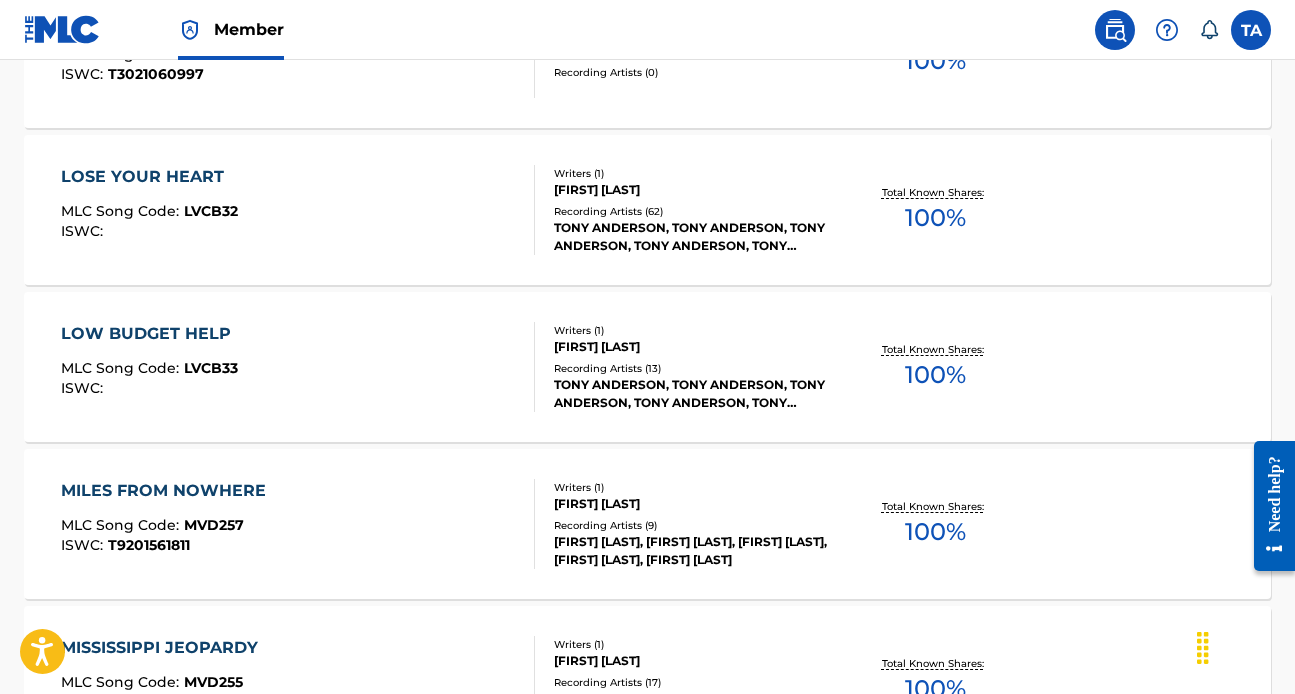 scroll, scrollTop: 5210, scrollLeft: 0, axis: vertical 